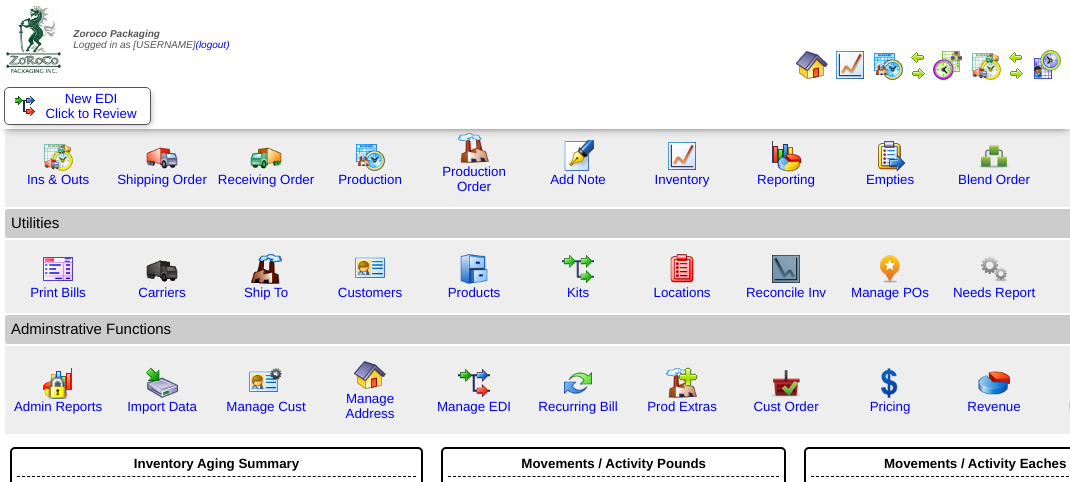 scroll, scrollTop: 0, scrollLeft: 0, axis: both 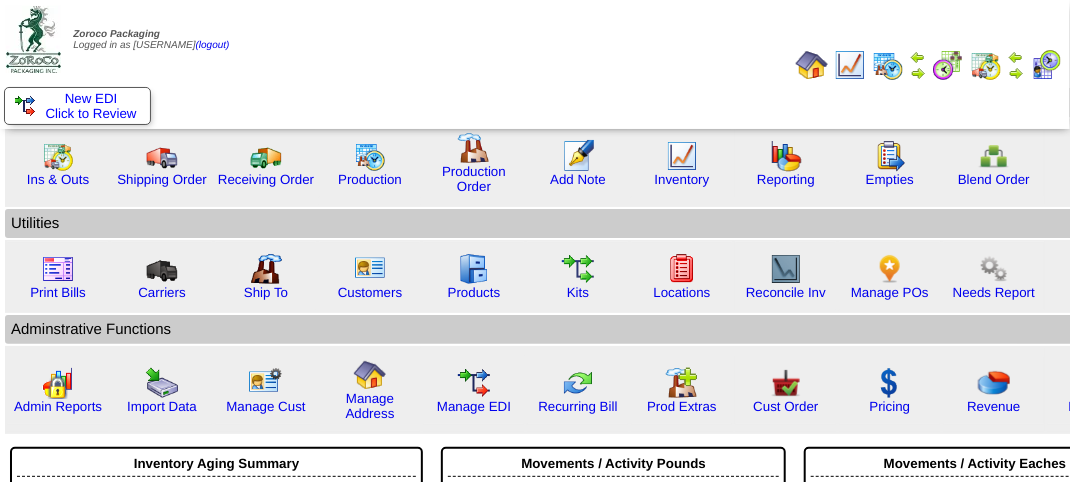click at bounding box center (1046, 65) 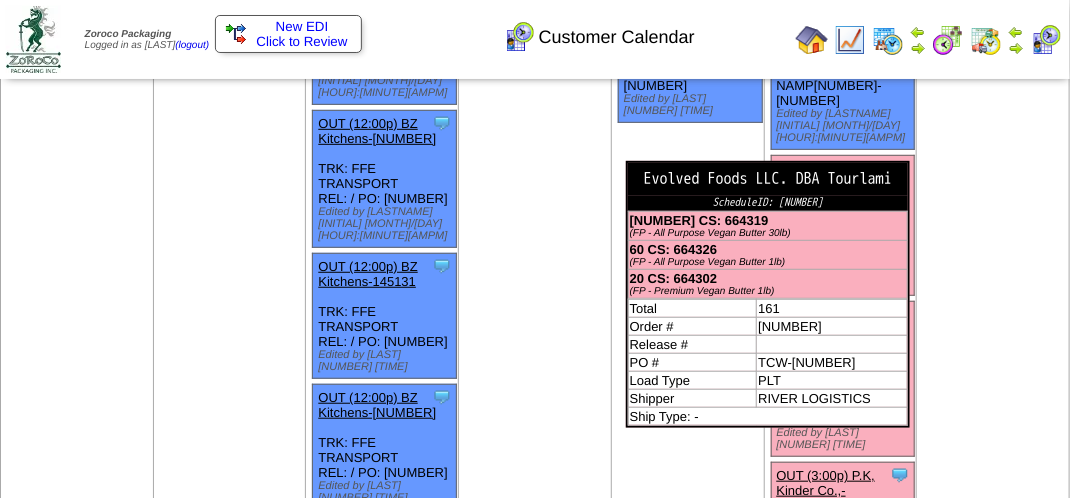 scroll, scrollTop: 400, scrollLeft: 0, axis: vertical 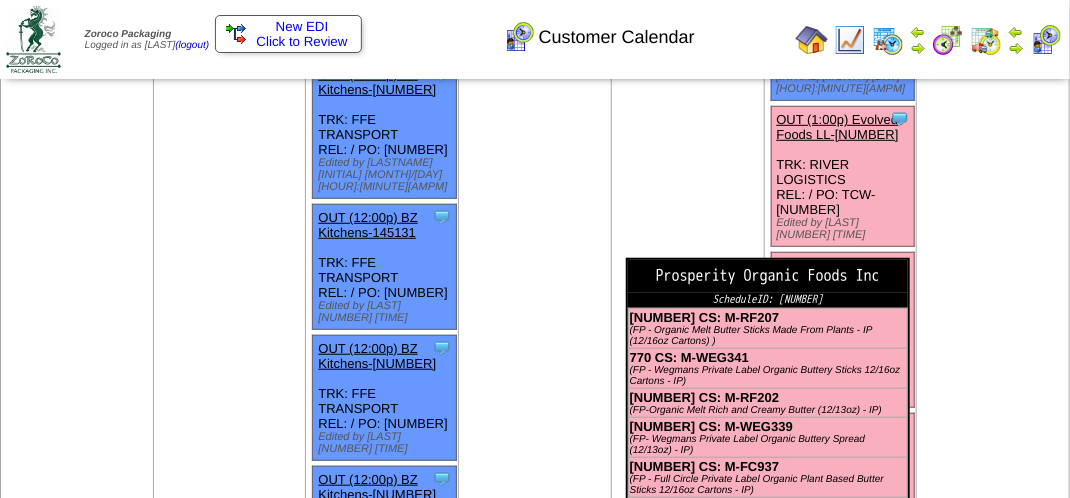 click on "Prosperity Organic Foods Inc" at bounding box center (768, 276) 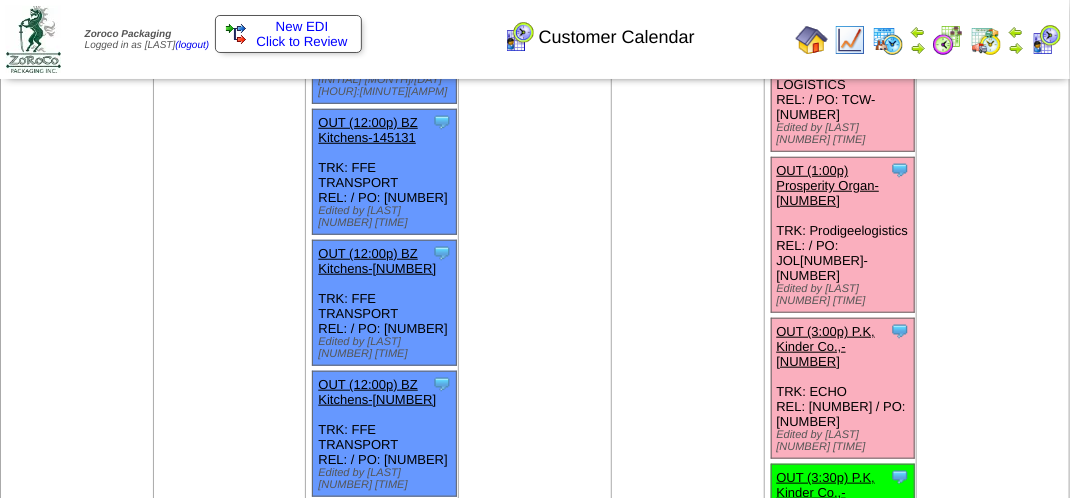scroll, scrollTop: 500, scrollLeft: 0, axis: vertical 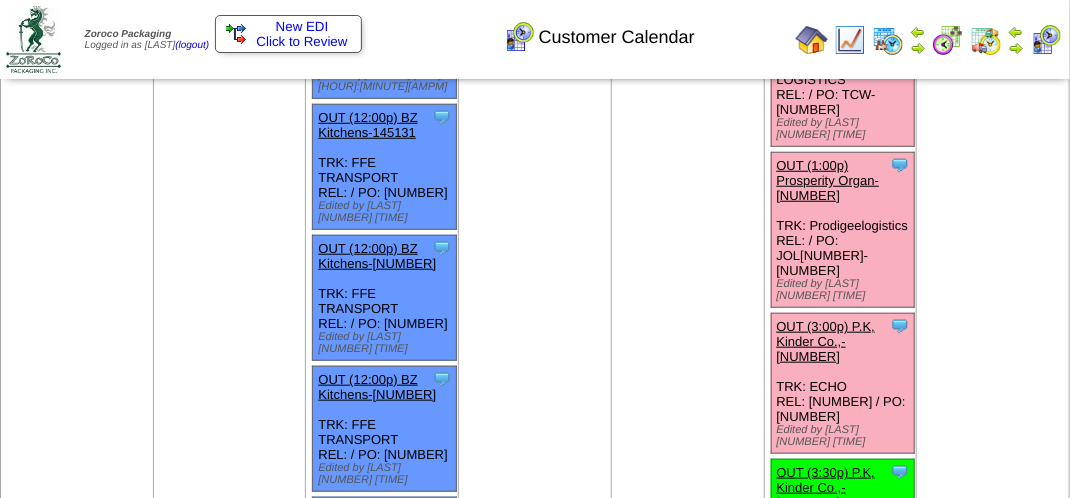 click on "OUT
(1:00p)
Prosperity Organ-145379" at bounding box center [828, 180] 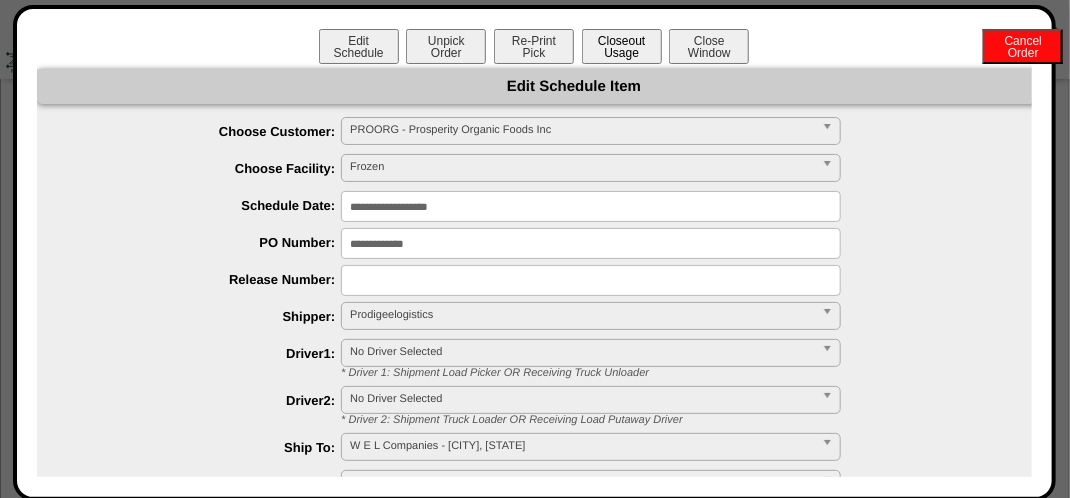click on "Closeout Usage" at bounding box center (622, 46) 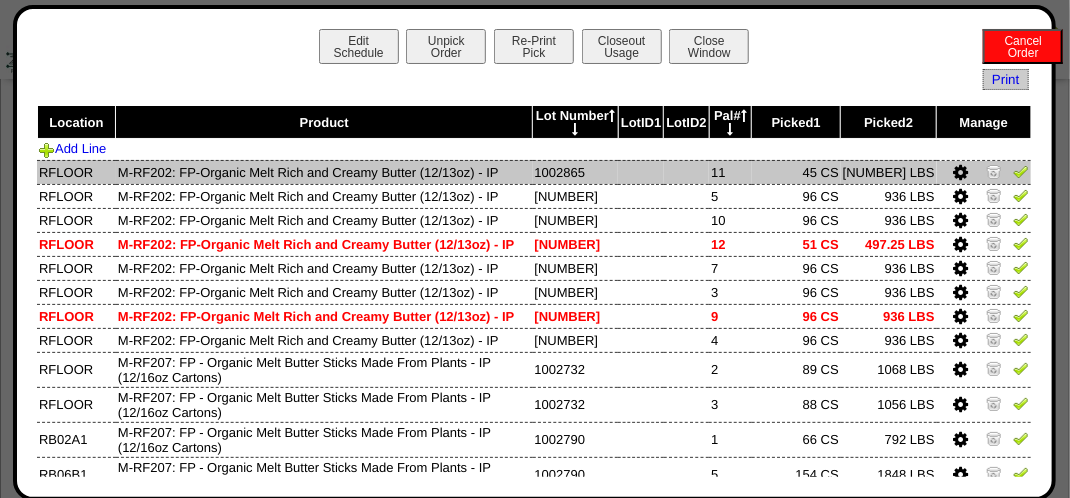 click at bounding box center (1021, 171) 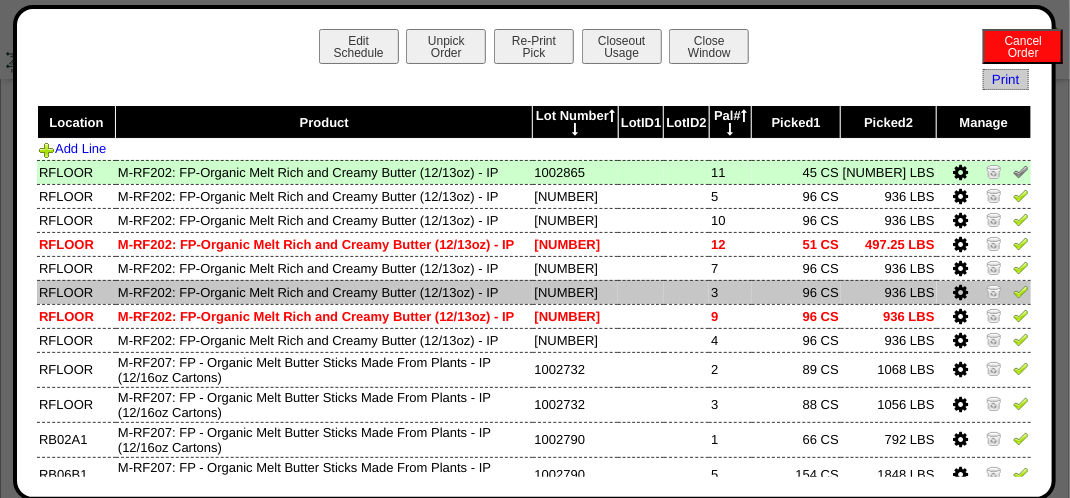 click at bounding box center [1021, 291] 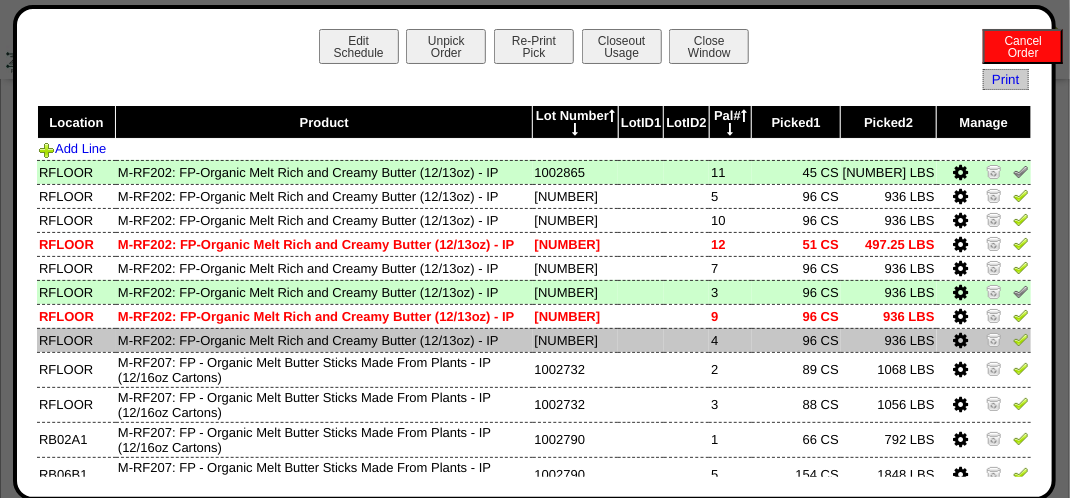 click at bounding box center [1021, 339] 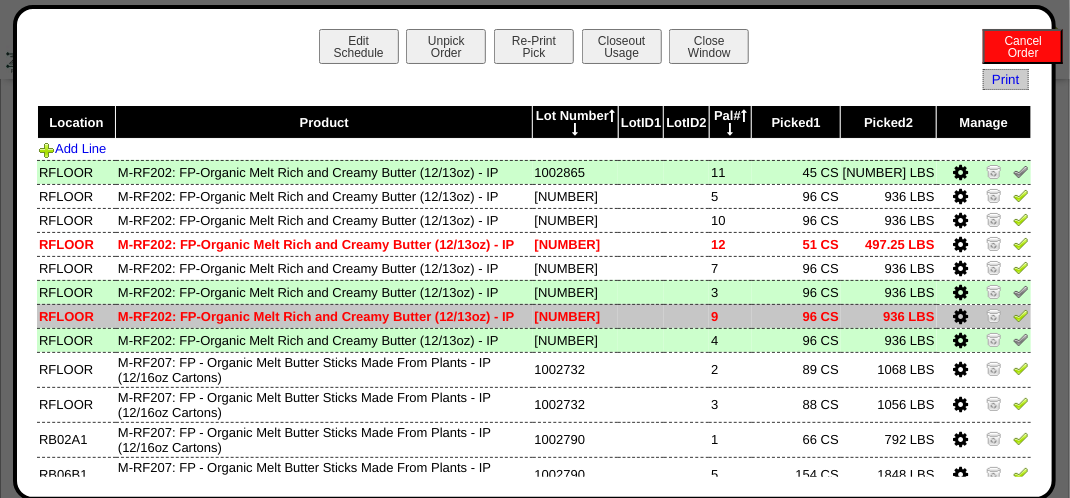 click at bounding box center [1021, 315] 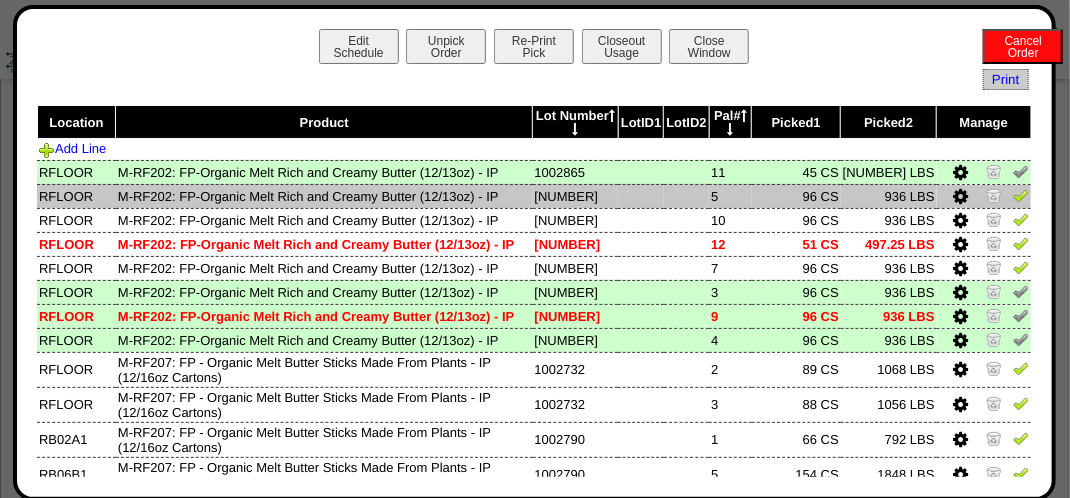 click at bounding box center [1021, 195] 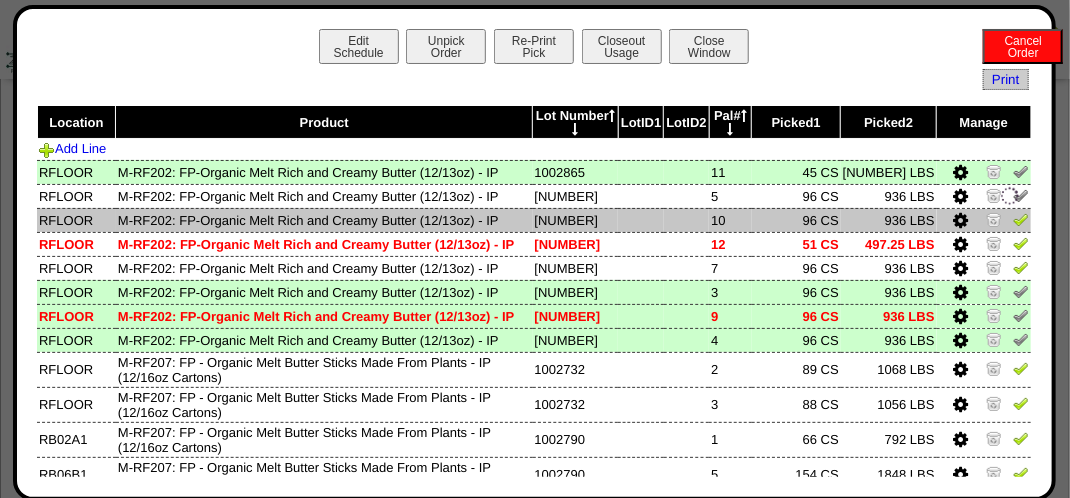 click at bounding box center [1021, 219] 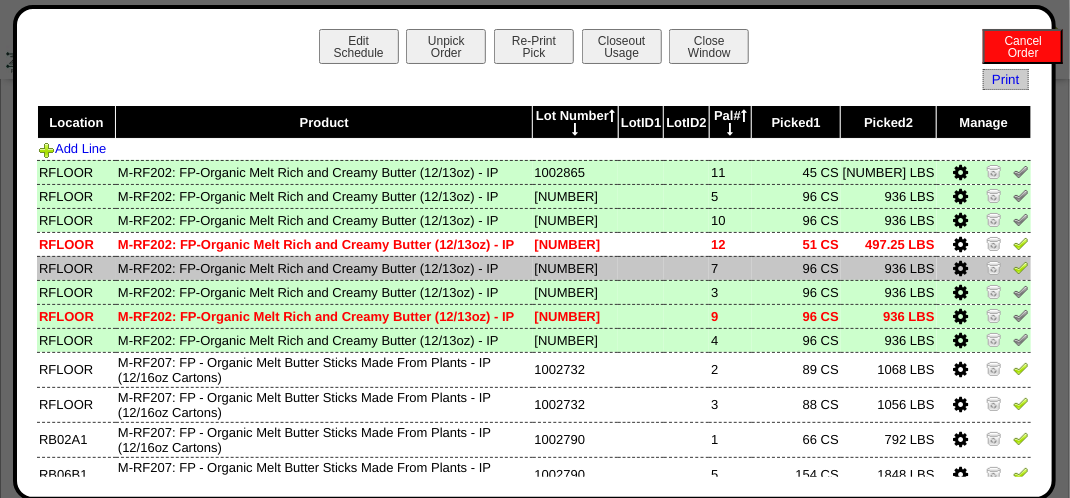 click at bounding box center [1021, 267] 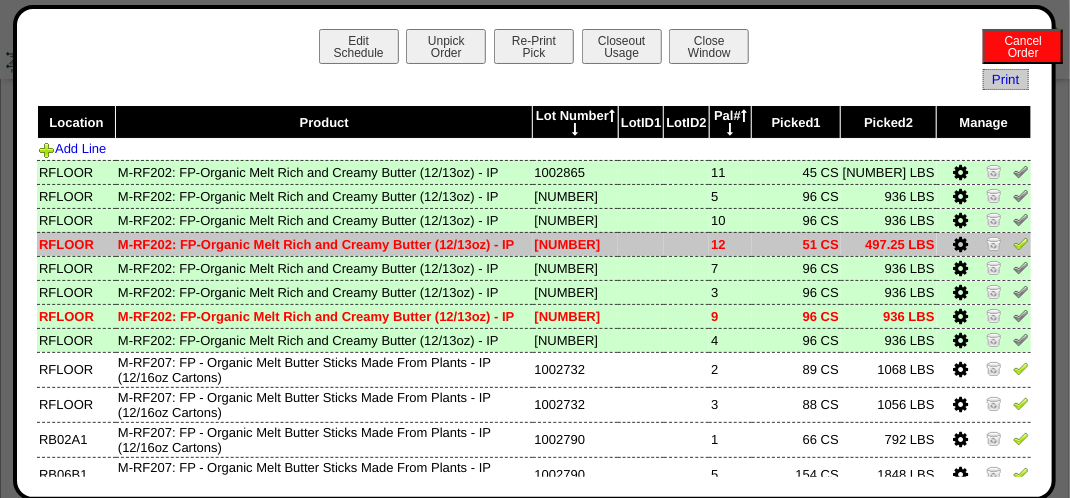 click at bounding box center [1021, 243] 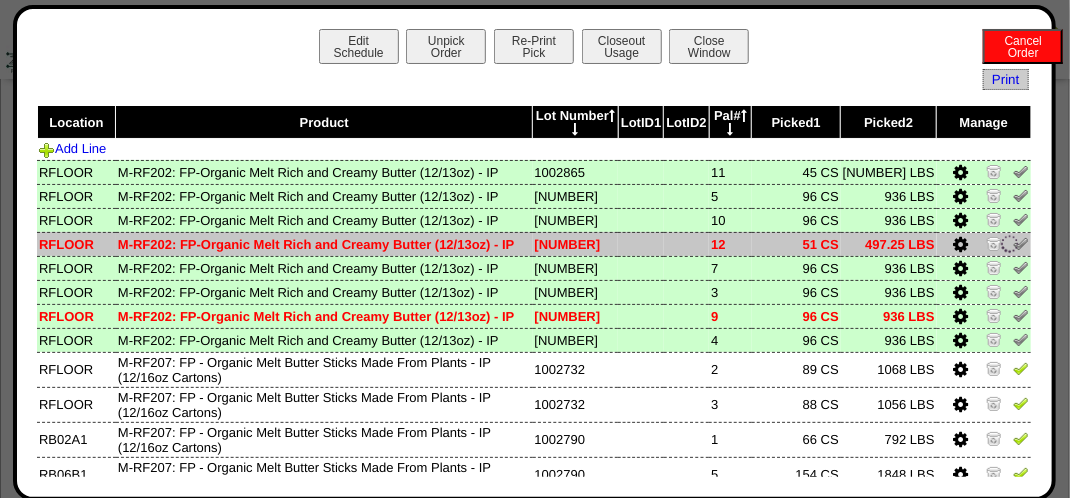 scroll, scrollTop: 100, scrollLeft: 0, axis: vertical 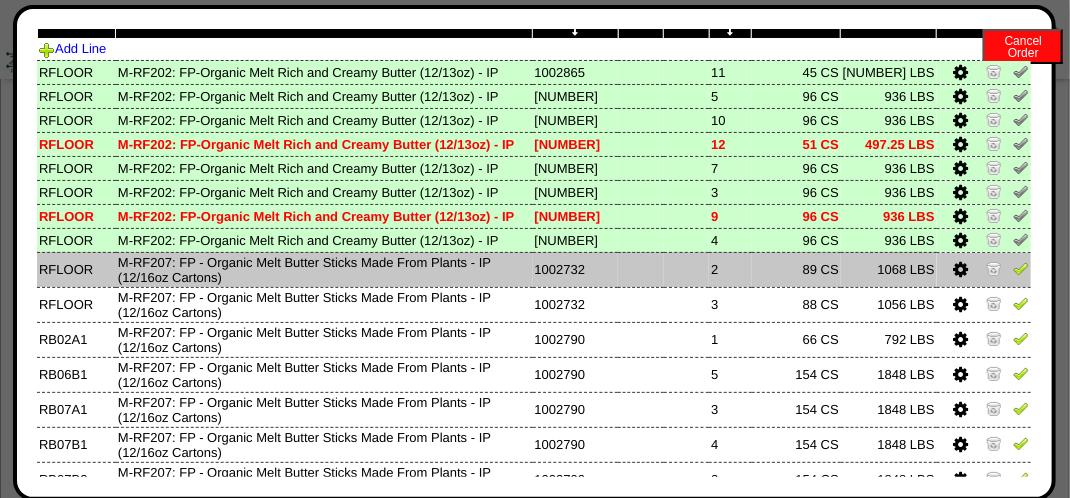 click at bounding box center (1021, 268) 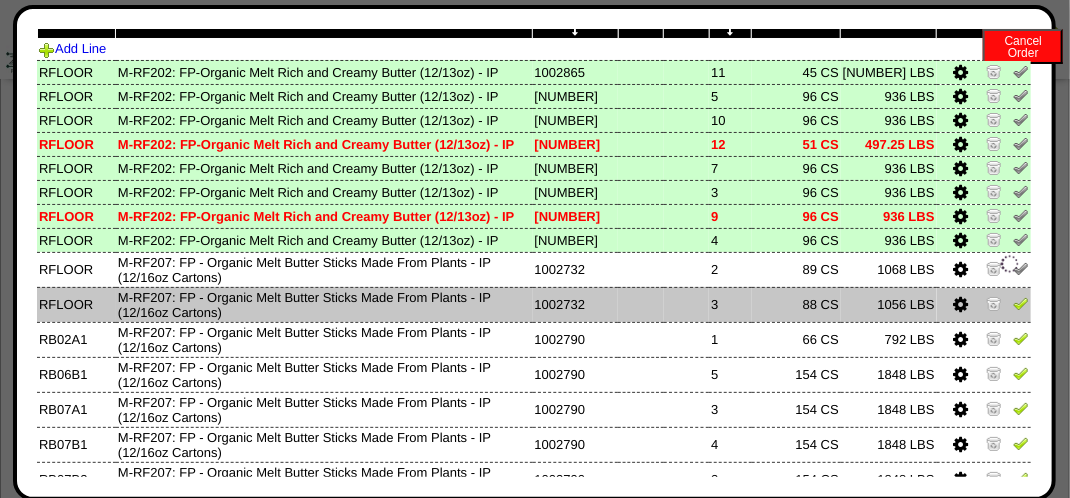 click at bounding box center [1021, 303] 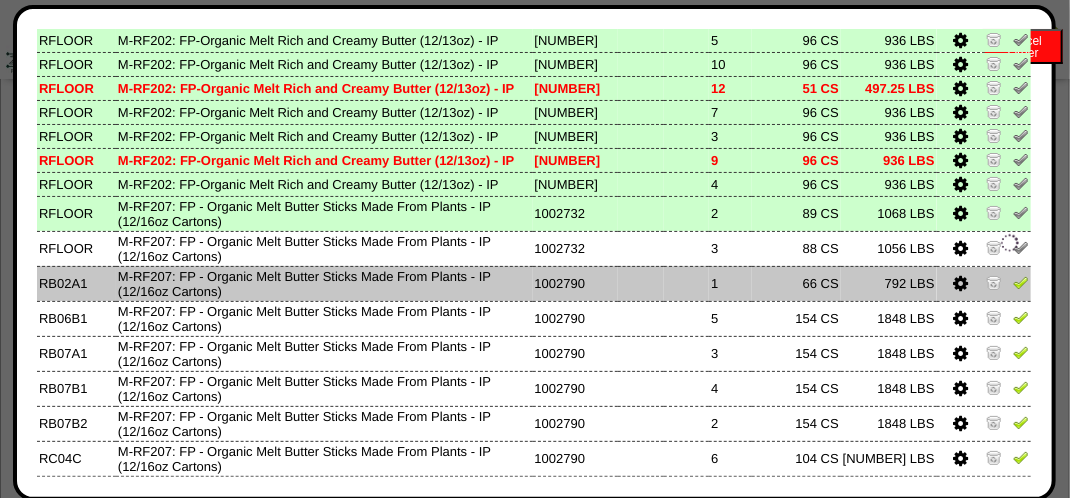 scroll, scrollTop: 200, scrollLeft: 0, axis: vertical 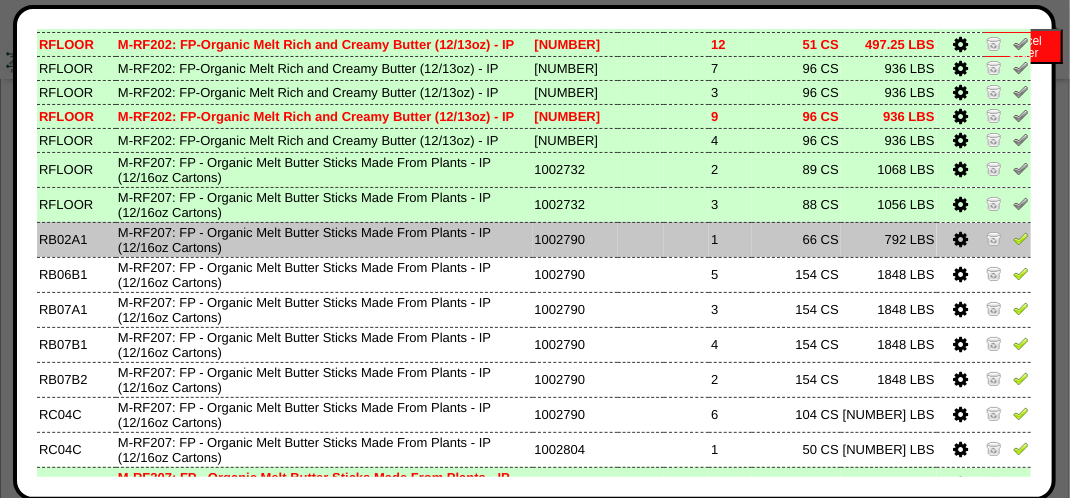 click at bounding box center (1021, 238) 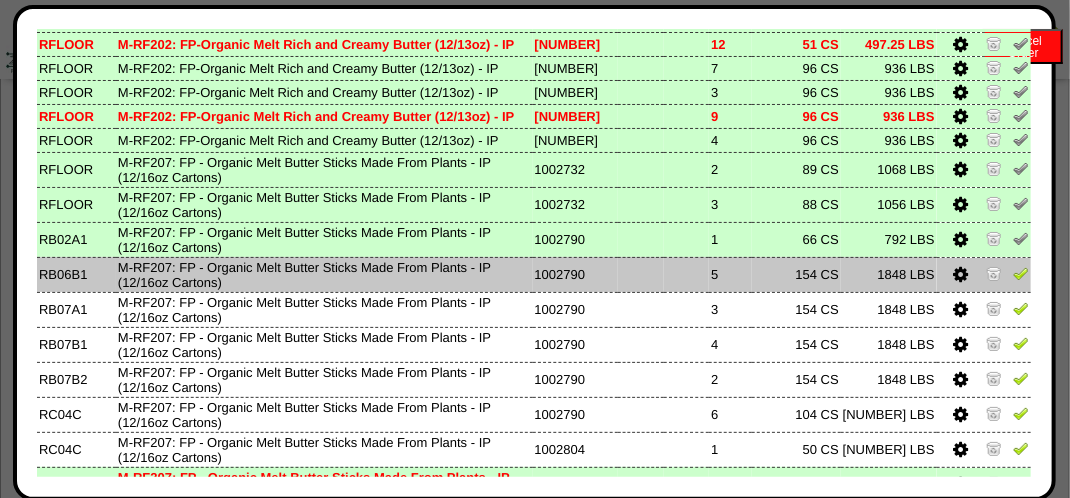 click at bounding box center [1021, 273] 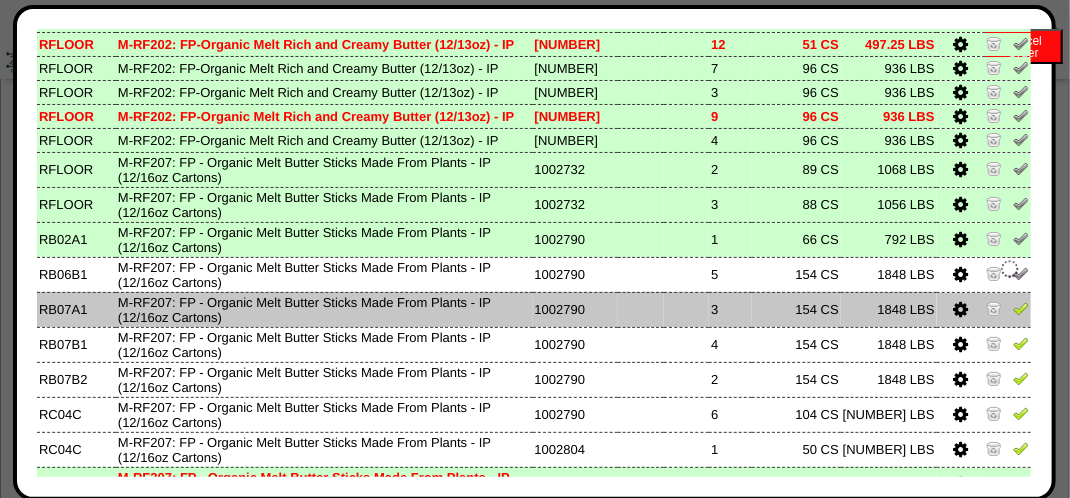 click at bounding box center [1021, 308] 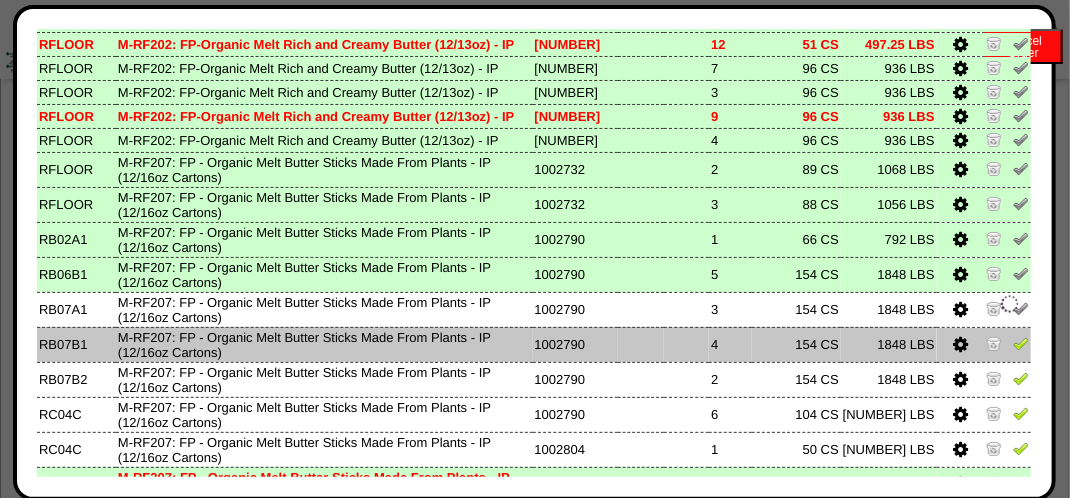 click at bounding box center [1021, 343] 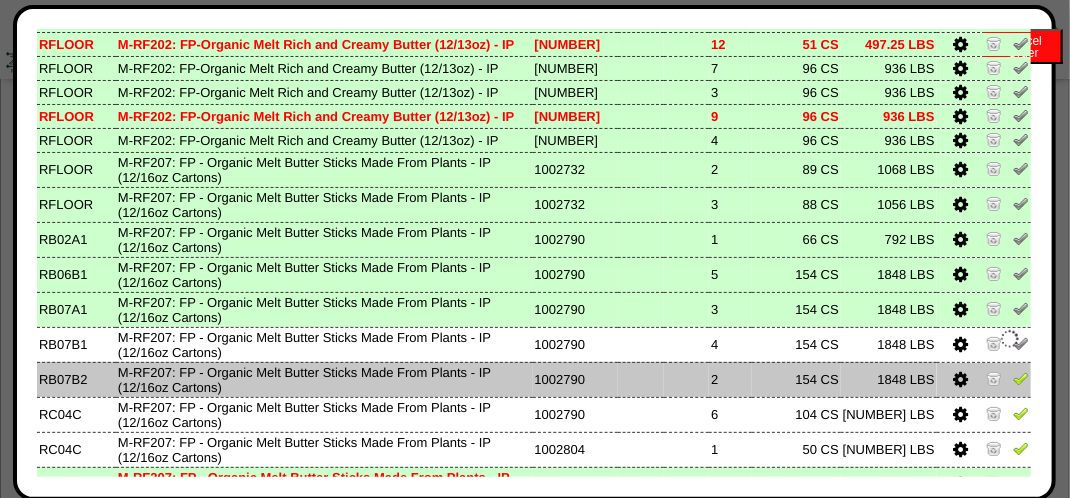 click at bounding box center [1021, 378] 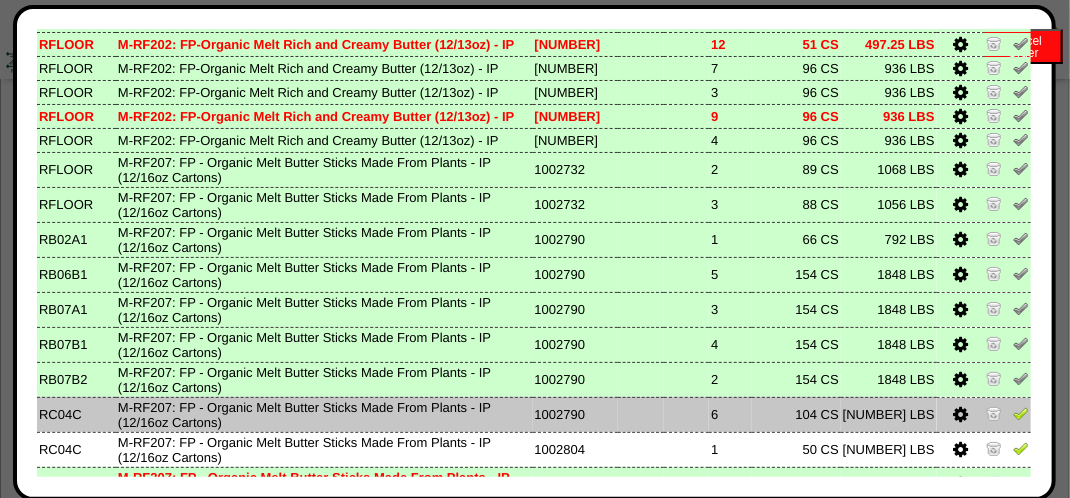 click at bounding box center [1021, 413] 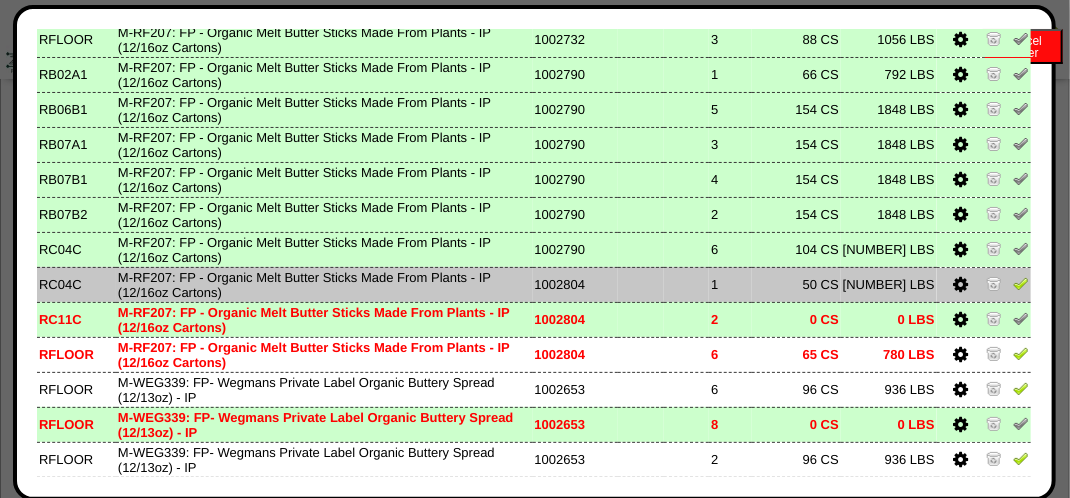 scroll, scrollTop: 400, scrollLeft: 0, axis: vertical 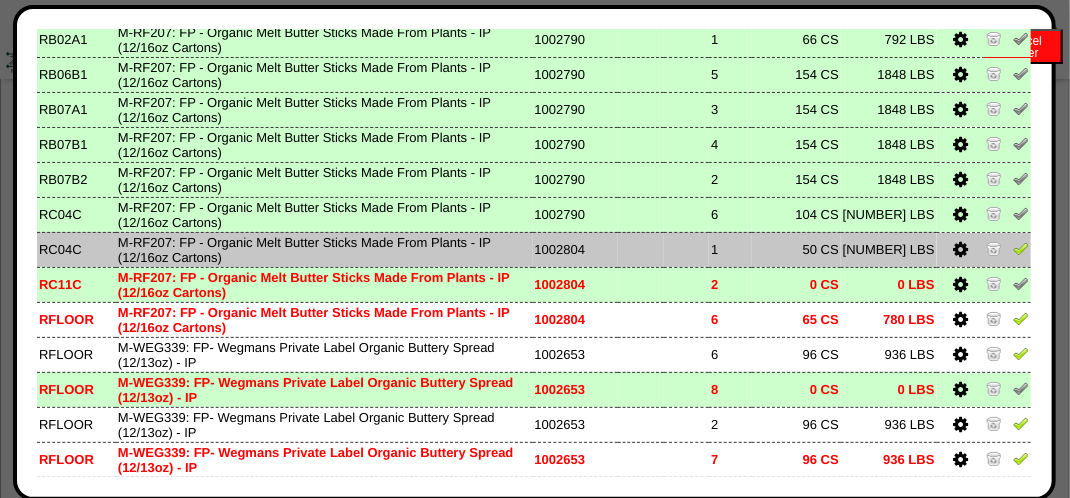 click at bounding box center [1021, 248] 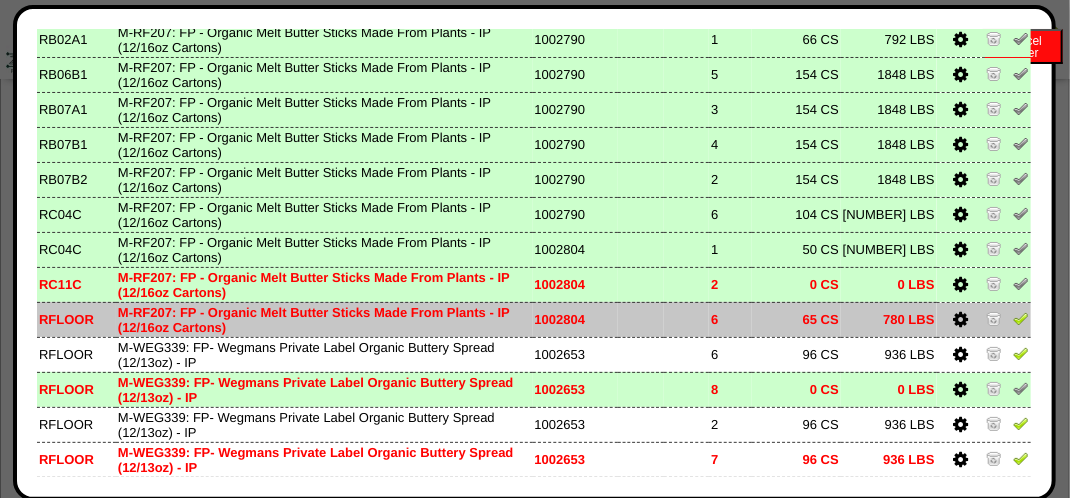 click at bounding box center (1021, 318) 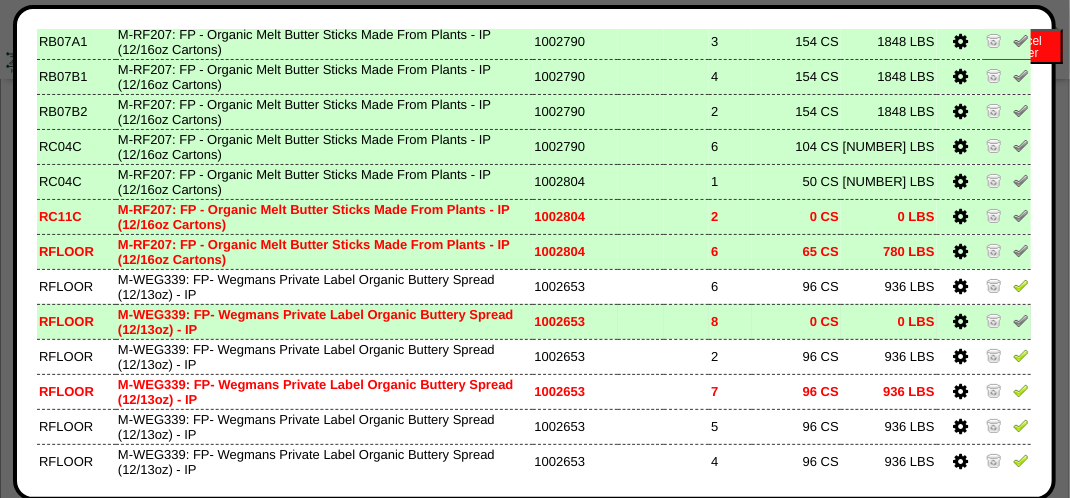 scroll, scrollTop: 600, scrollLeft: 0, axis: vertical 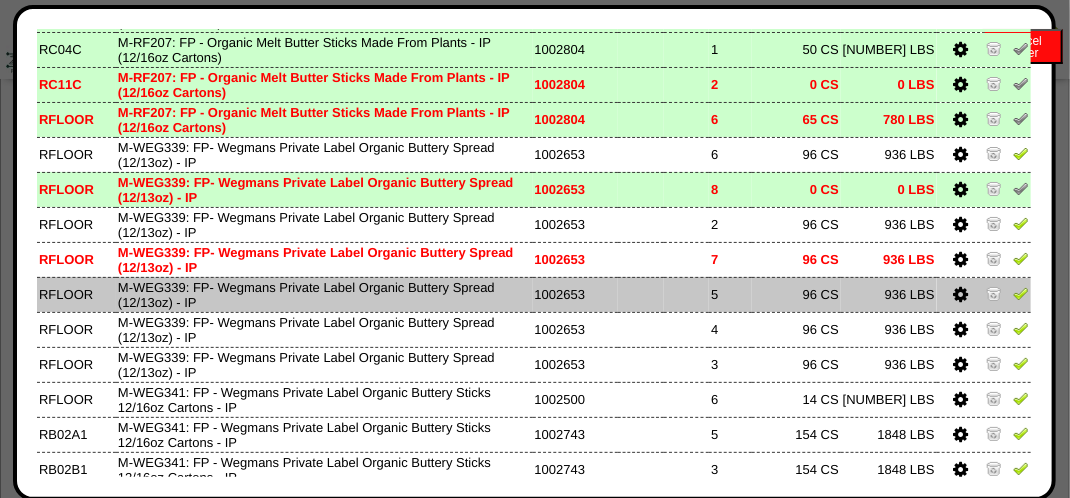 click at bounding box center [1021, 293] 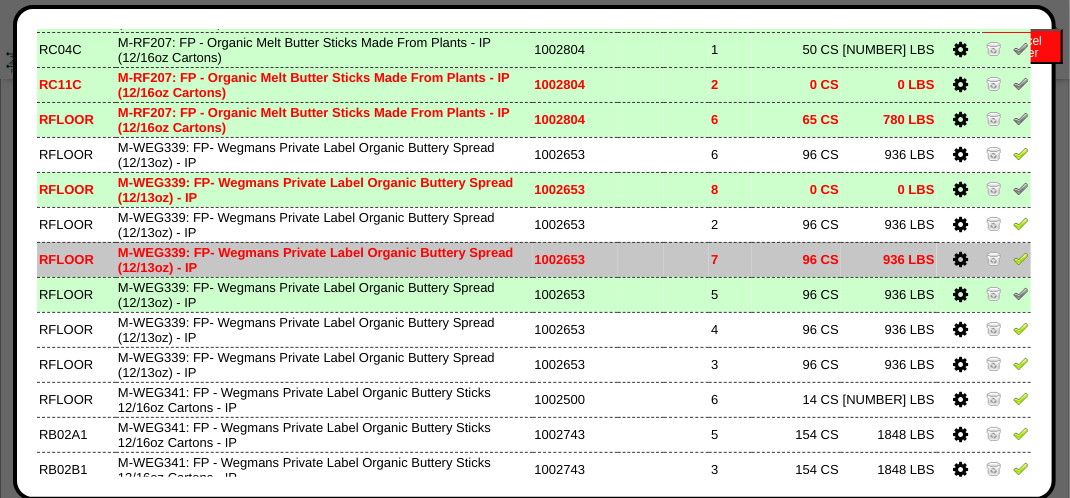 click at bounding box center [1021, 258] 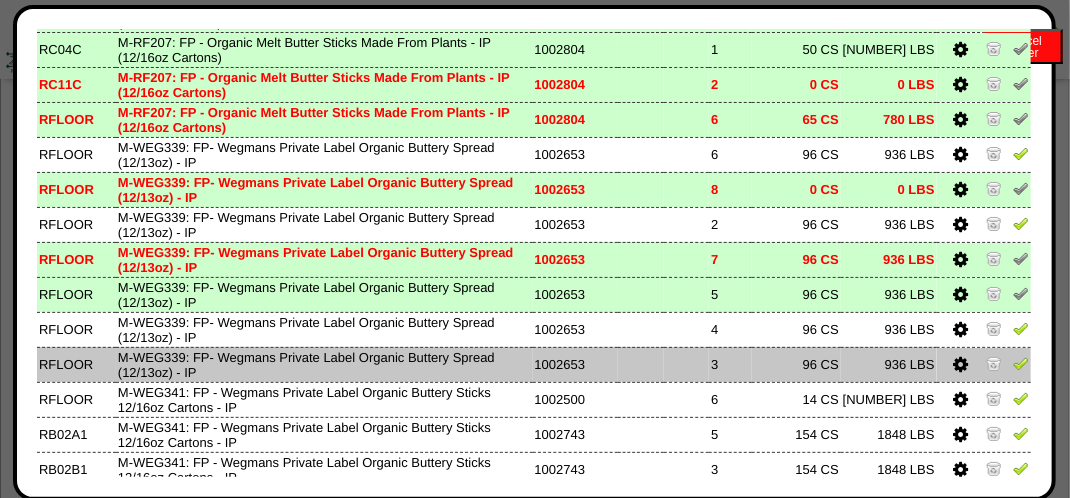 click at bounding box center (1021, 363) 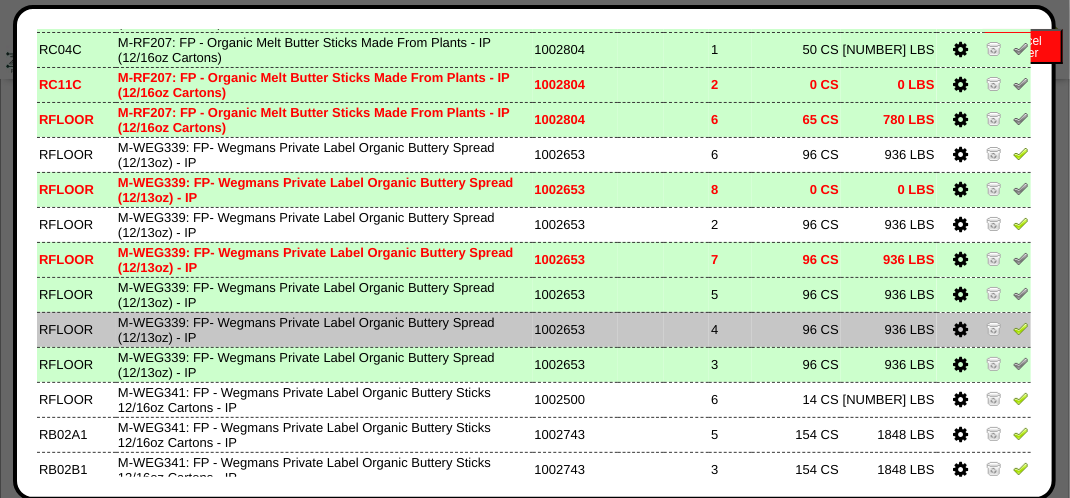 click at bounding box center [1021, 328] 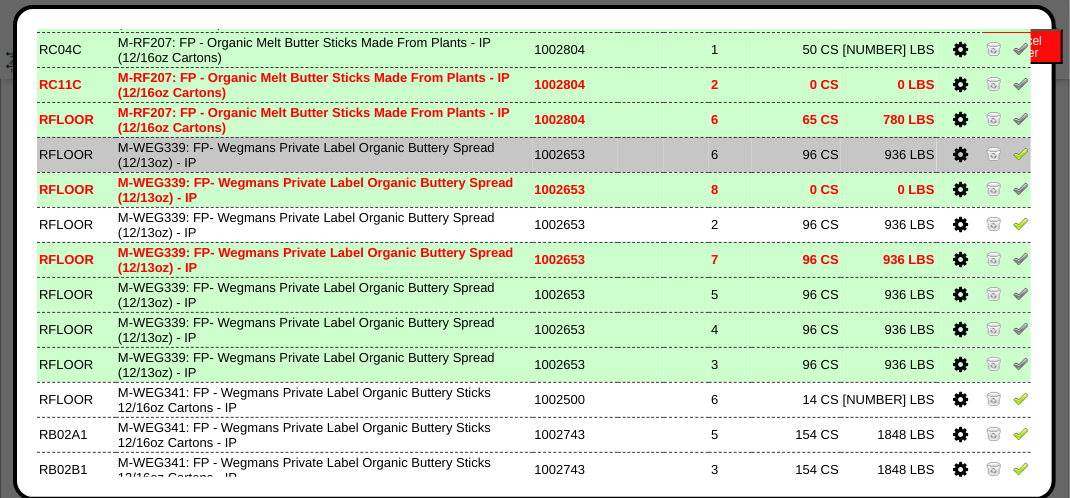 click at bounding box center [1021, 153] 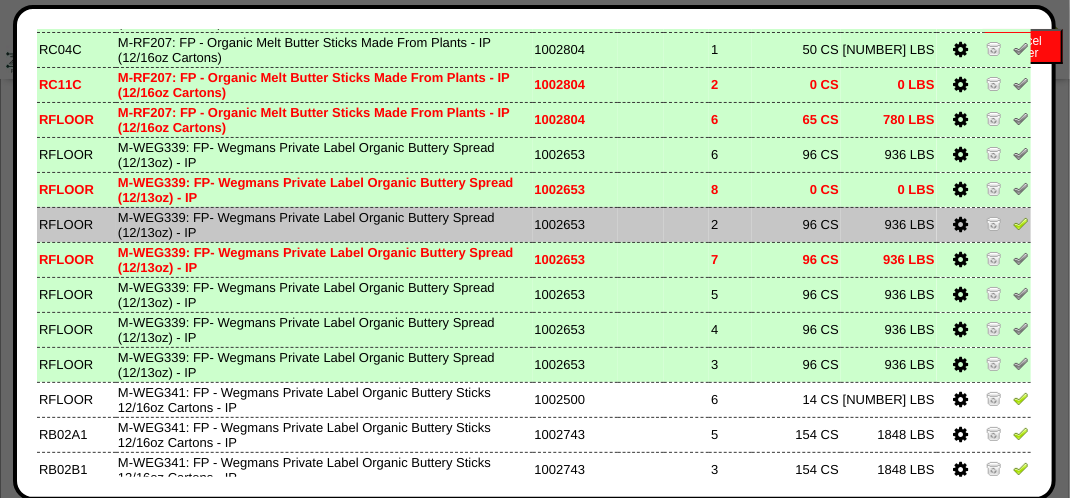 click at bounding box center [1021, 223] 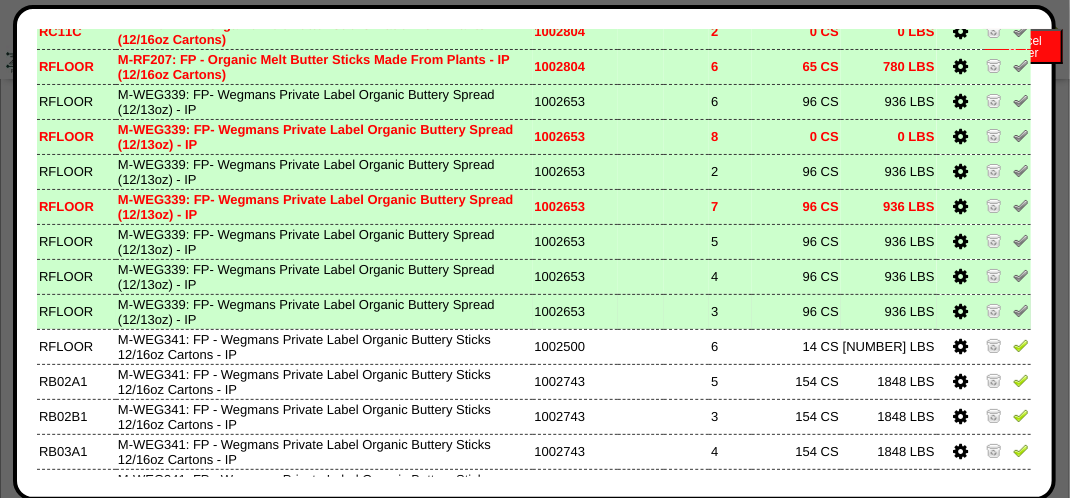 scroll, scrollTop: 700, scrollLeft: 0, axis: vertical 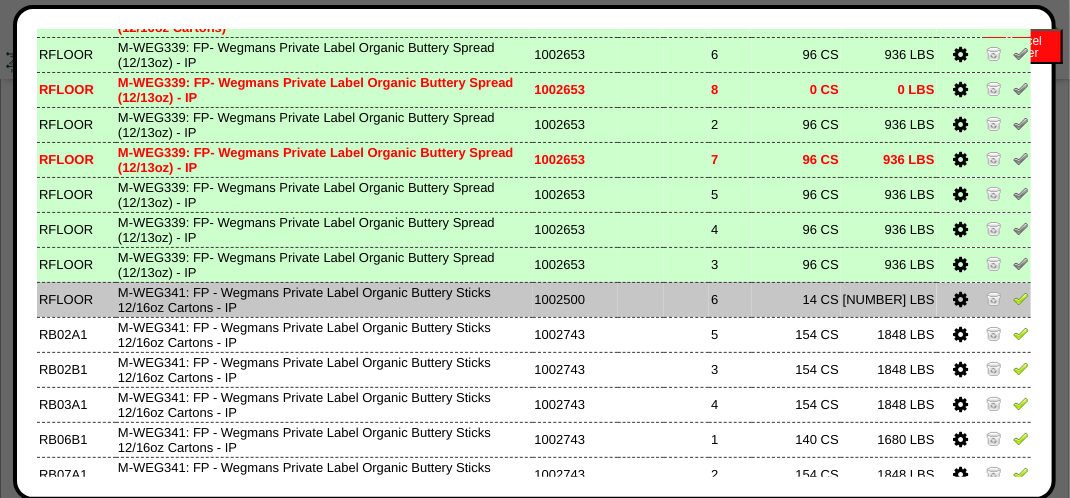 click at bounding box center [1021, 298] 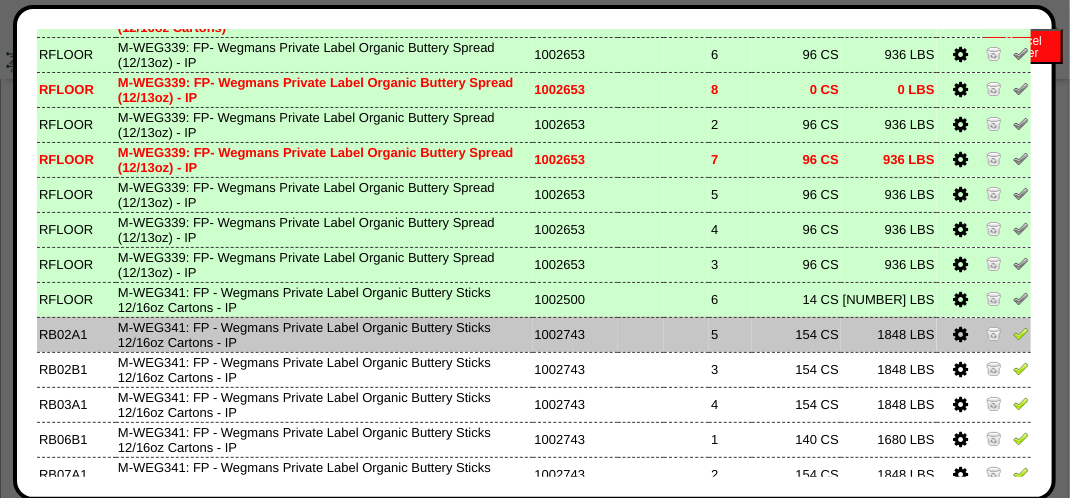 click at bounding box center [1021, 333] 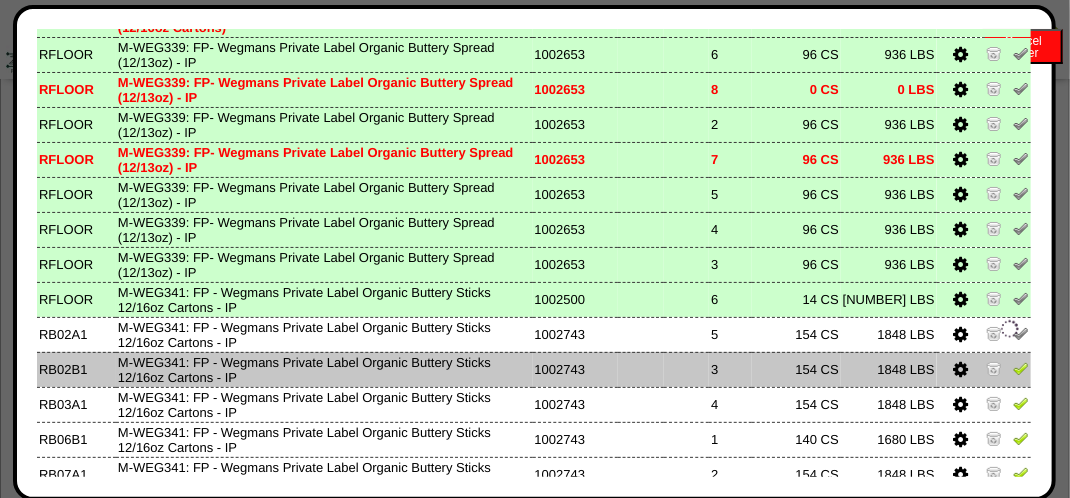 click at bounding box center [1021, 368] 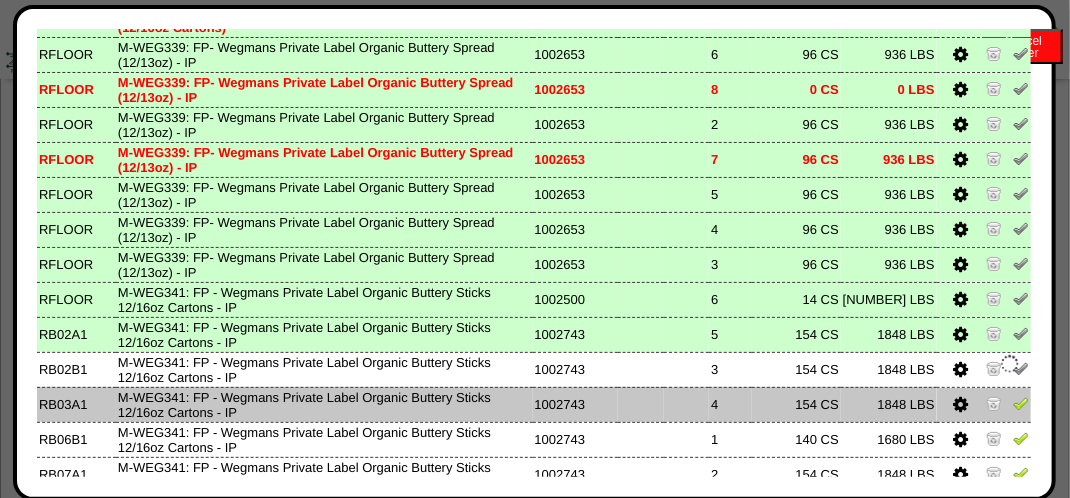 click at bounding box center (984, 404) 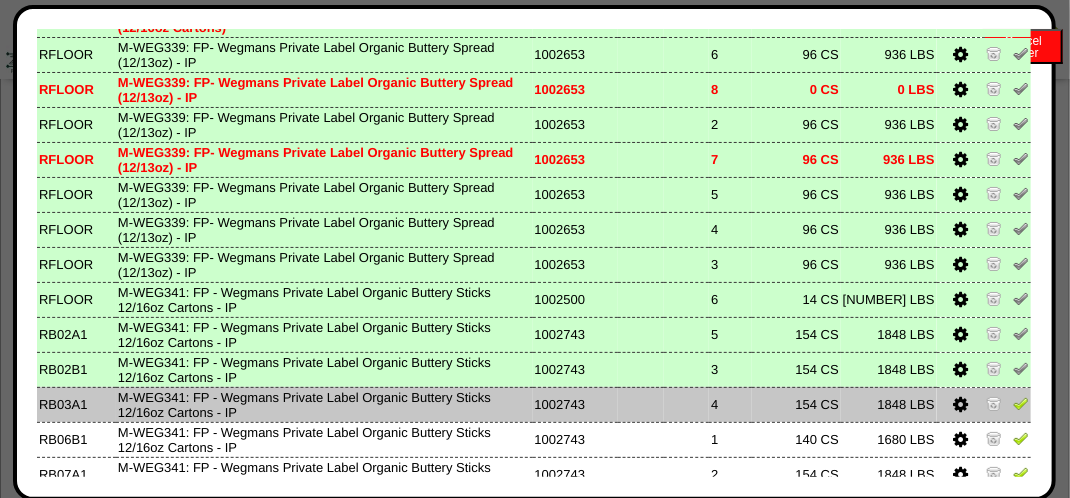 click at bounding box center (1021, 403) 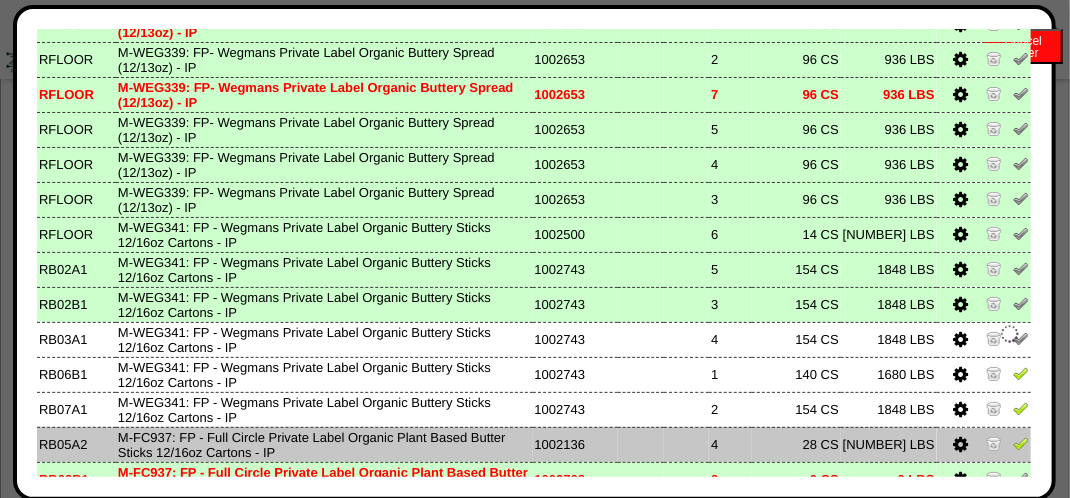 scroll, scrollTop: 800, scrollLeft: 0, axis: vertical 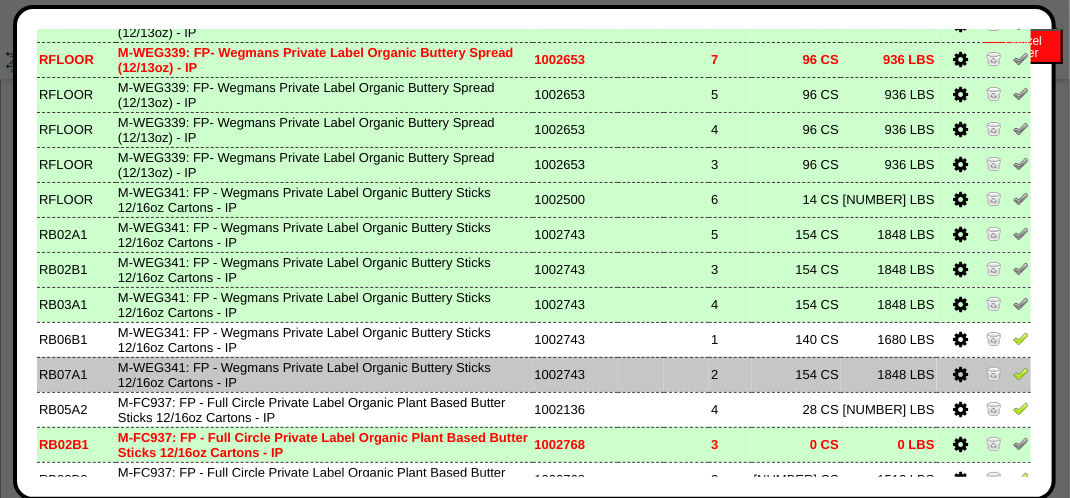 click at bounding box center (1021, 376) 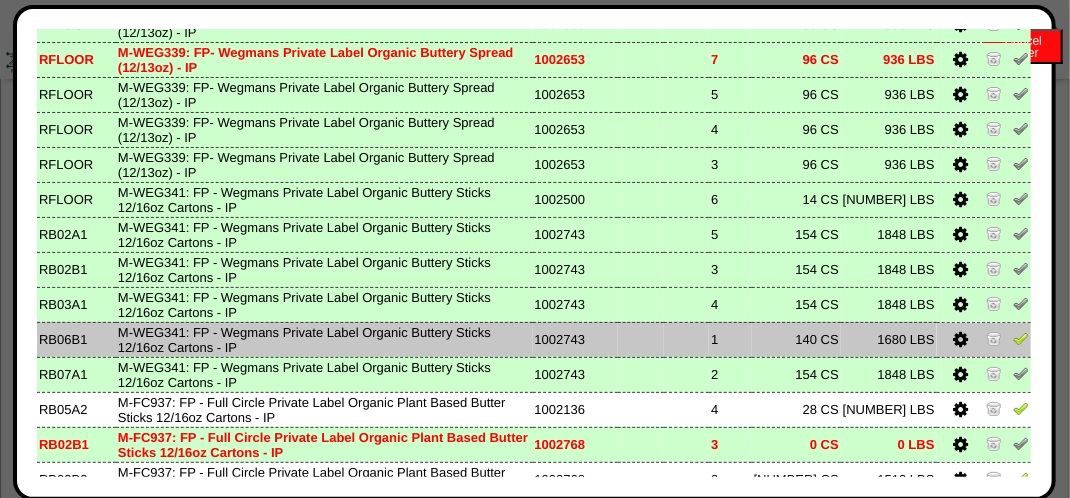 click at bounding box center [1021, 338] 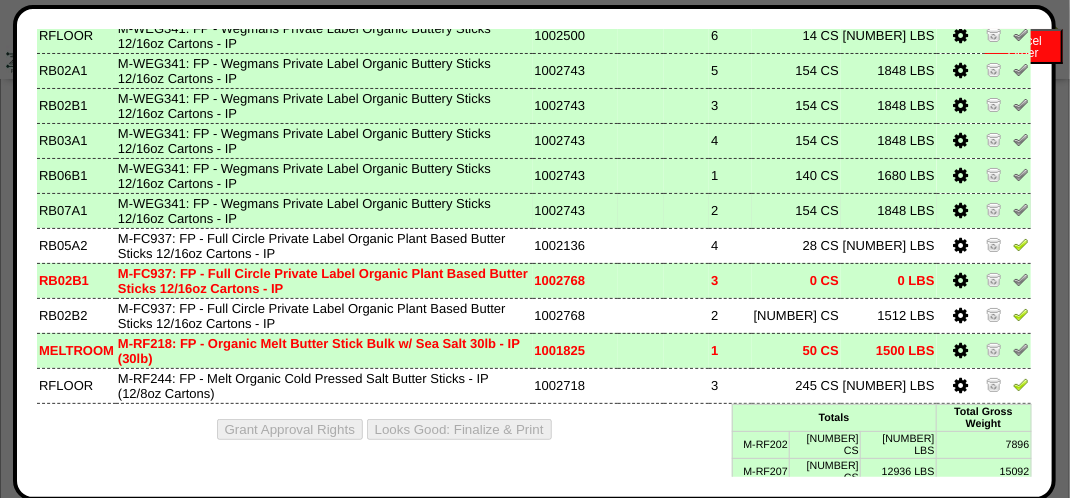 scroll, scrollTop: 1000, scrollLeft: 0, axis: vertical 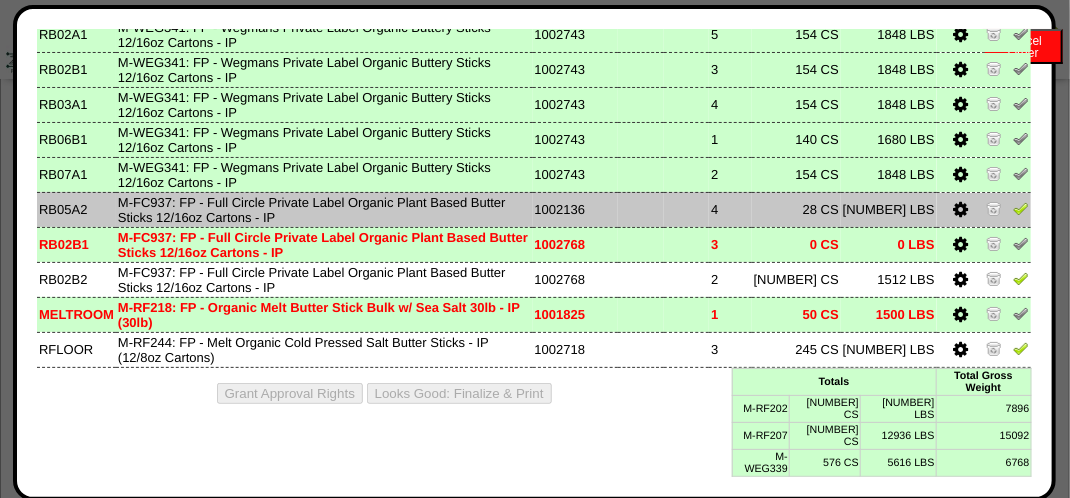 click at bounding box center (1021, 208) 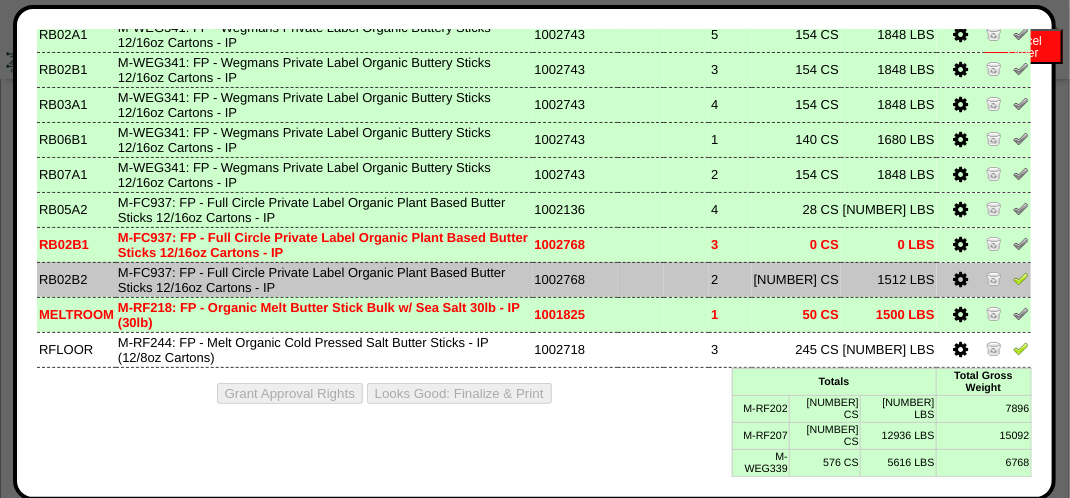 click at bounding box center [1021, 278] 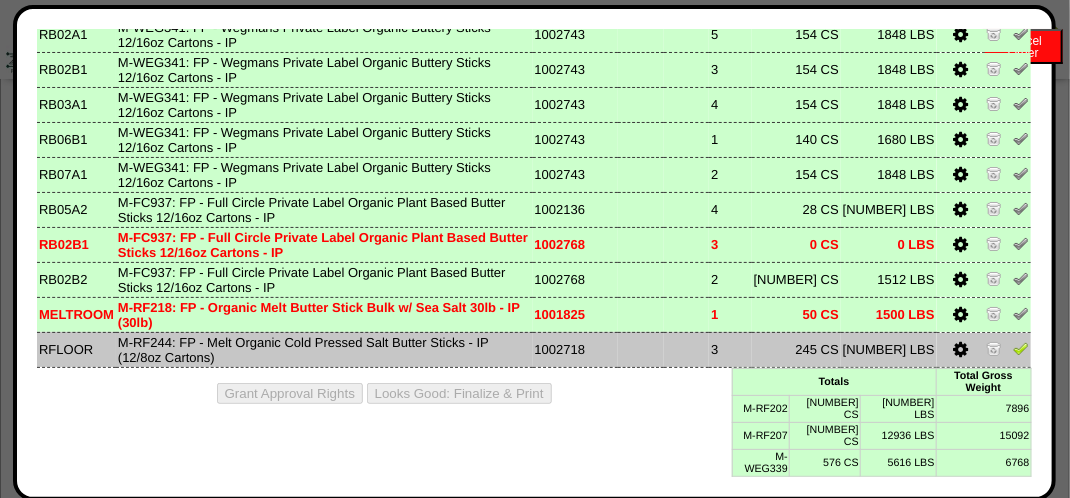 click at bounding box center [1021, 348] 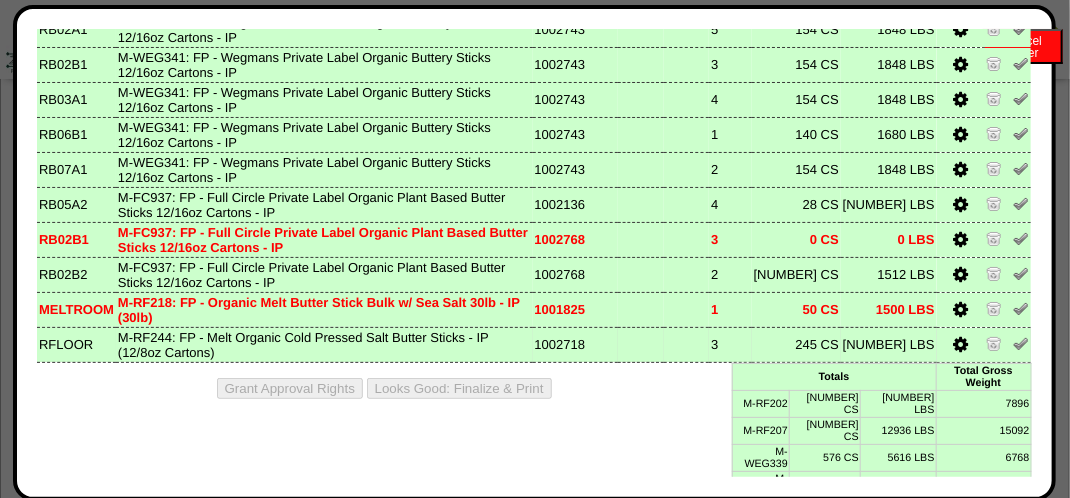 scroll, scrollTop: 1008, scrollLeft: 0, axis: vertical 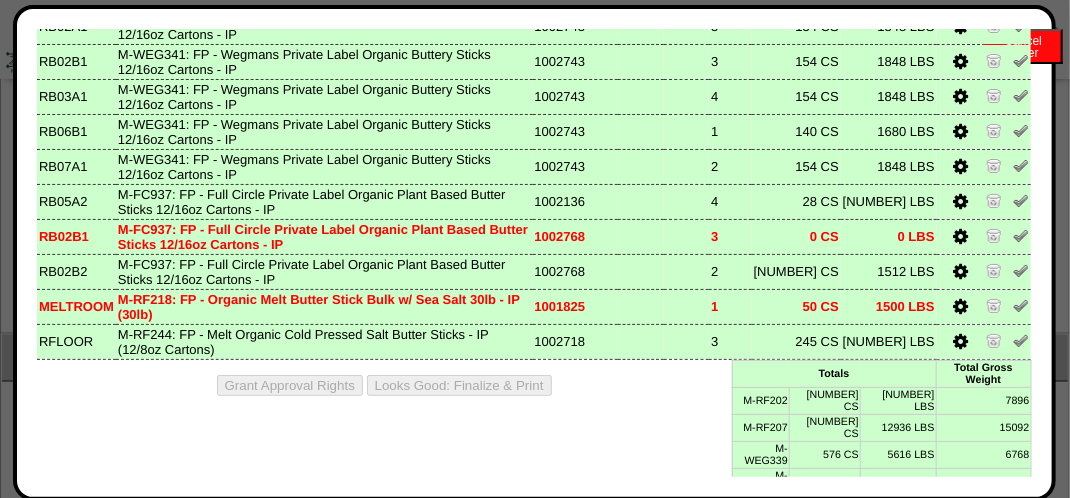 drag, startPoint x: 995, startPoint y: 300, endPoint x: 1084, endPoint y: 486, distance: 206.1965 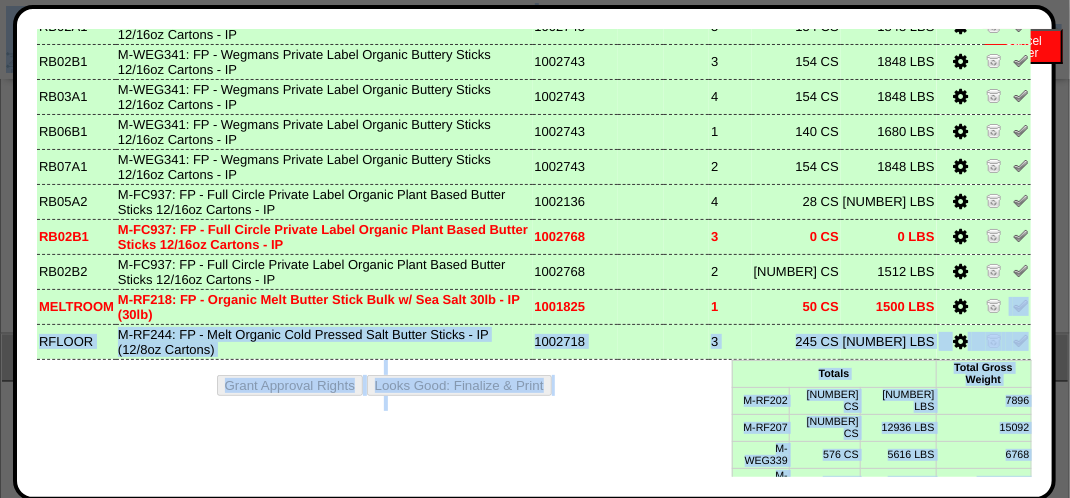 click on "Grant Approval Rights
Looks Good: Finalize & Print" at bounding box center (534, 385) 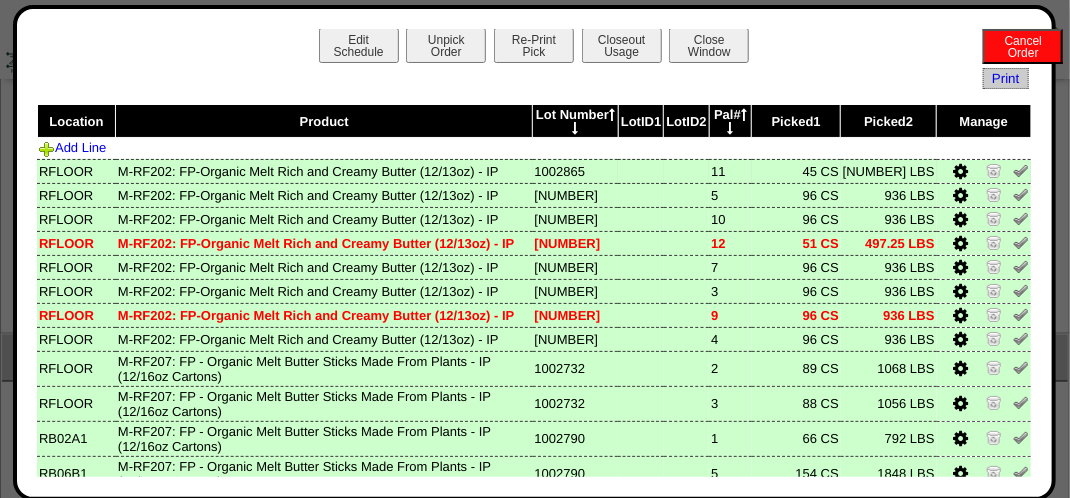 scroll, scrollTop: 0, scrollLeft: 0, axis: both 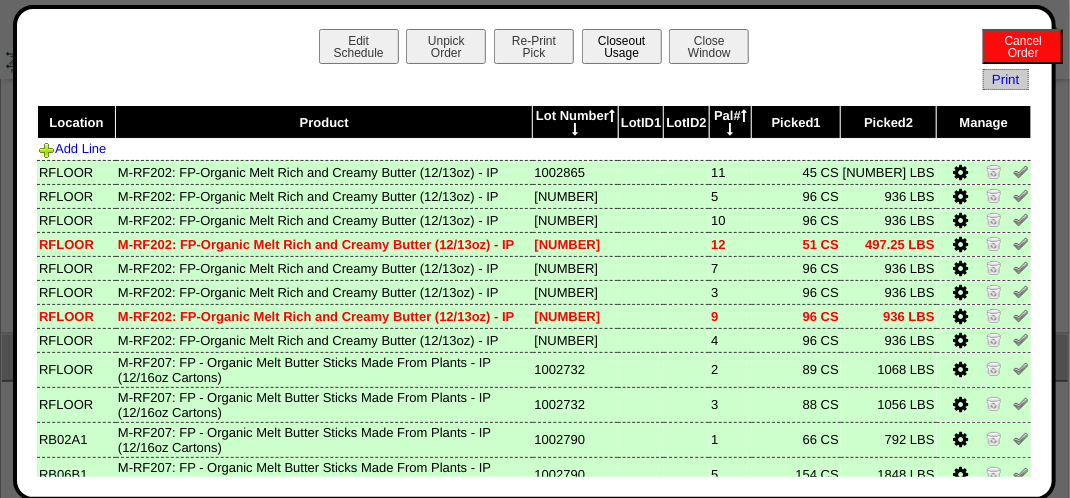 click on "Closeout Usage" at bounding box center (622, 46) 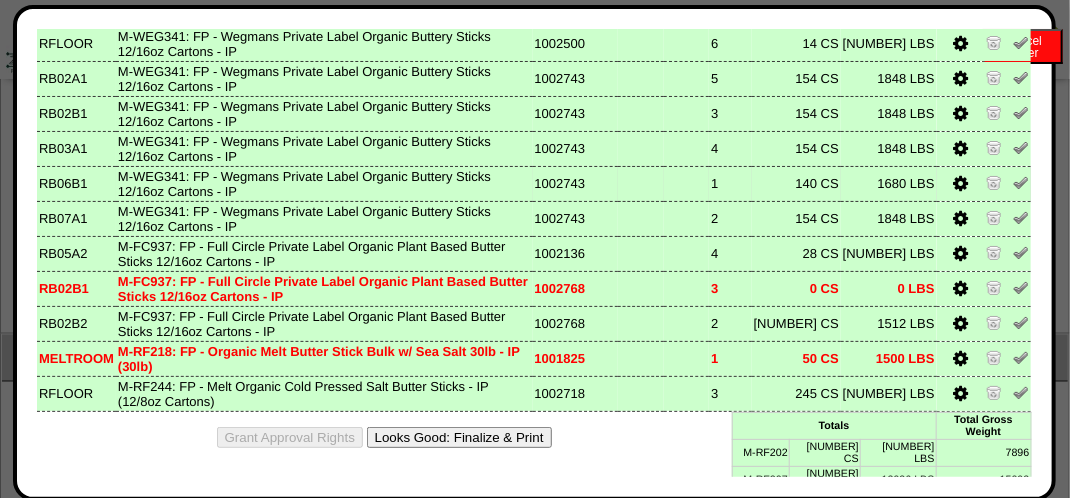 scroll, scrollTop: 1008, scrollLeft: 0, axis: vertical 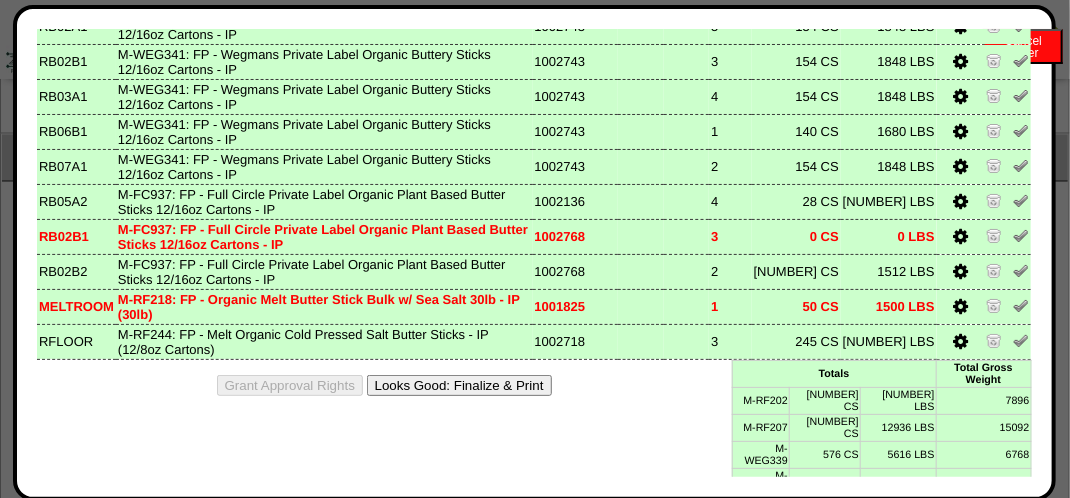 click on "Looks Good: Finalize & Print" at bounding box center (459, 385) 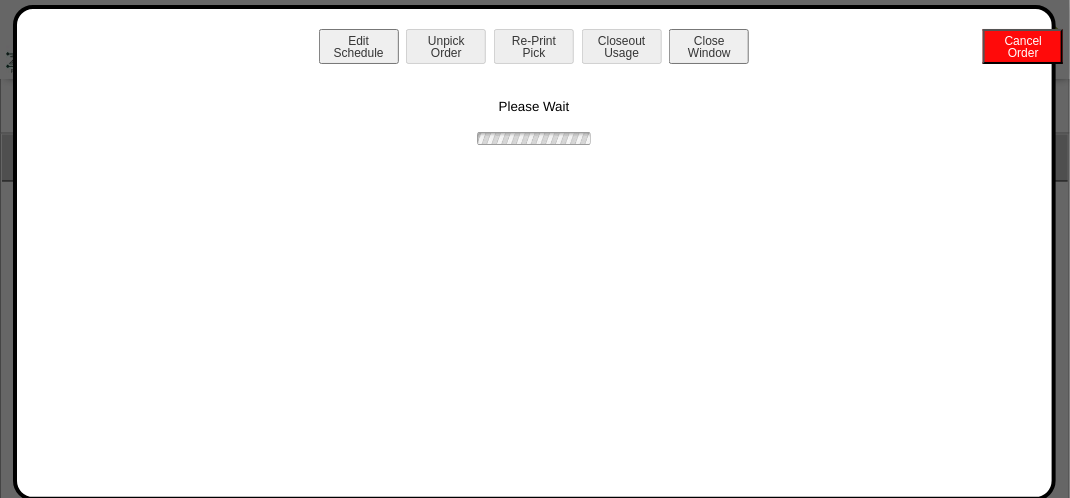 scroll, scrollTop: 0, scrollLeft: 0, axis: both 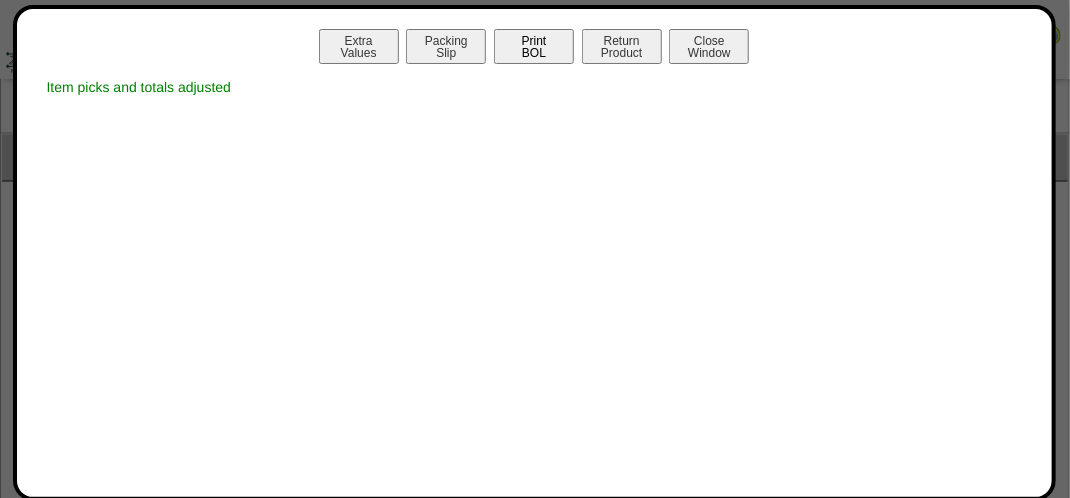 click on "Print BOL" at bounding box center (534, 46) 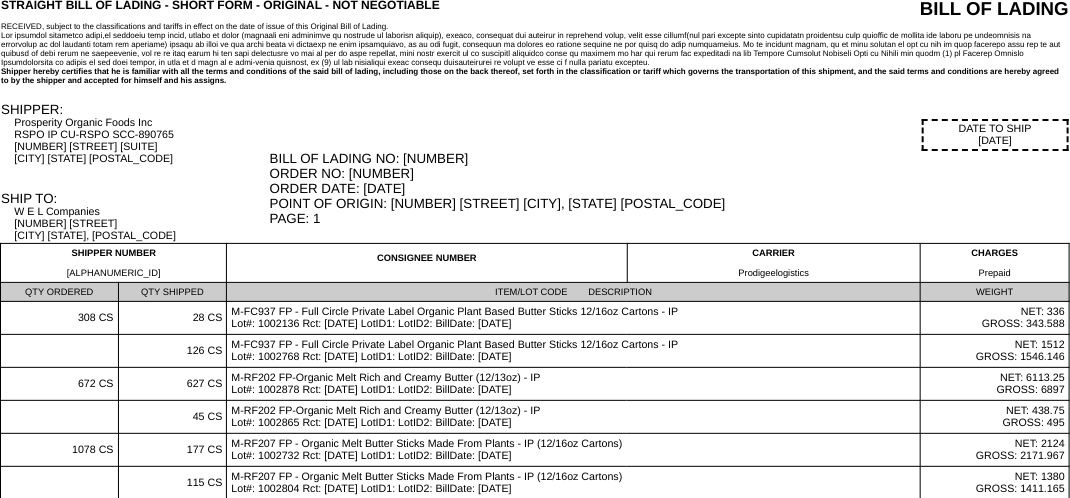scroll, scrollTop: 0, scrollLeft: 0, axis: both 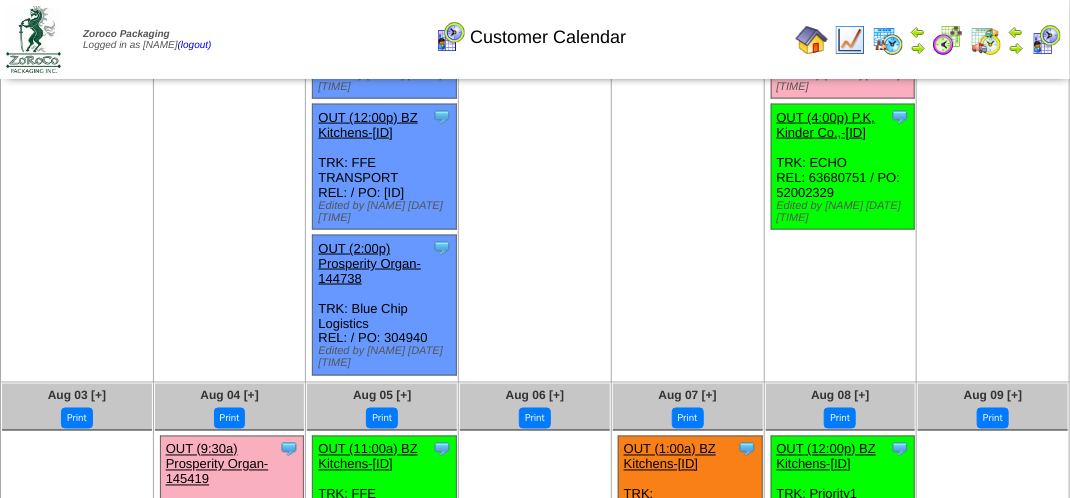click at bounding box center [1046, 40] 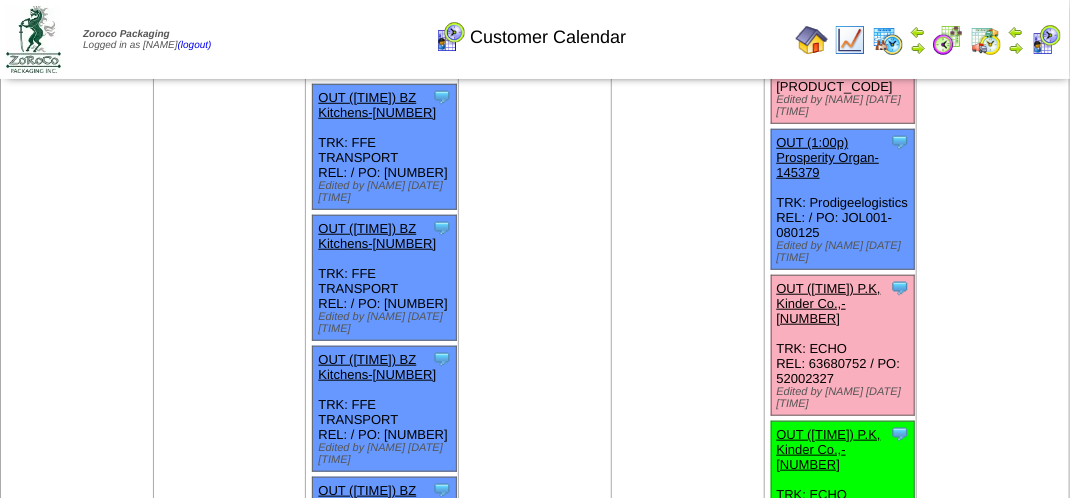 scroll, scrollTop: 500, scrollLeft: 0, axis: vertical 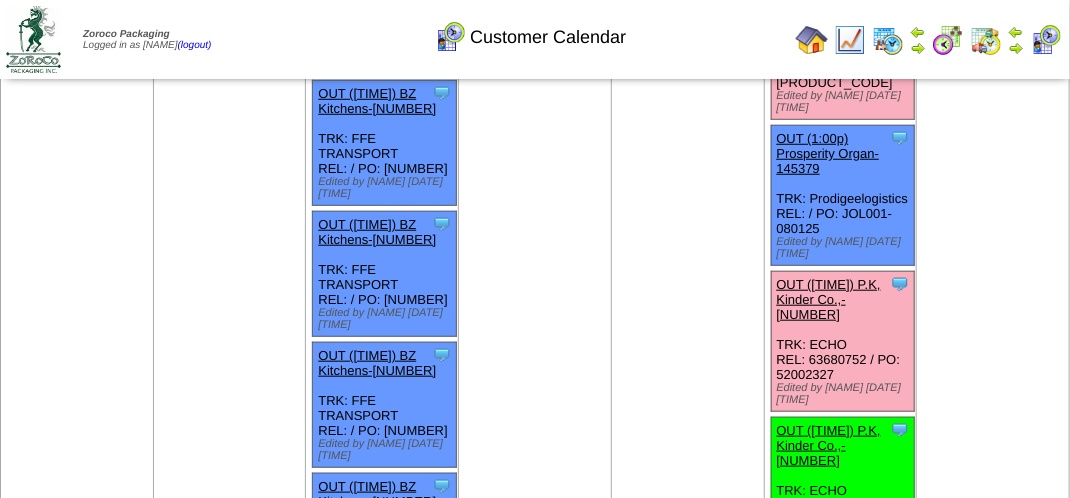 click on "OUT
(1:00p)
Prosperity Organ-145379" at bounding box center (828, 153) 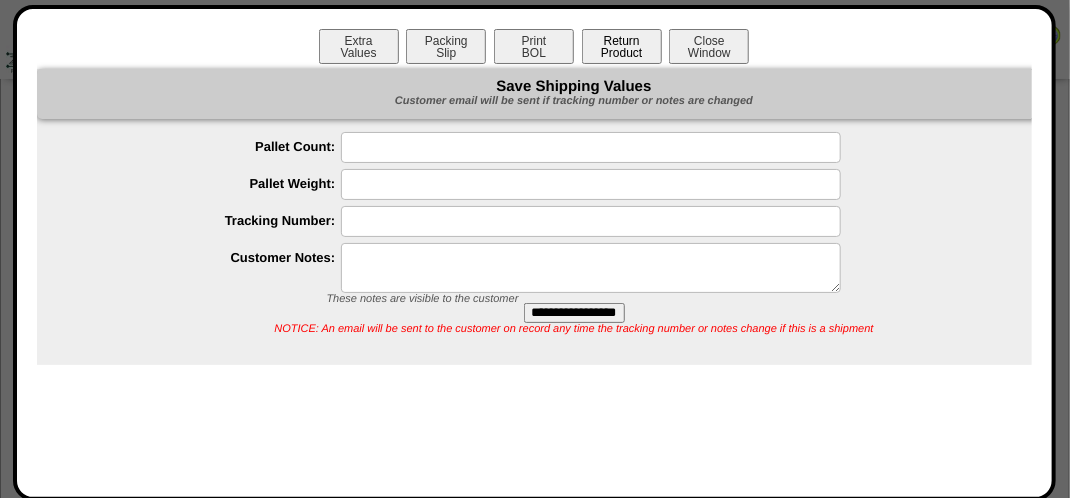 click on "OUT
(1:00p)
Prosperity Organ-145379" at bounding box center [828, 153] 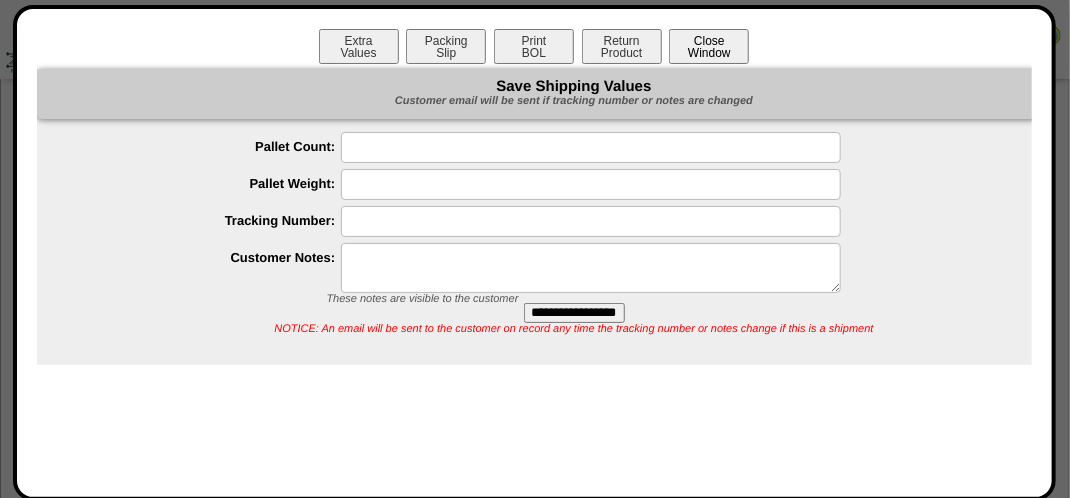 click on "Close Window" at bounding box center [709, 46] 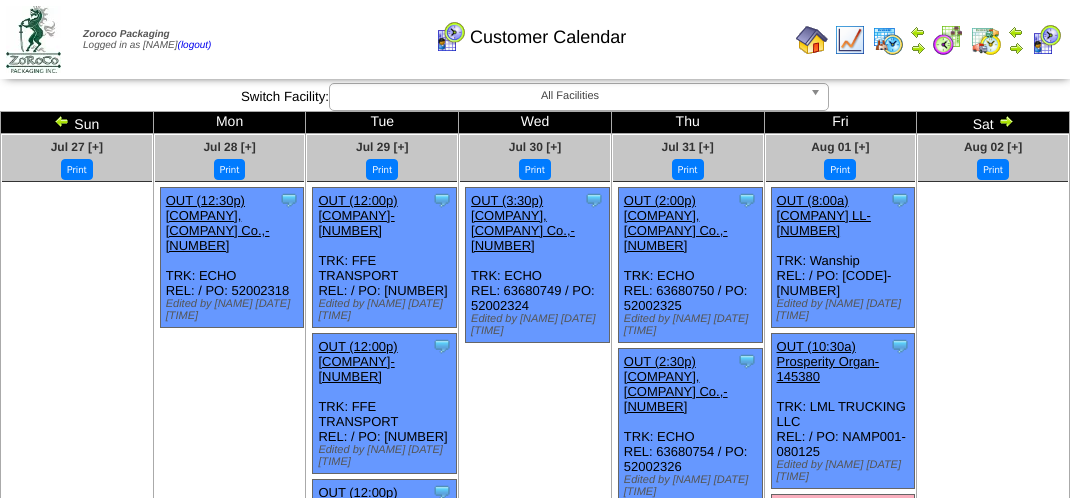 scroll, scrollTop: 0, scrollLeft: 0, axis: both 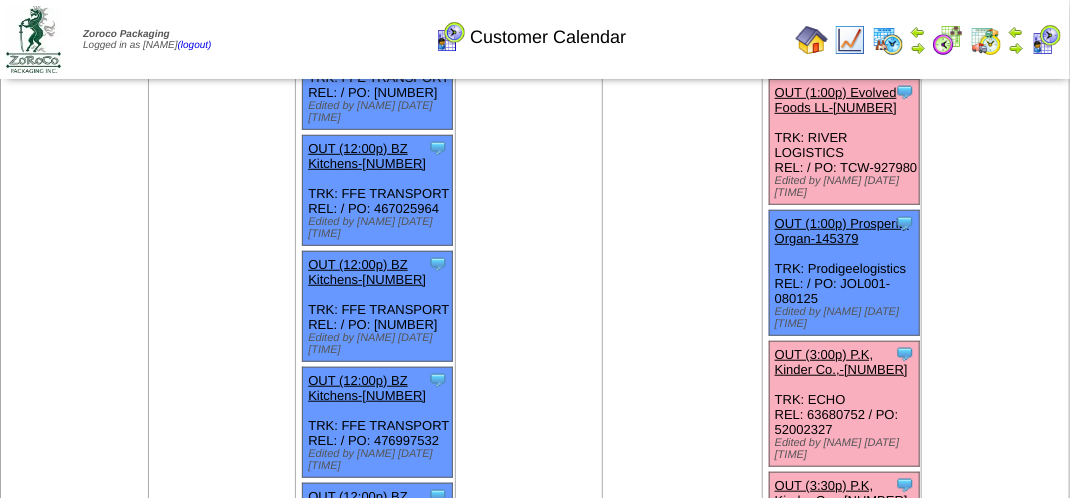 click at bounding box center [1016, 43] 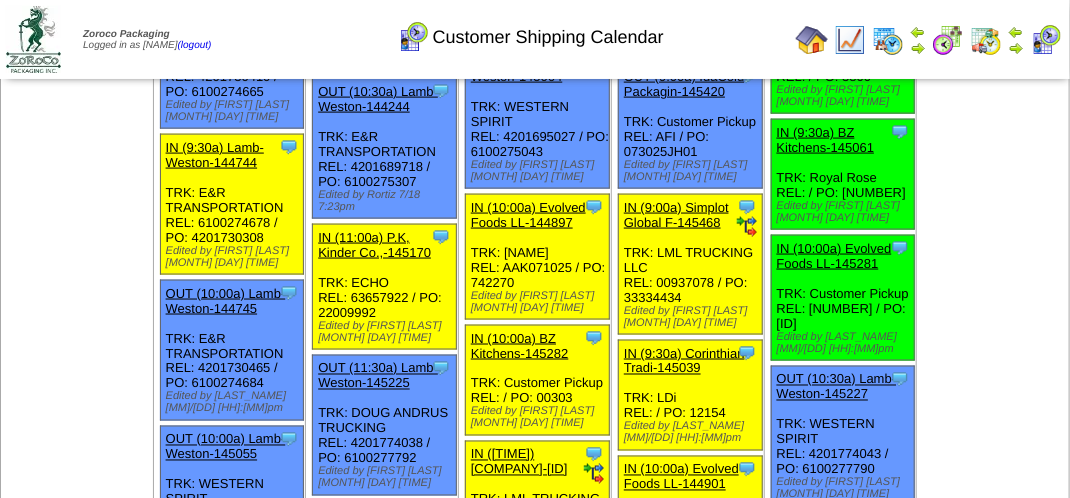 scroll, scrollTop: 1000, scrollLeft: 0, axis: vertical 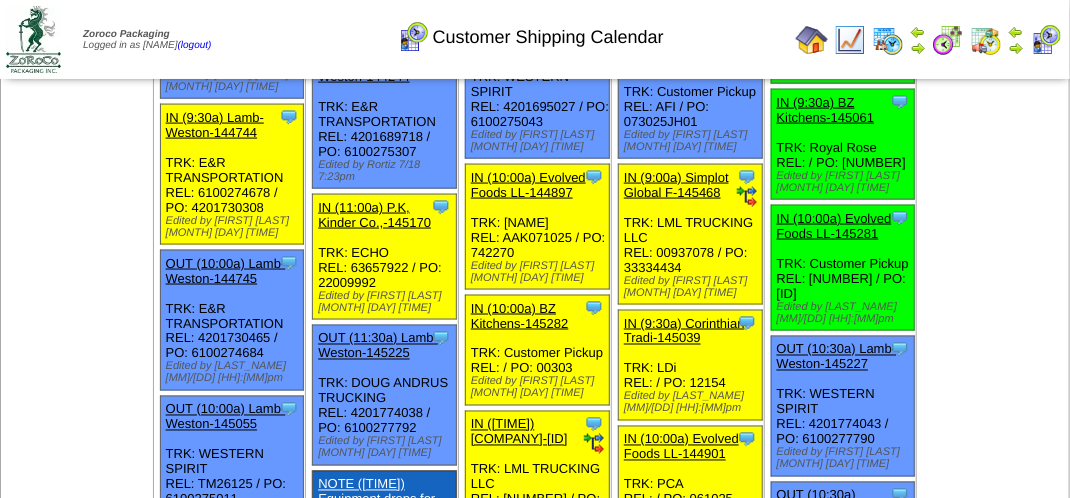 click on "Customer Shipping Calendar" at bounding box center [530, 30] 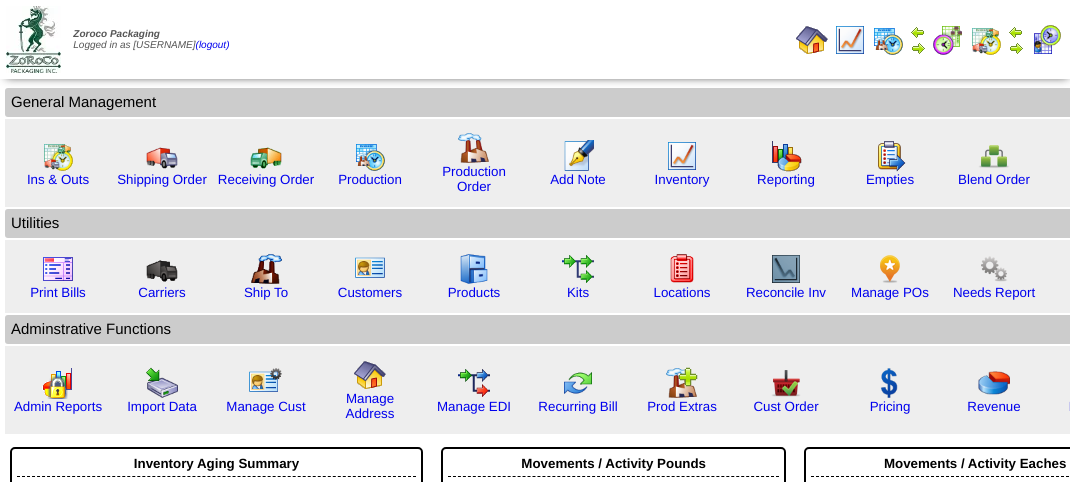 scroll, scrollTop: 0, scrollLeft: 0, axis: both 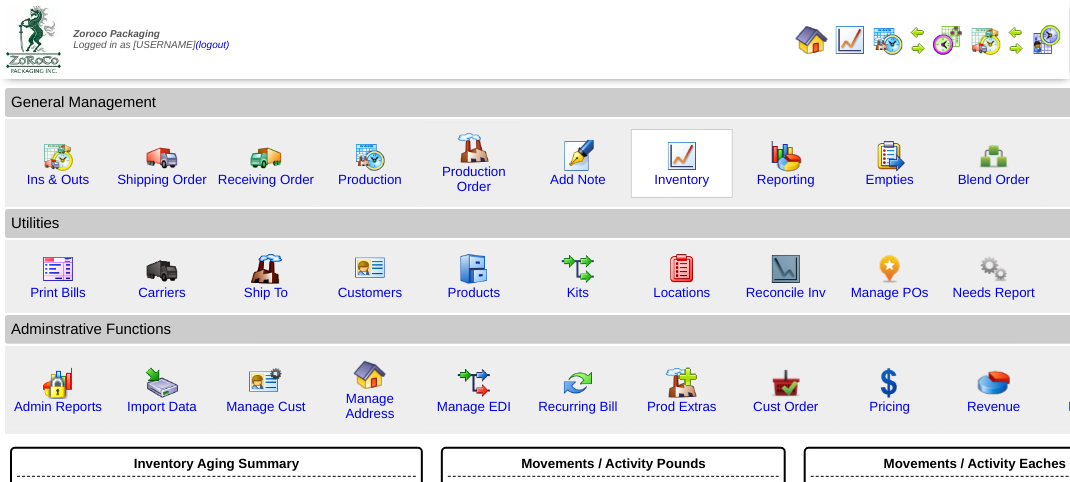 click at bounding box center (682, 156) 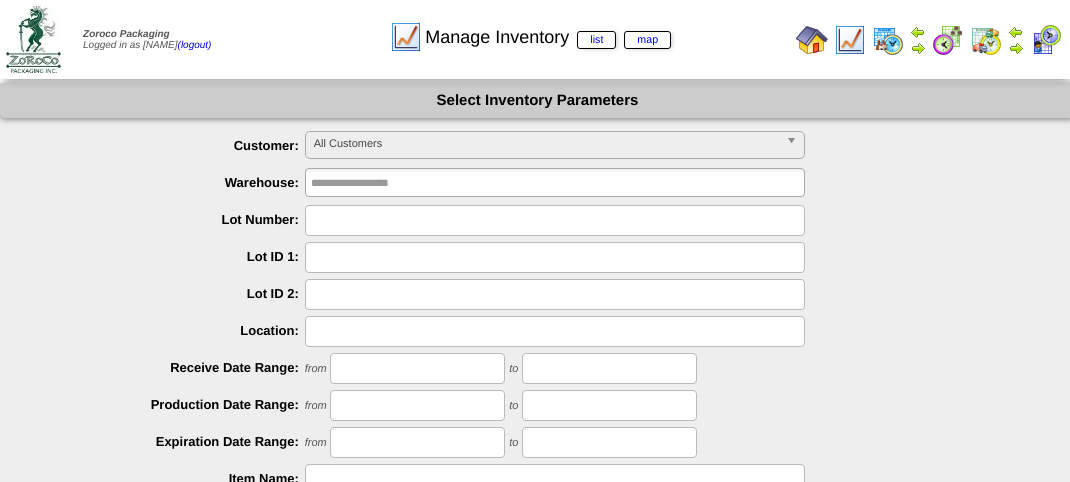 scroll, scrollTop: 0, scrollLeft: 0, axis: both 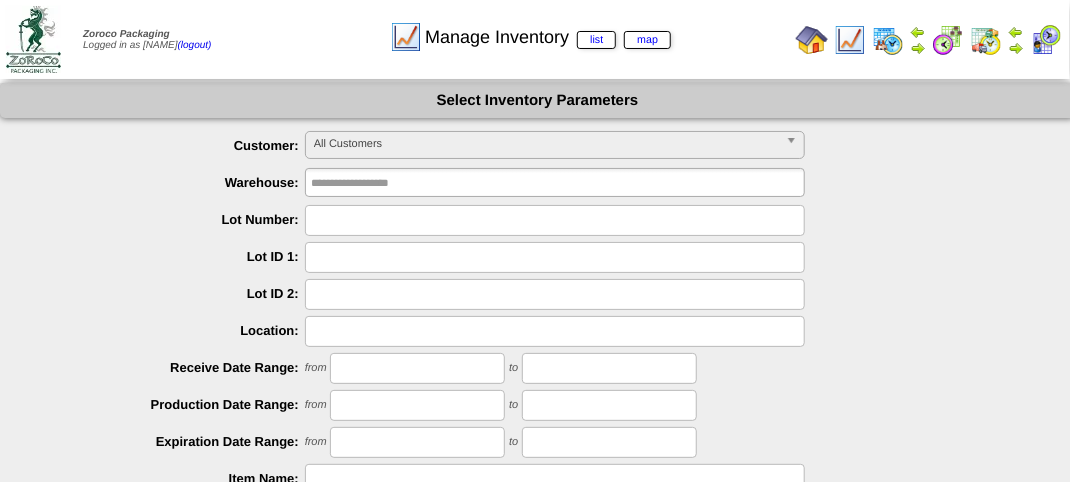 click on "All Customers" at bounding box center [546, 144] 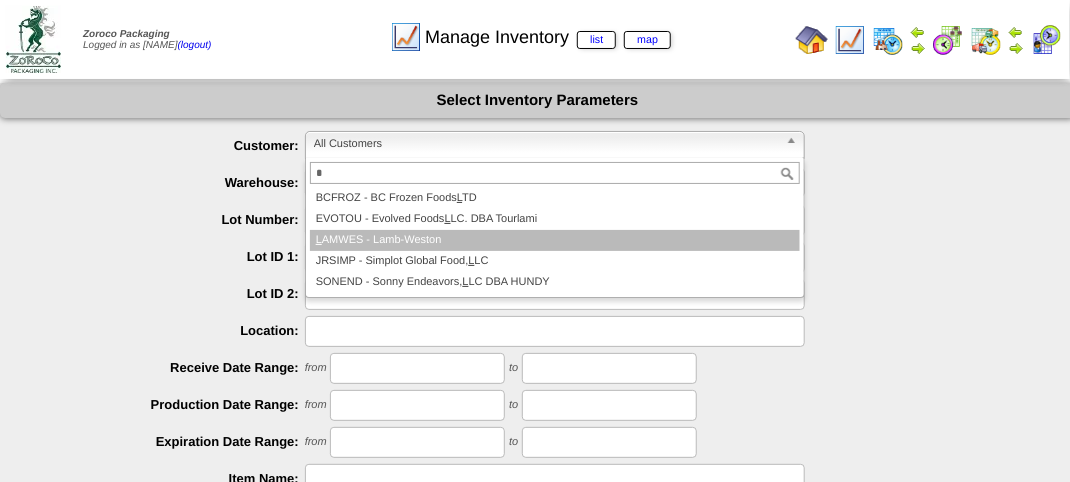 type on "*" 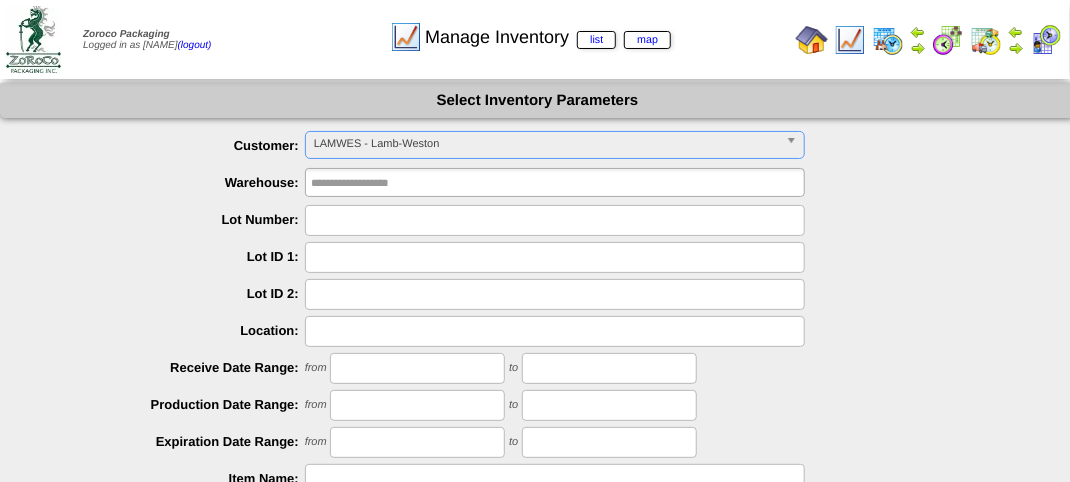 click on "**********" at bounding box center (537, 446) 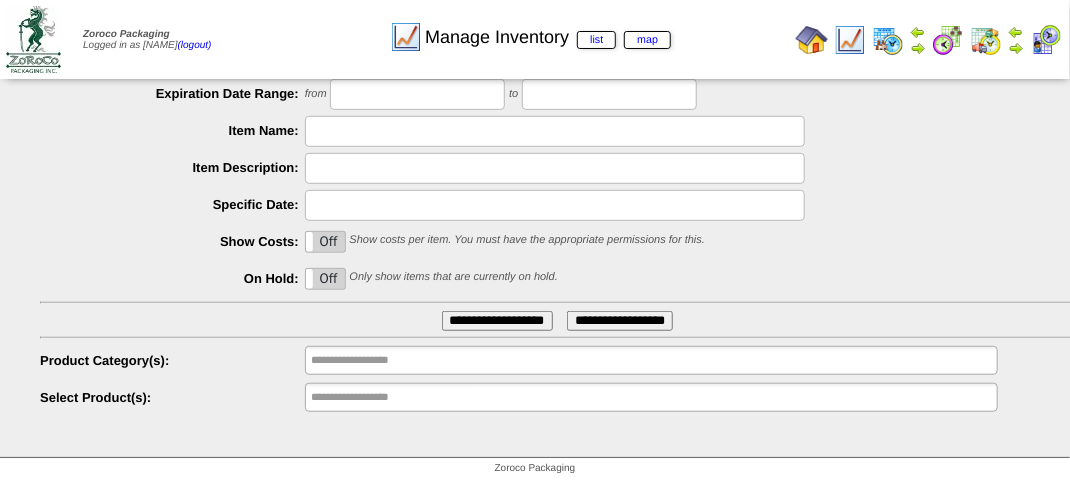 scroll, scrollTop: 351, scrollLeft: 0, axis: vertical 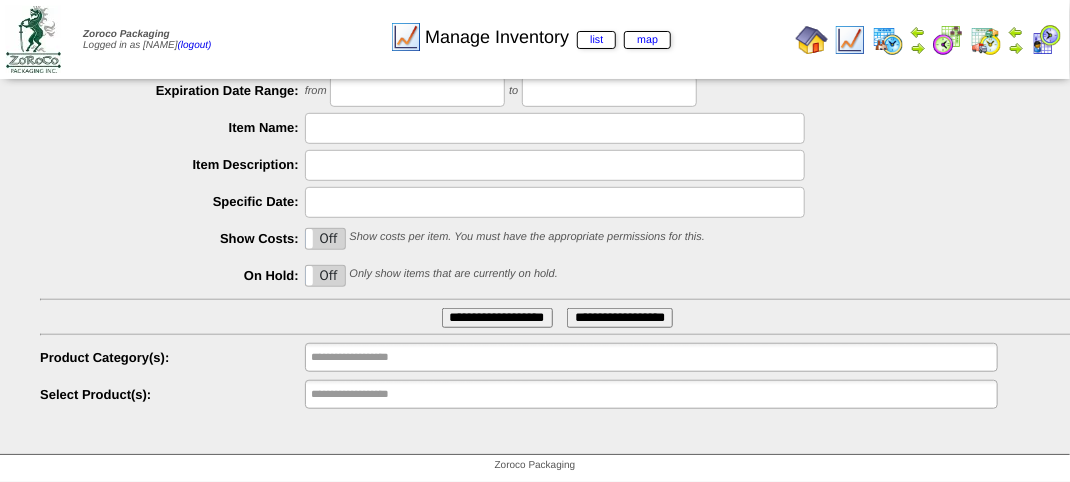 type 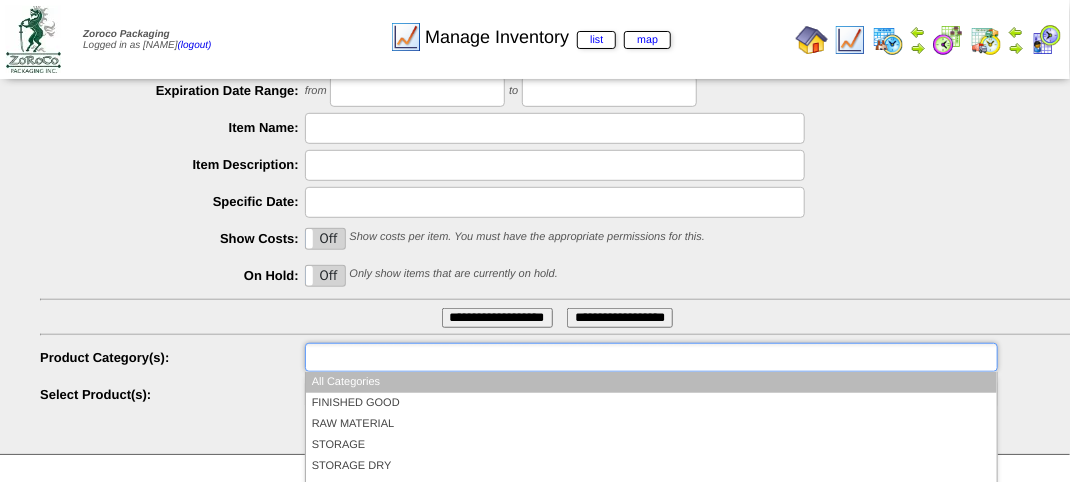 click at bounding box center [375, 357] 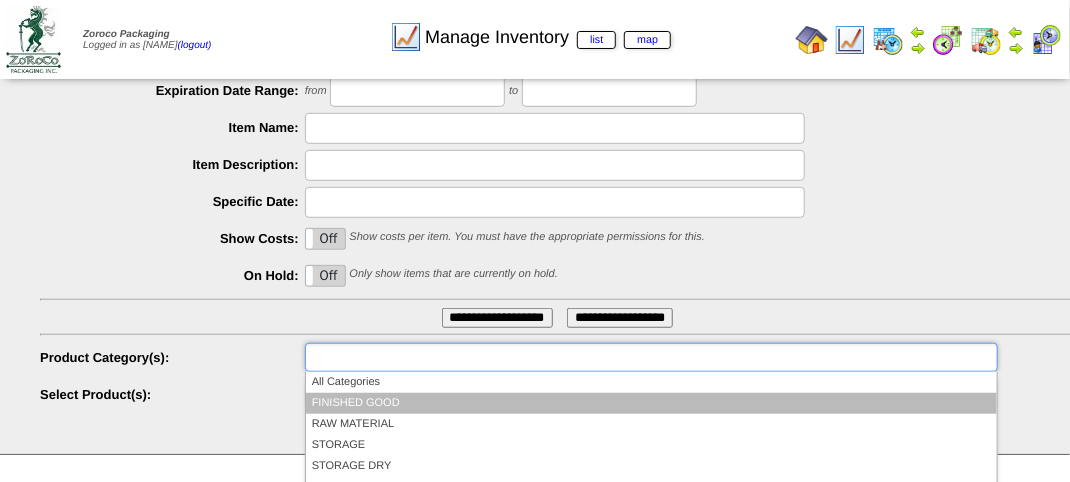 click on "FINISHED GOOD" at bounding box center (651, 403) 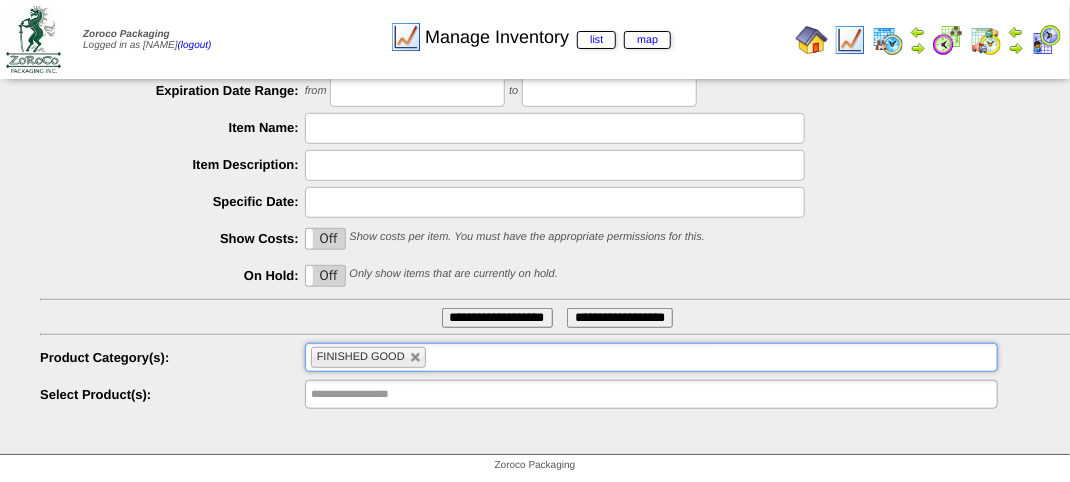 type 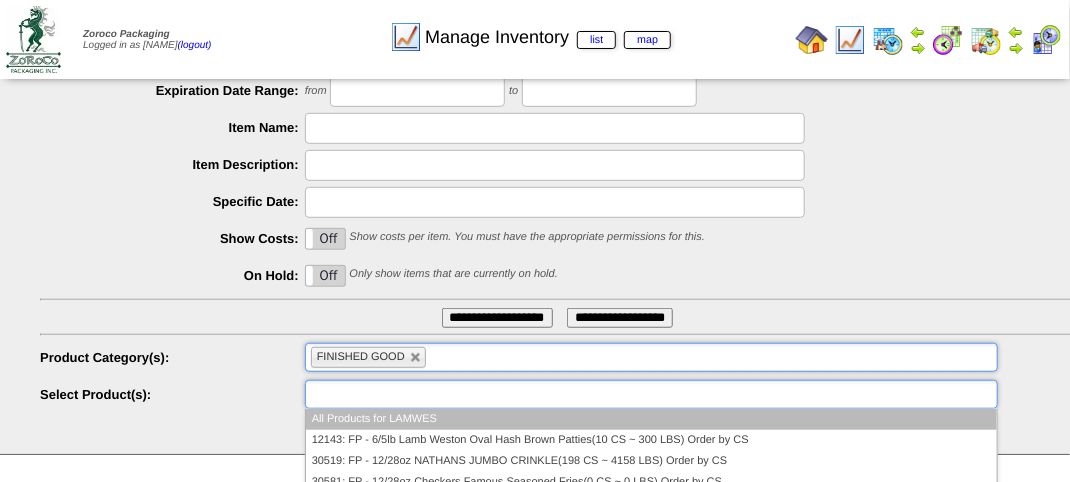 click at bounding box center (375, 394) 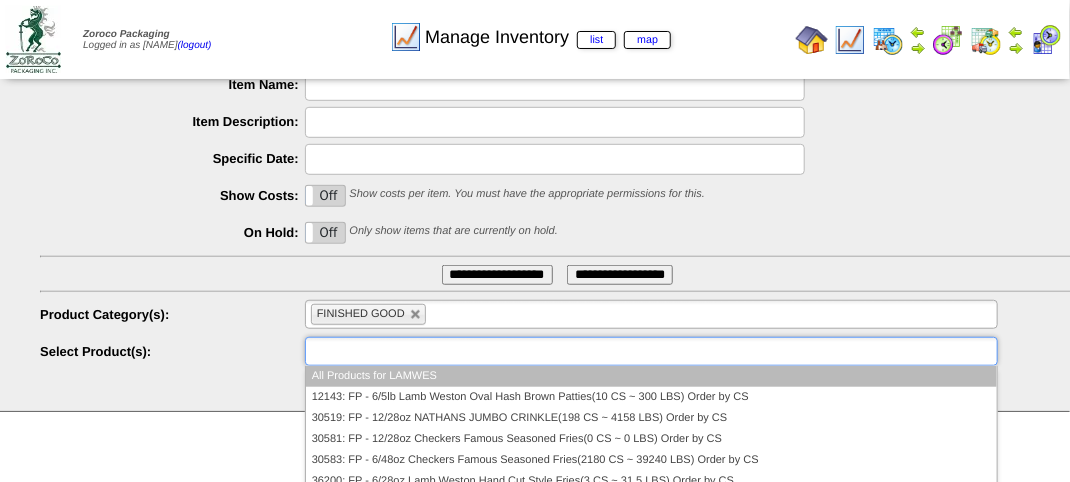 scroll, scrollTop: 518, scrollLeft: 0, axis: vertical 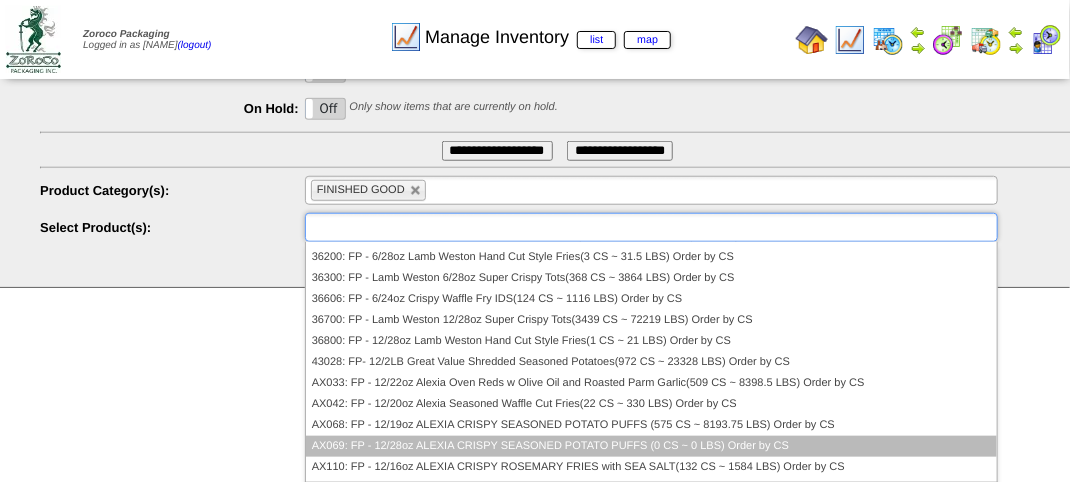 click on "AX069: FP - 12/28oz ALEXIA CRISPY SEASONED POTATO PUFFS (0 CS ~ 0 LBS) Order by CS" at bounding box center [651, 446] 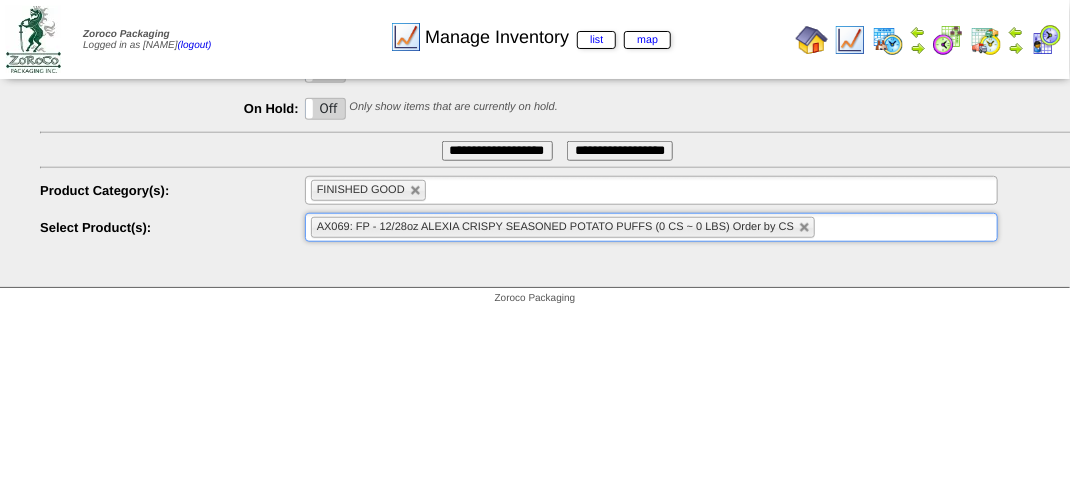 click on "**********" at bounding box center [497, 151] 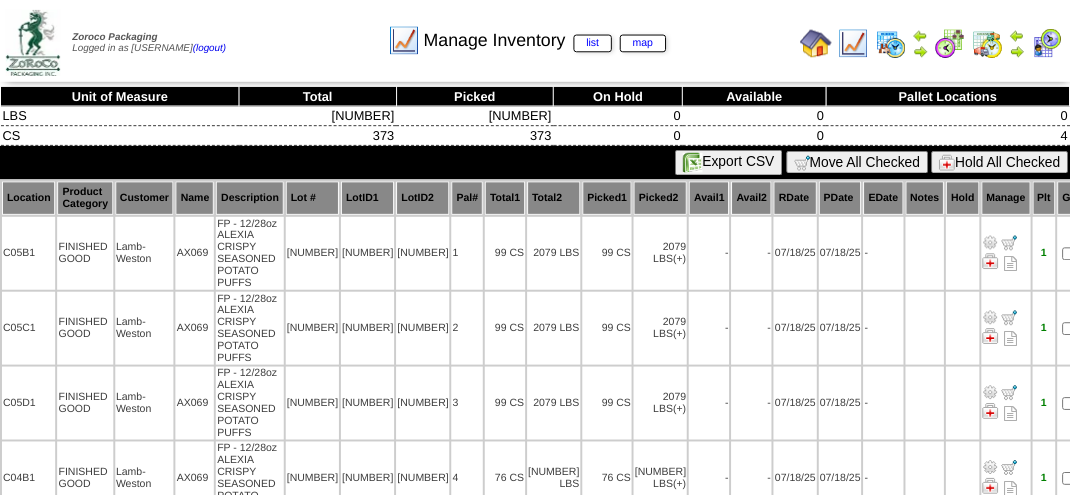 scroll, scrollTop: 0, scrollLeft: 0, axis: both 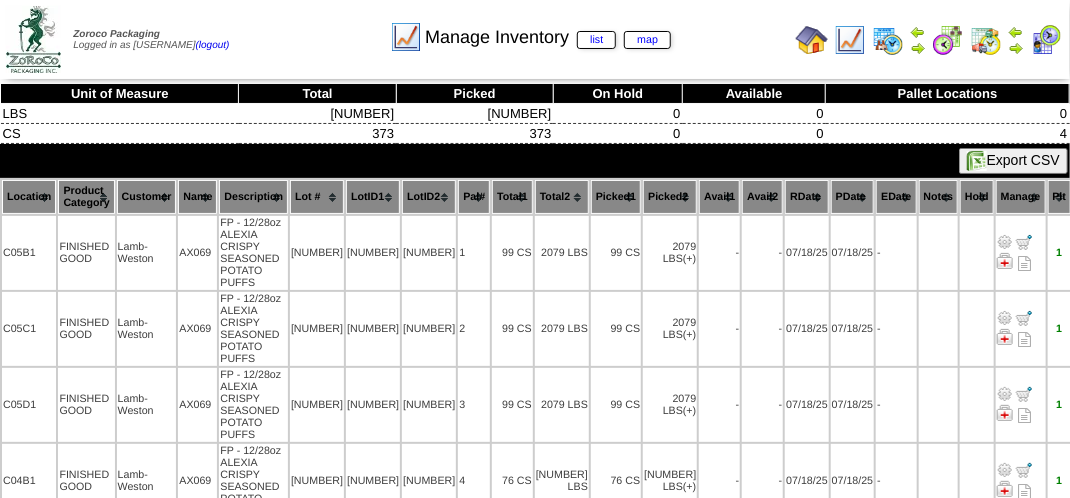 click on "Location" at bounding box center (29, 197) 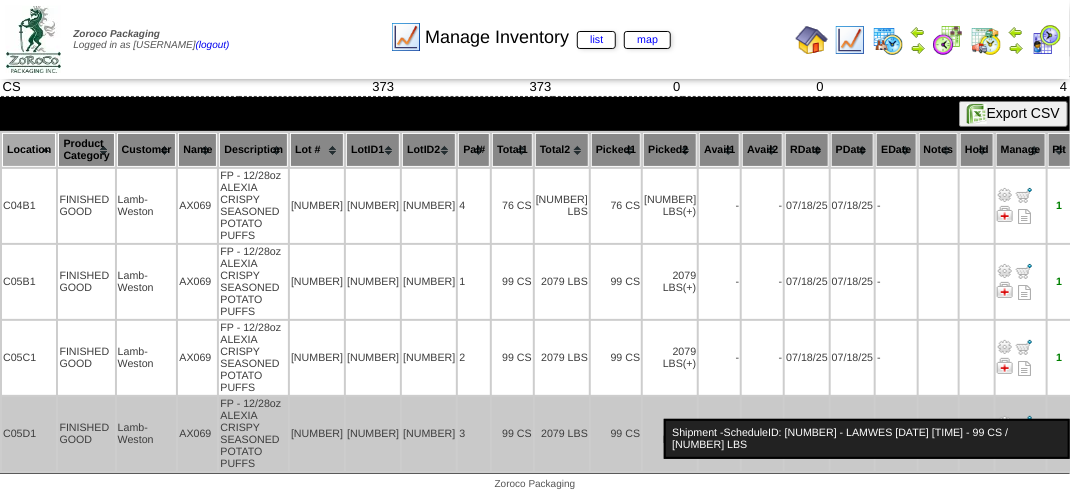 scroll, scrollTop: 0, scrollLeft: 0, axis: both 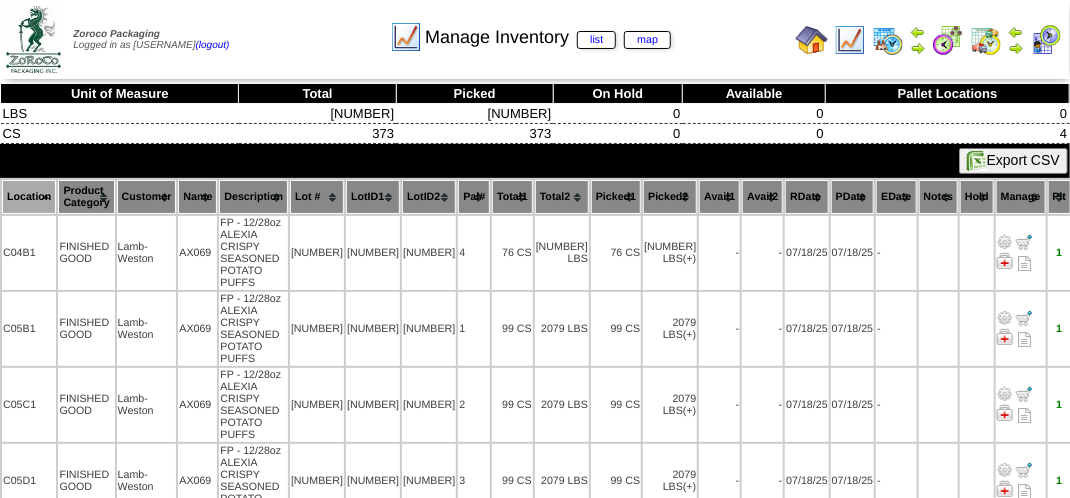 click on "Manage Inventory list map" at bounding box center [530, 30] 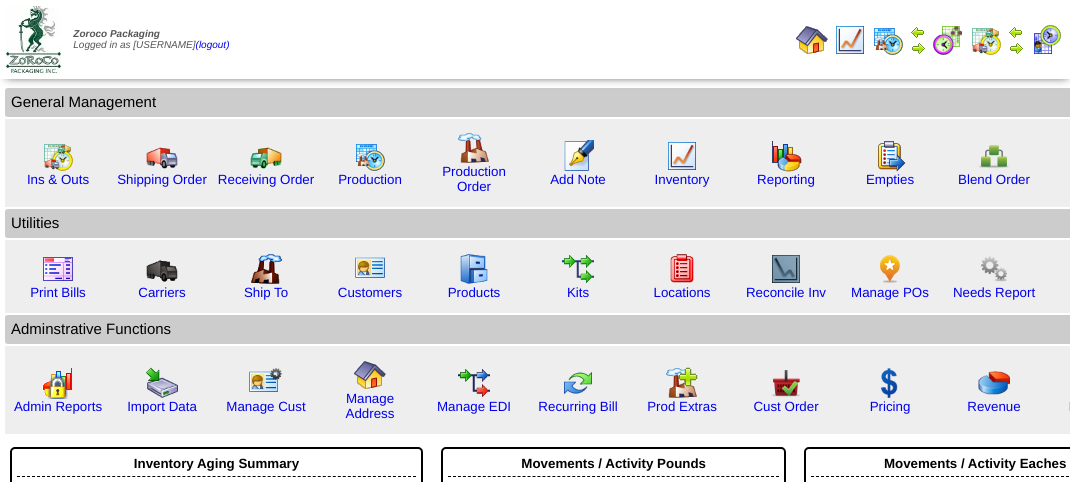 scroll, scrollTop: 0, scrollLeft: 0, axis: both 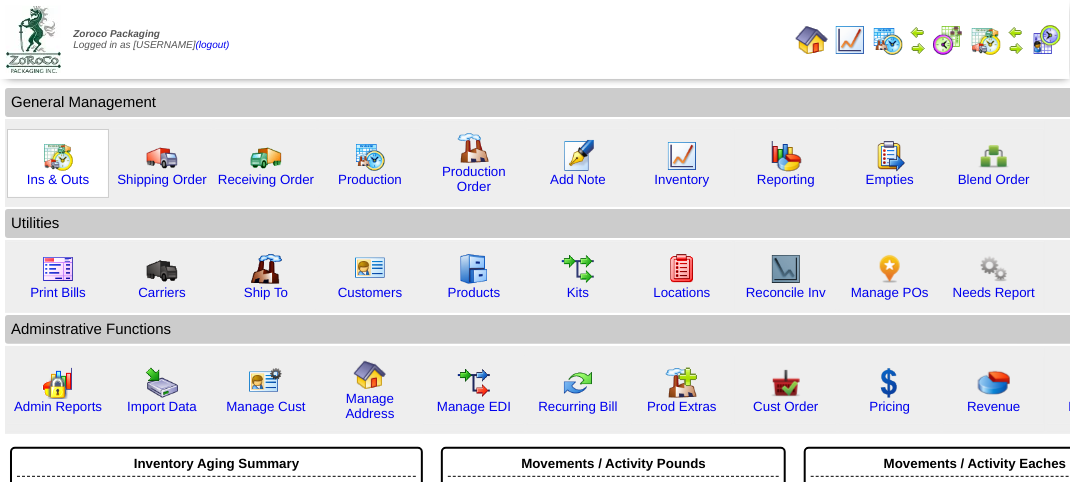 click at bounding box center [58, 156] 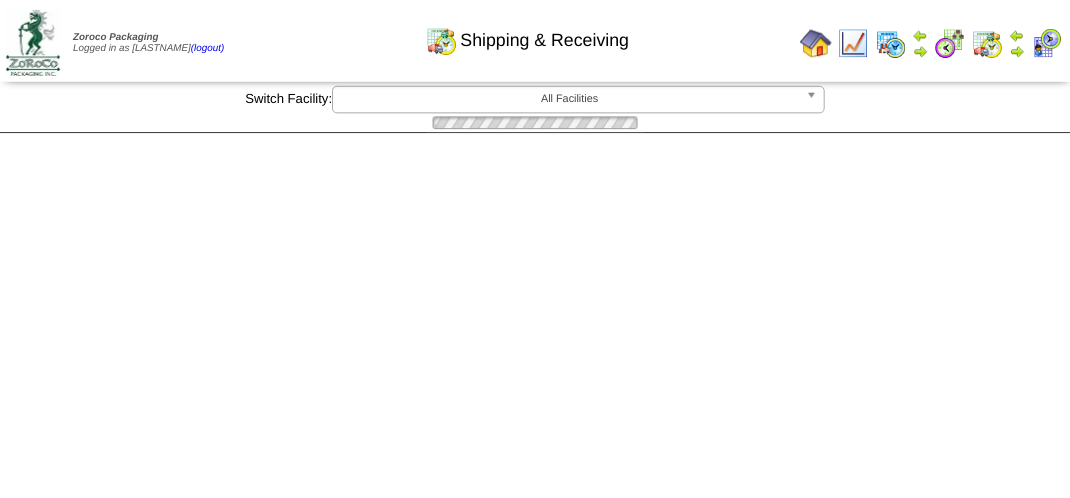 scroll, scrollTop: 0, scrollLeft: 0, axis: both 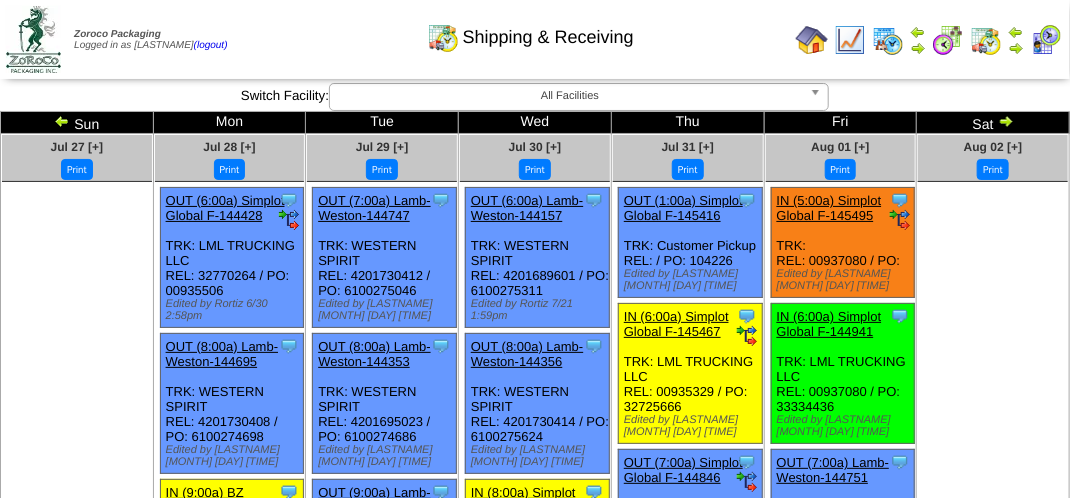 click at bounding box center [1046, 40] 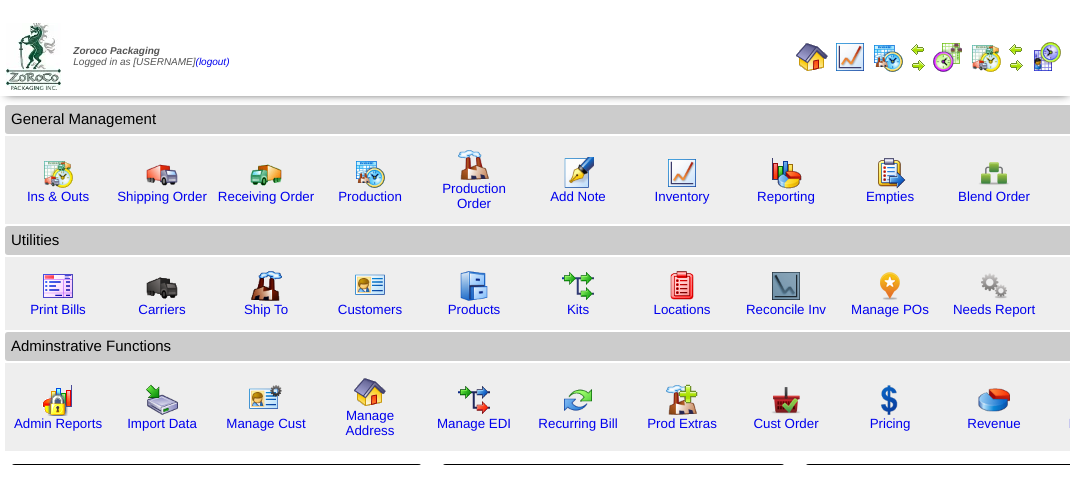 scroll, scrollTop: 0, scrollLeft: 0, axis: both 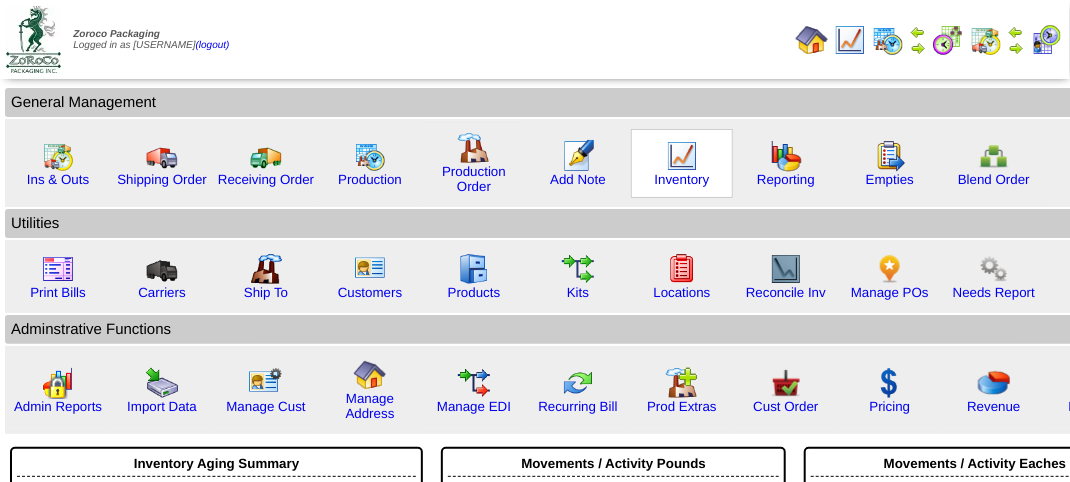 click at bounding box center (682, 156) 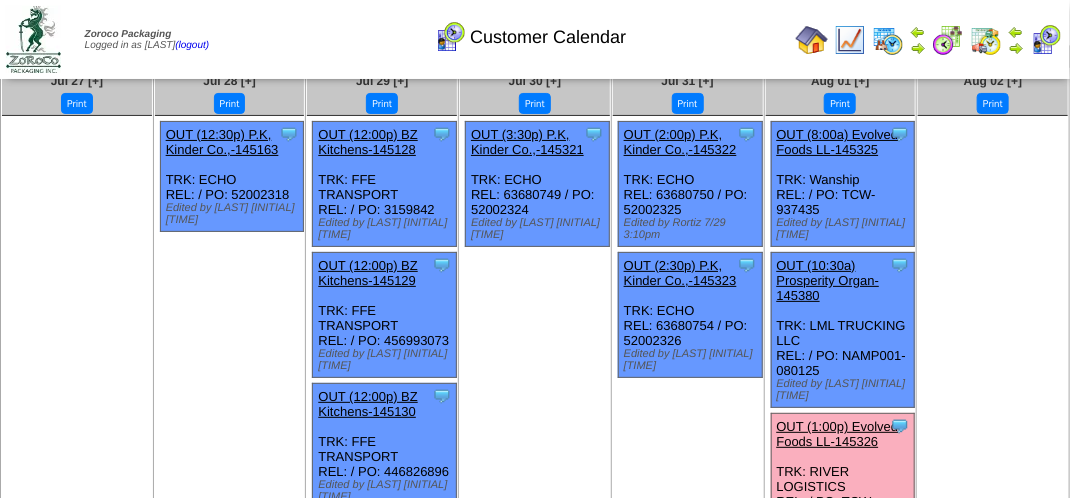 scroll, scrollTop: 100, scrollLeft: 0, axis: vertical 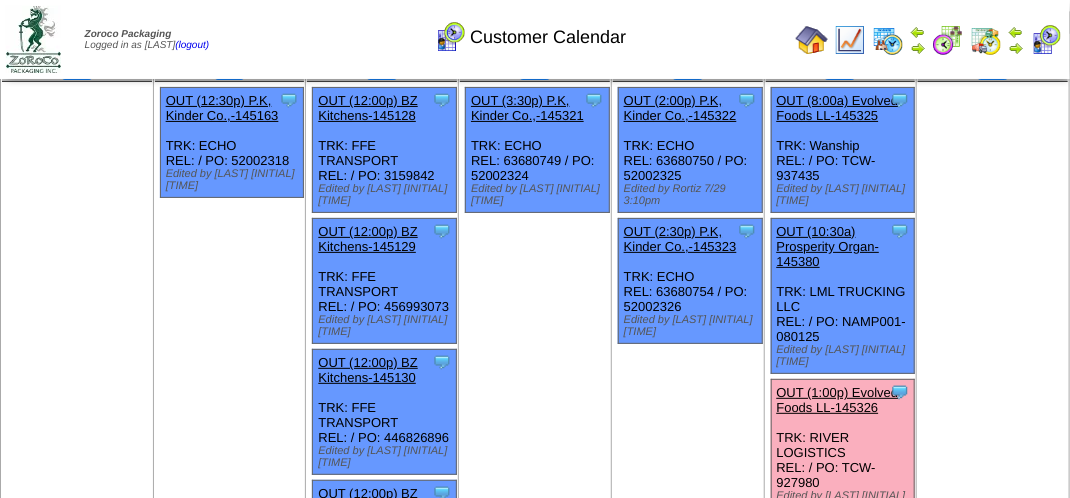 click on "Clone Item
OUT
([TIME])
Prosperity Organ-[NUMBER]
Prosperity Organic Foods Inc
ScheduleID: [NUMBER]
[NUMBER] CS:
M-RF[NUMBER]
* [NUMBER]
Shipped
(FP-Organic Melt Rich and Creamy Butter (12/[NUMBER]oz) - IP)" at bounding box center [843, 296] 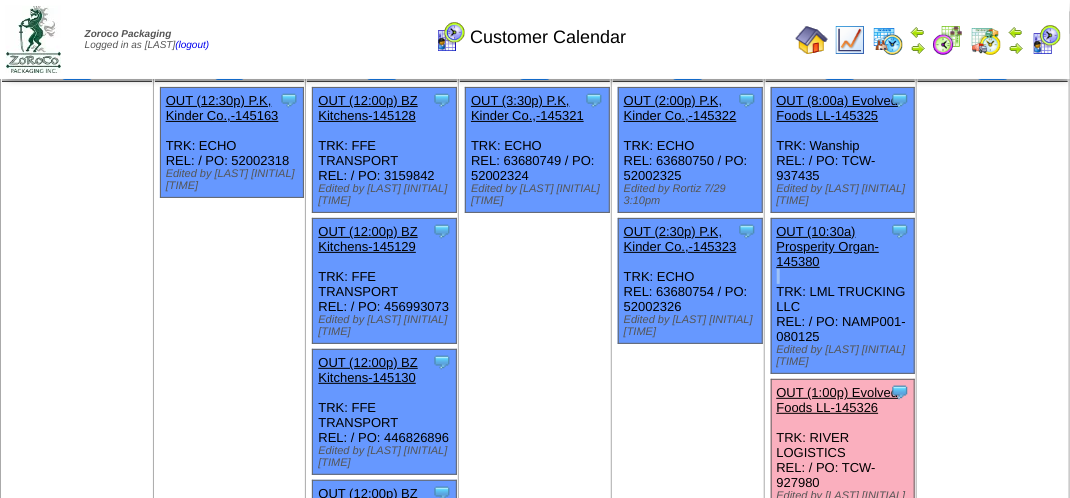 click on "Clone Item
OUT
(10:30a)
Prosperity Organ-145380
Prosperity Organic Foods Inc
ScheduleID: 145380
2496 CS:
M-RF202
* 2496
Shipped
(FP-Organic Melt Rich and Creamy Butter (12/13oz) - IP)" at bounding box center [843, 296] 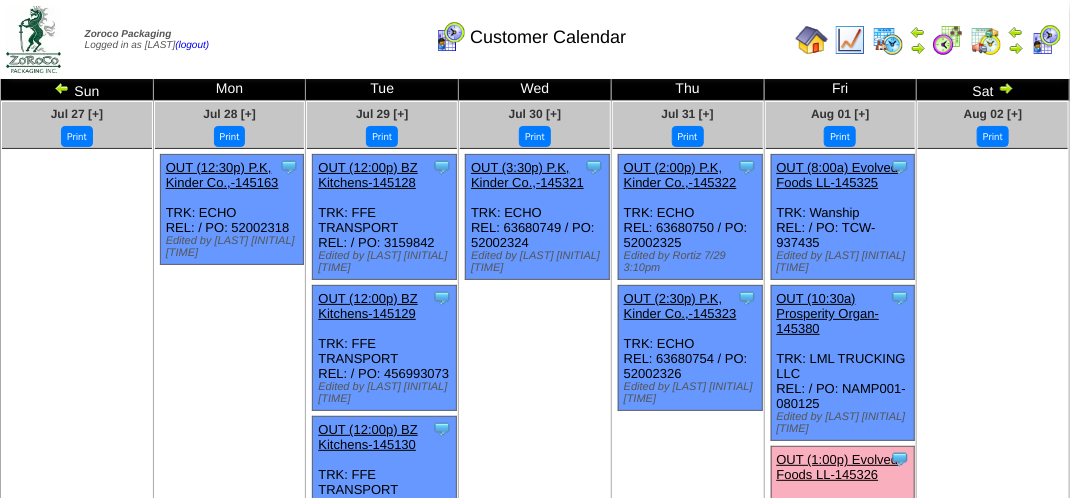 scroll, scrollTop: 0, scrollLeft: 0, axis: both 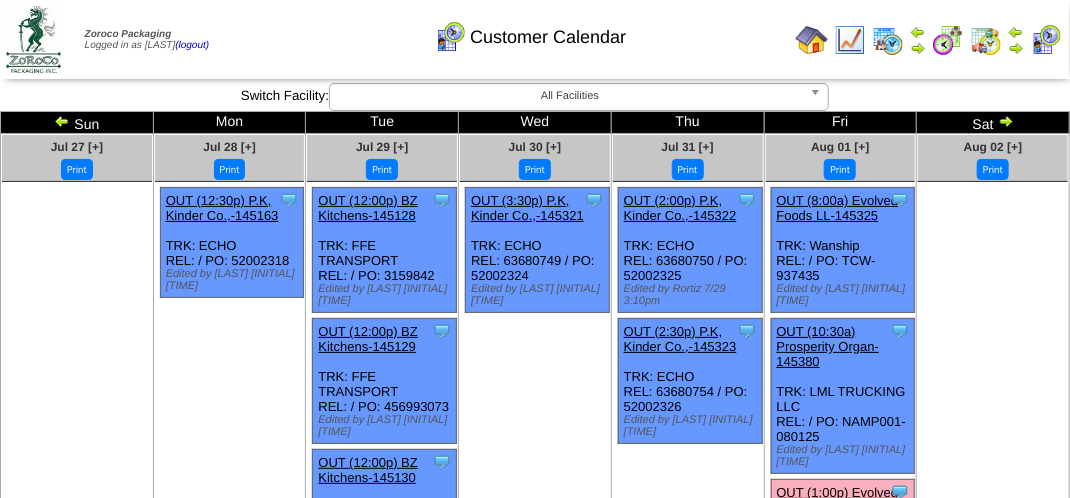 click on "Customer Calendar" at bounding box center [530, 30] 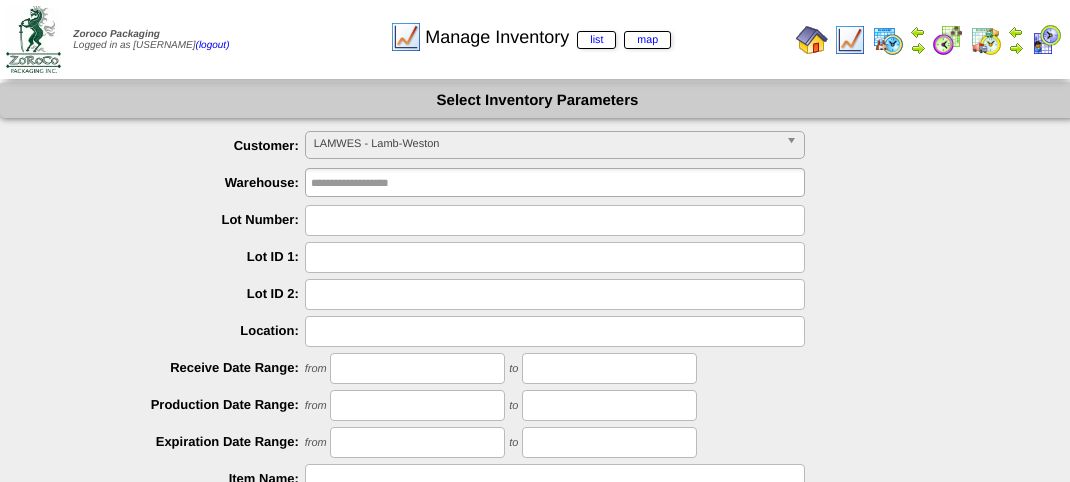 scroll, scrollTop: 0, scrollLeft: 0, axis: both 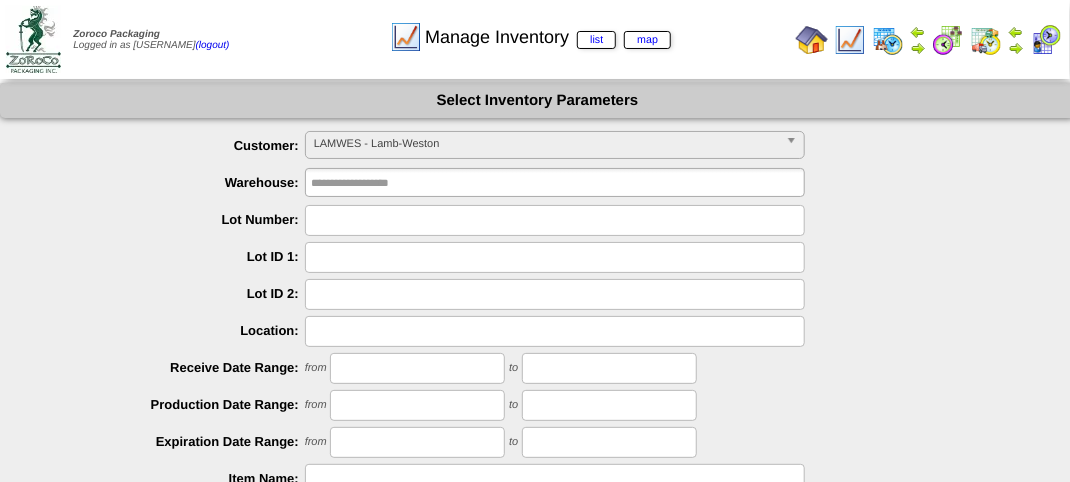 click on "LAMWES - Lamb-Weston" at bounding box center [546, 144] 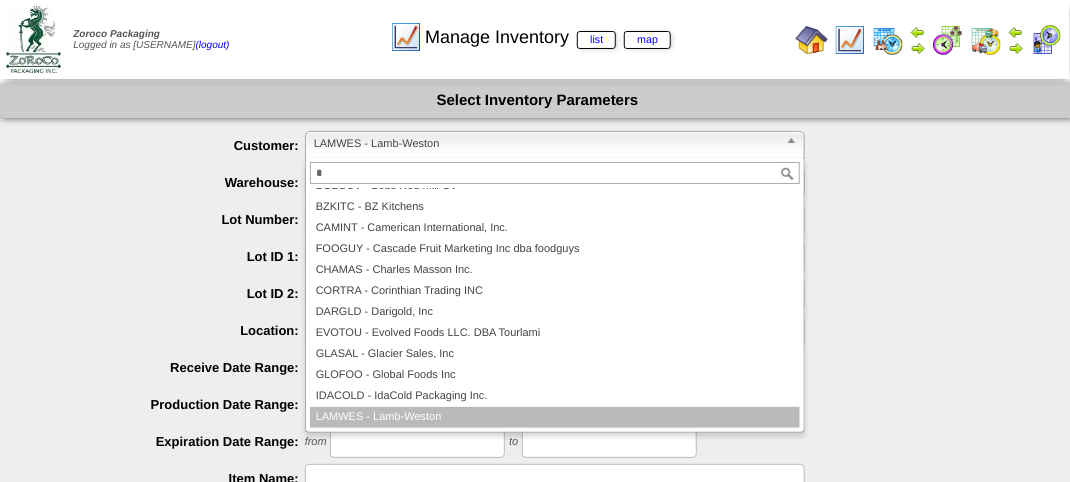 scroll, scrollTop: 0, scrollLeft: 0, axis: both 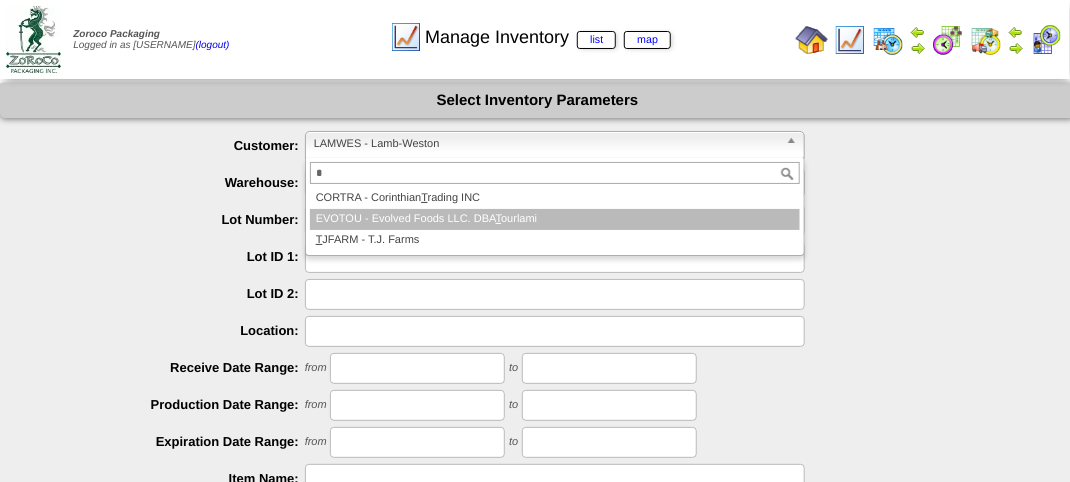 type on "*" 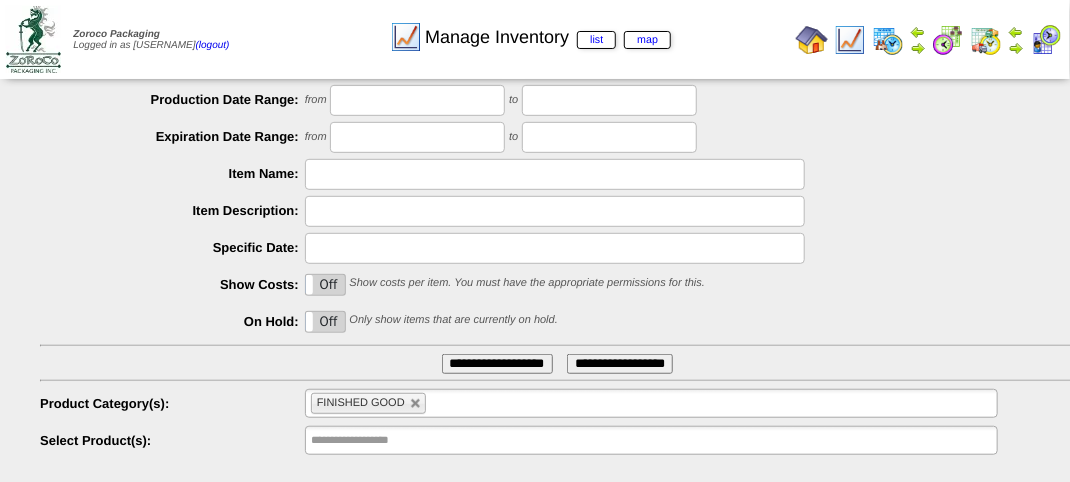 scroll, scrollTop: 351, scrollLeft: 0, axis: vertical 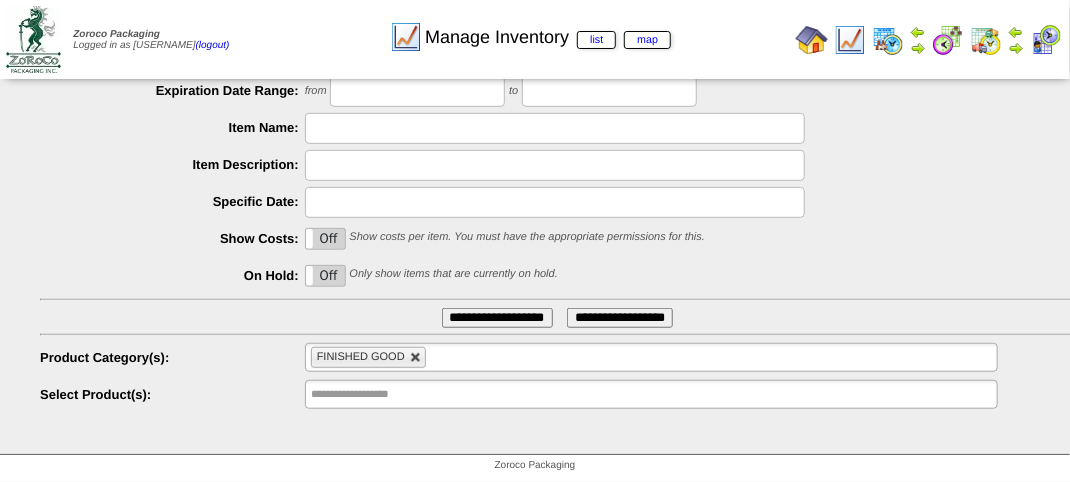 click at bounding box center [416, 358] 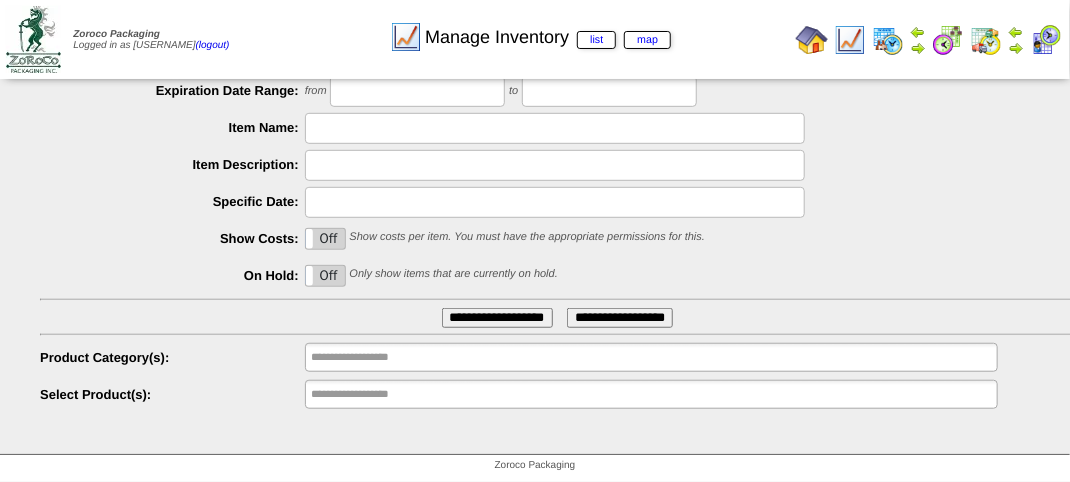 type 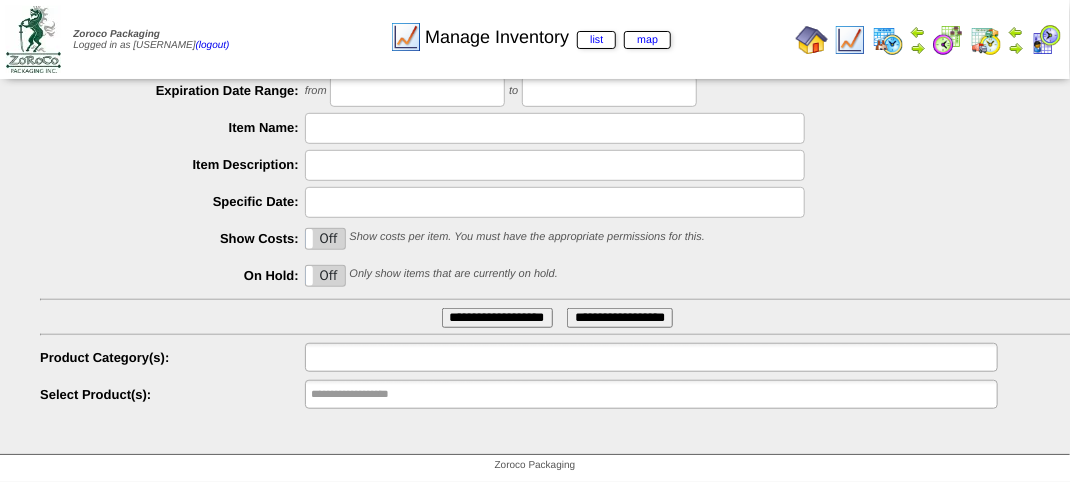 click at bounding box center (375, 357) 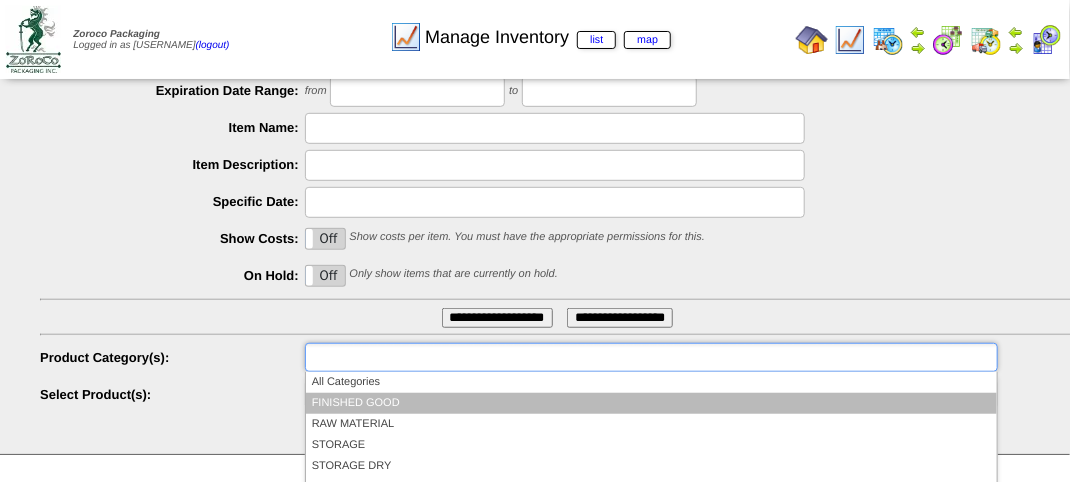 click on "FINISHED GOOD" at bounding box center [651, 403] 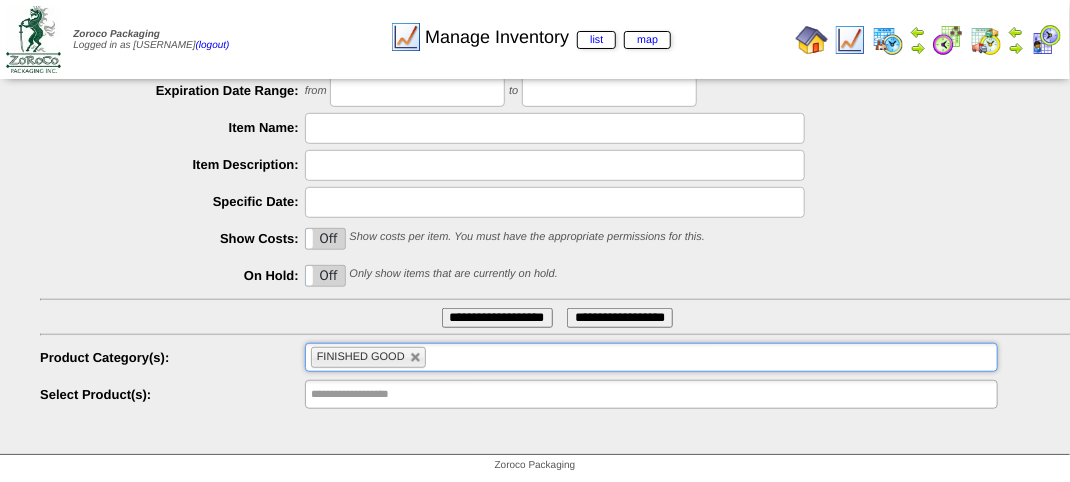 type 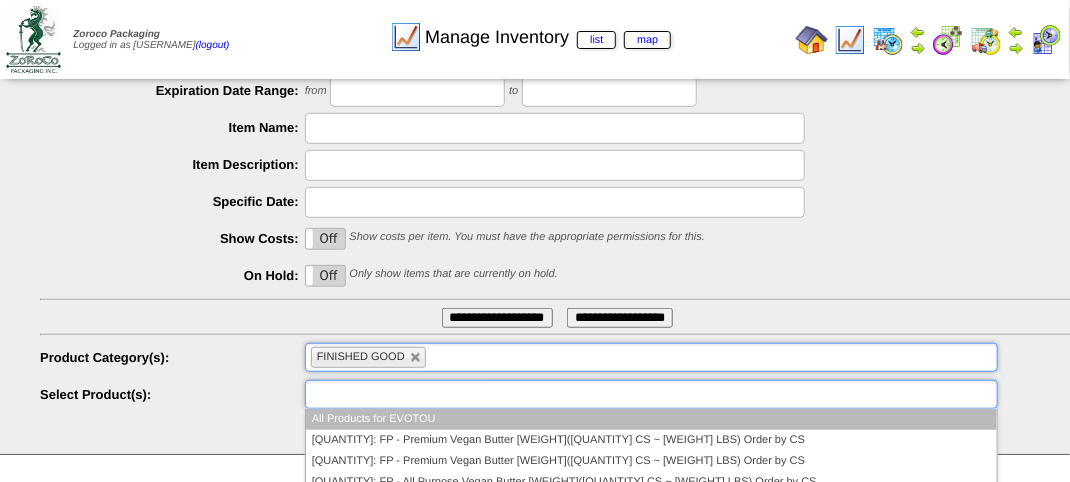 click at bounding box center [375, 394] 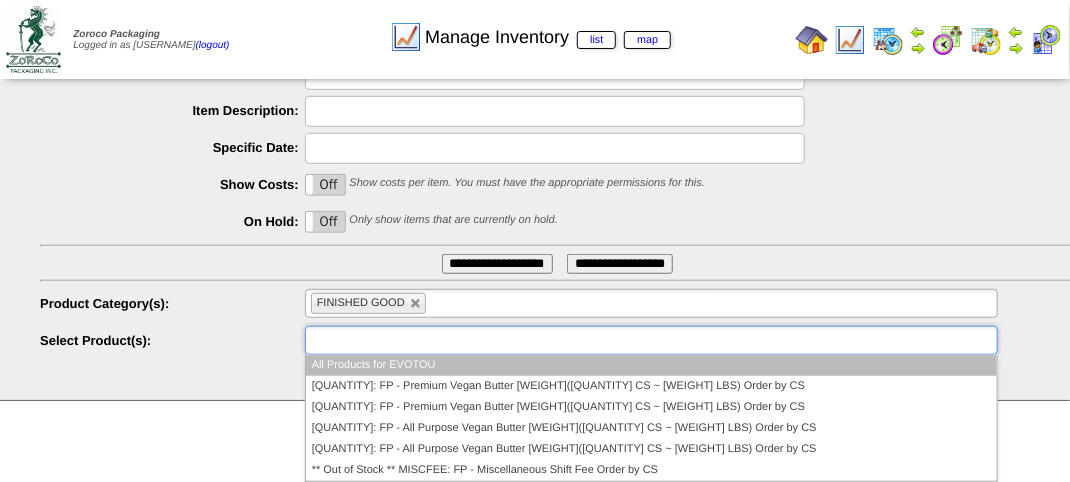 scroll, scrollTop: 481, scrollLeft: 0, axis: vertical 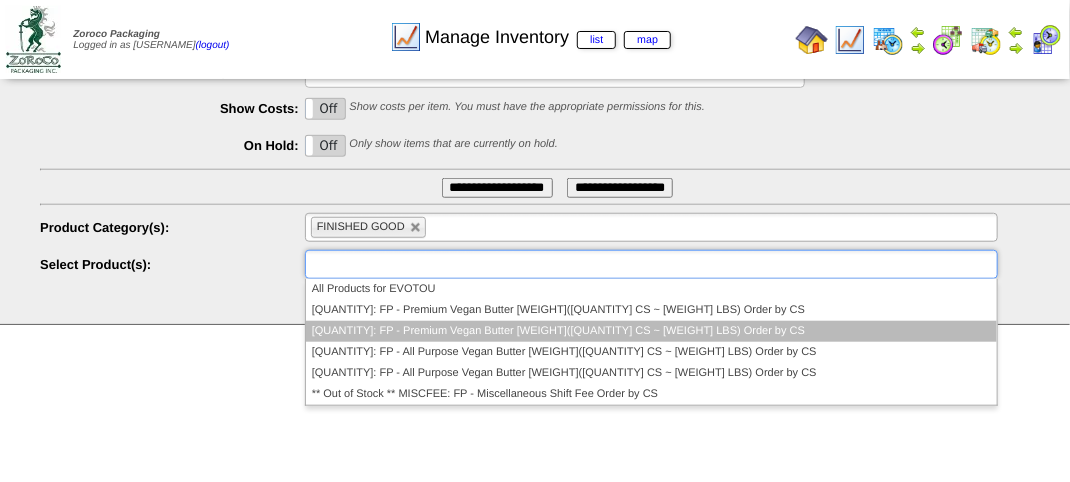 click on "664302: FP - Premium Vegan Butter 1lb(0 CS ~ 0 LBS) Order by CS" at bounding box center [651, 331] 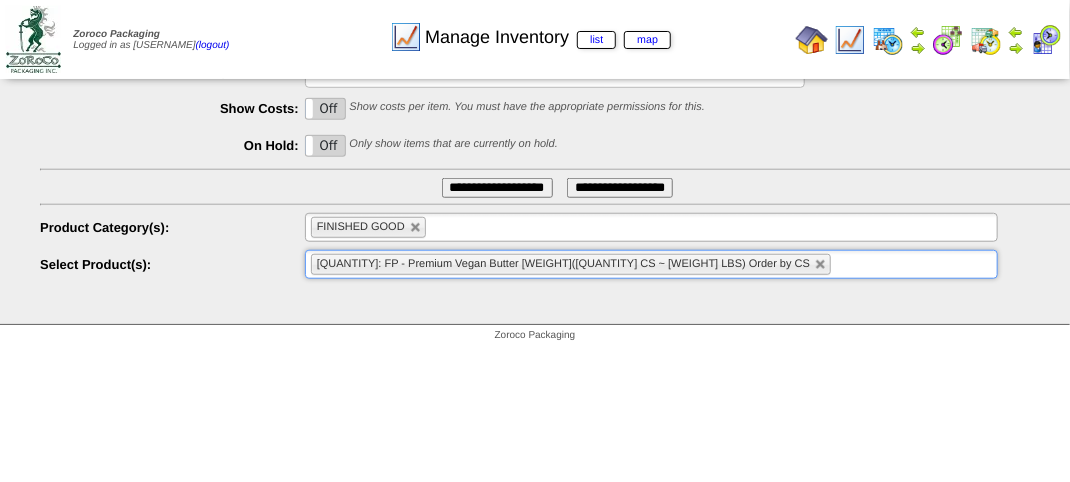 click on "**********" at bounding box center [497, 188] 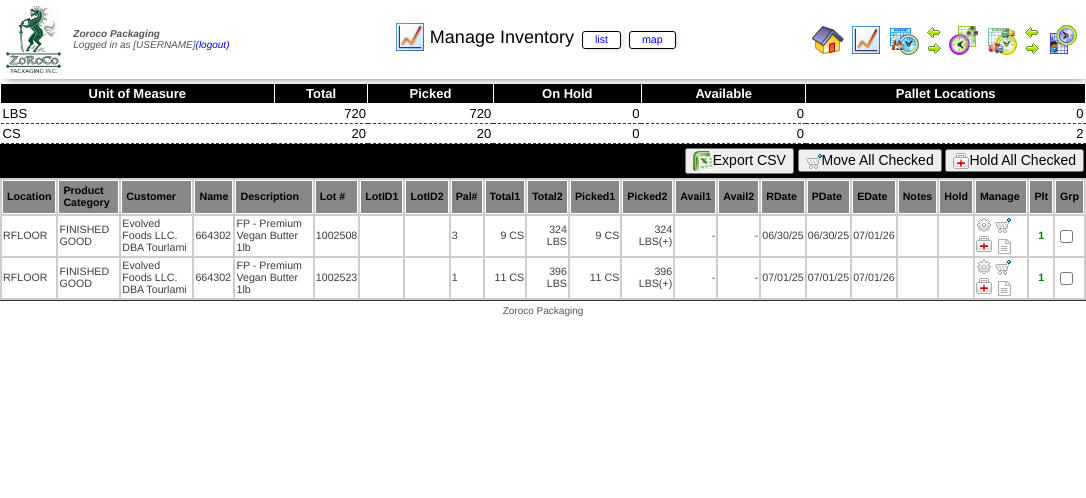 scroll, scrollTop: 0, scrollLeft: 0, axis: both 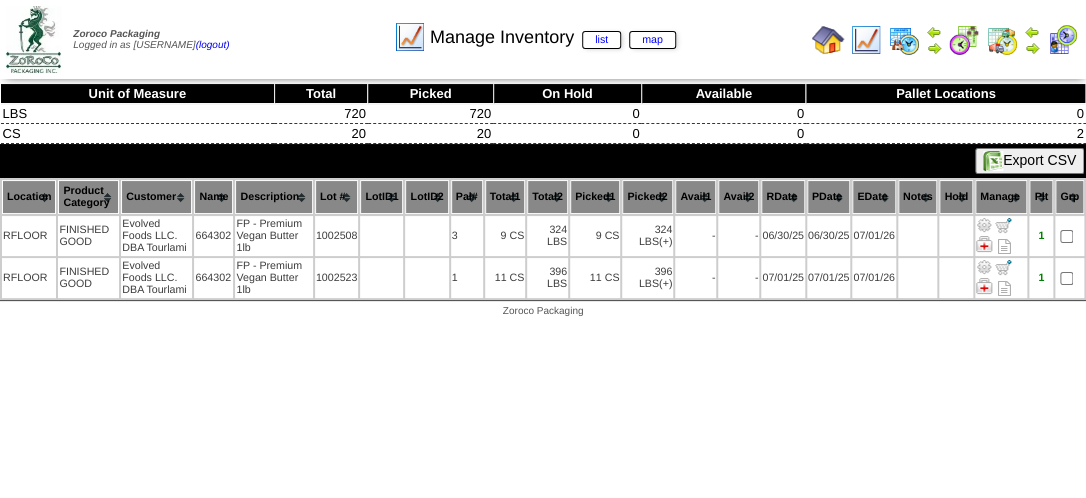 click on "Manage Inventory list map" at bounding box center (535, 30) 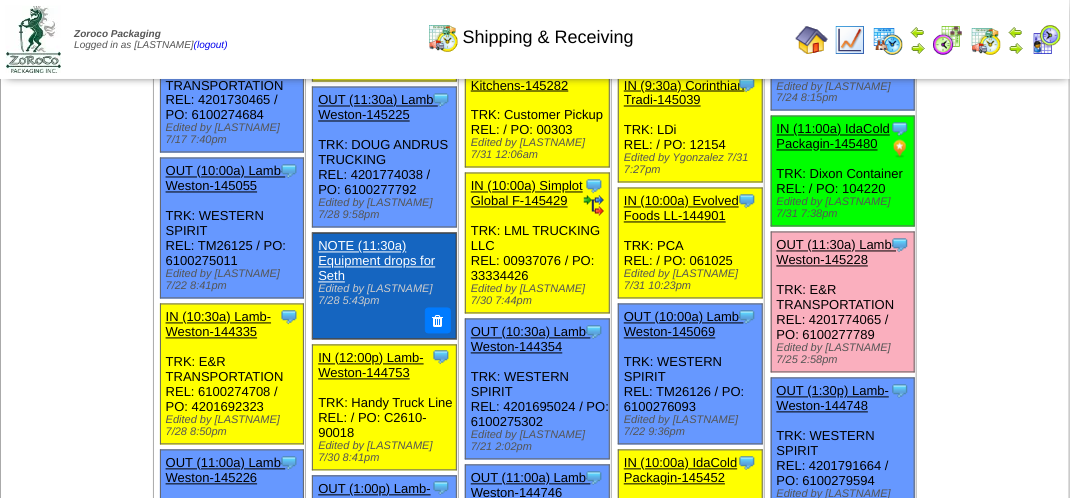 scroll, scrollTop: 1200, scrollLeft: 0, axis: vertical 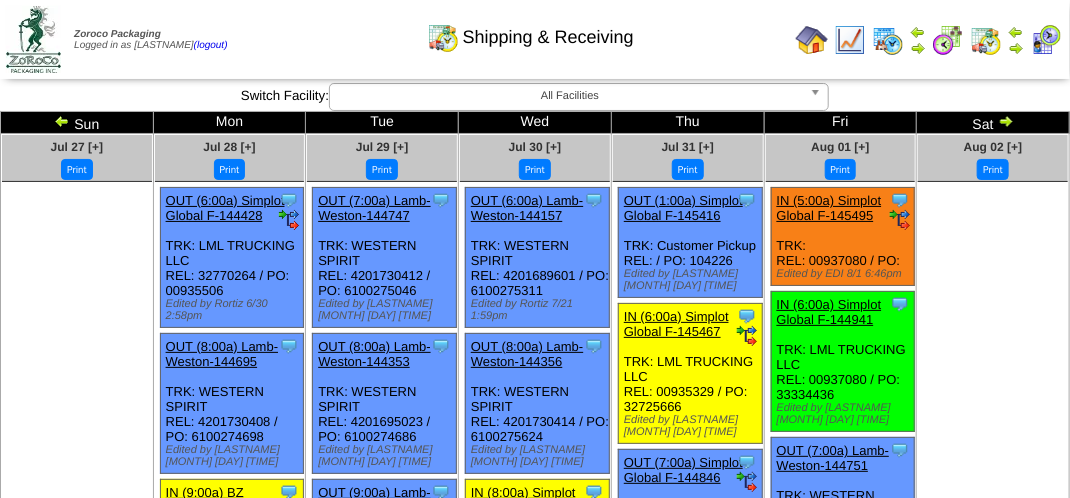 click on "Shipping & Receiving" at bounding box center [530, 30] 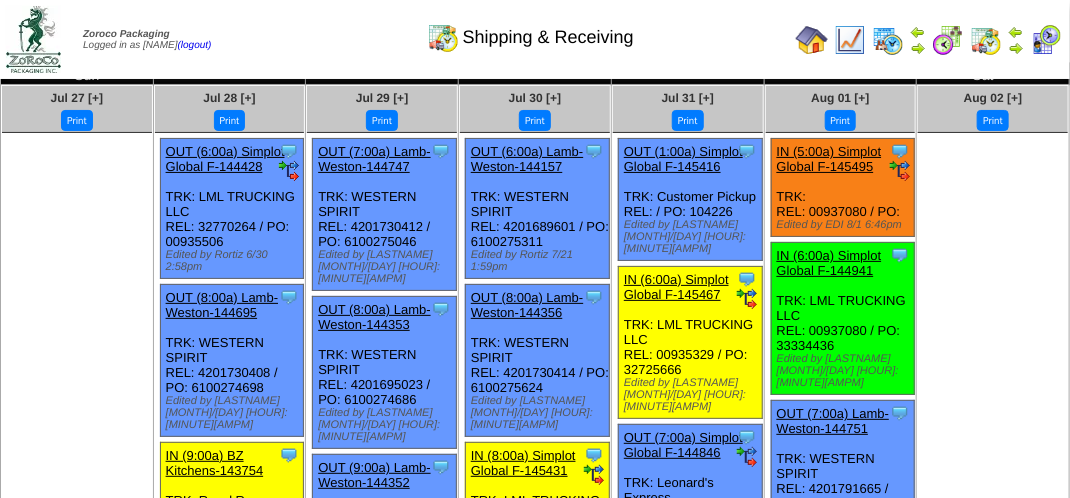 scroll, scrollTop: 0, scrollLeft: 0, axis: both 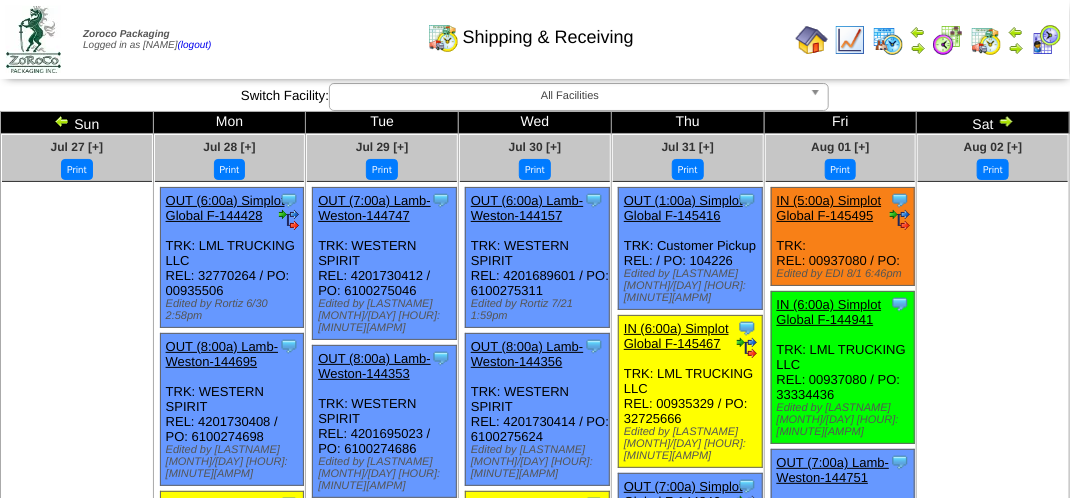 click on "Shipping & Receiving" at bounding box center [530, 30] 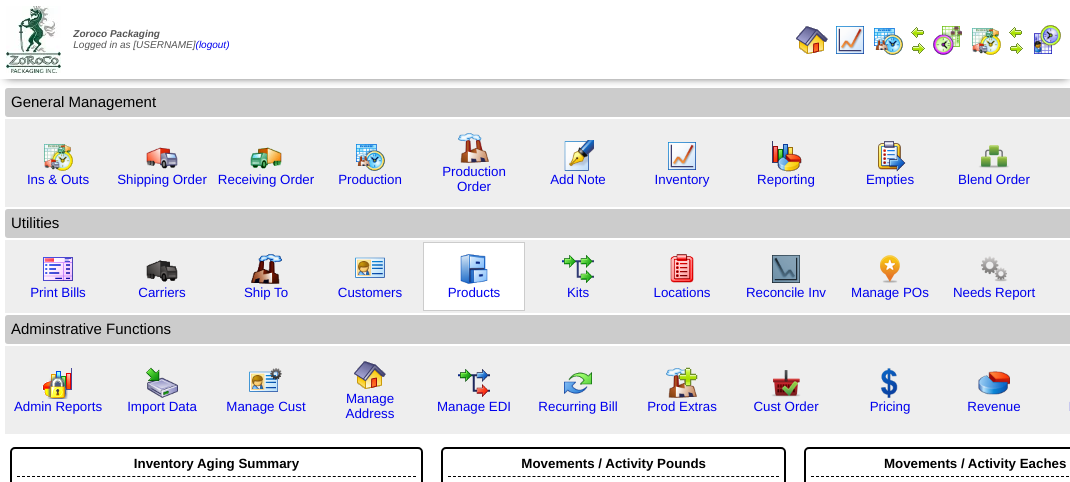 scroll, scrollTop: 0, scrollLeft: 0, axis: both 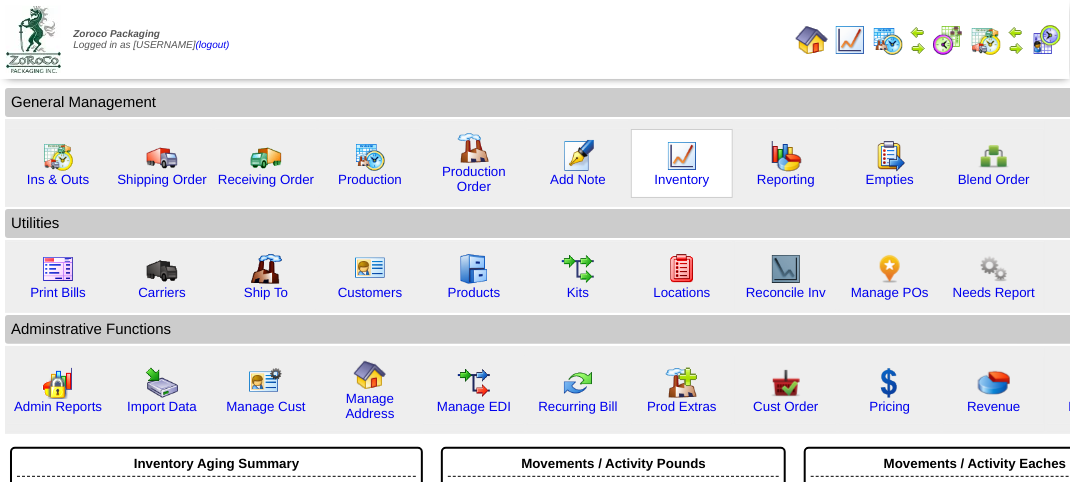 click at bounding box center (682, 156) 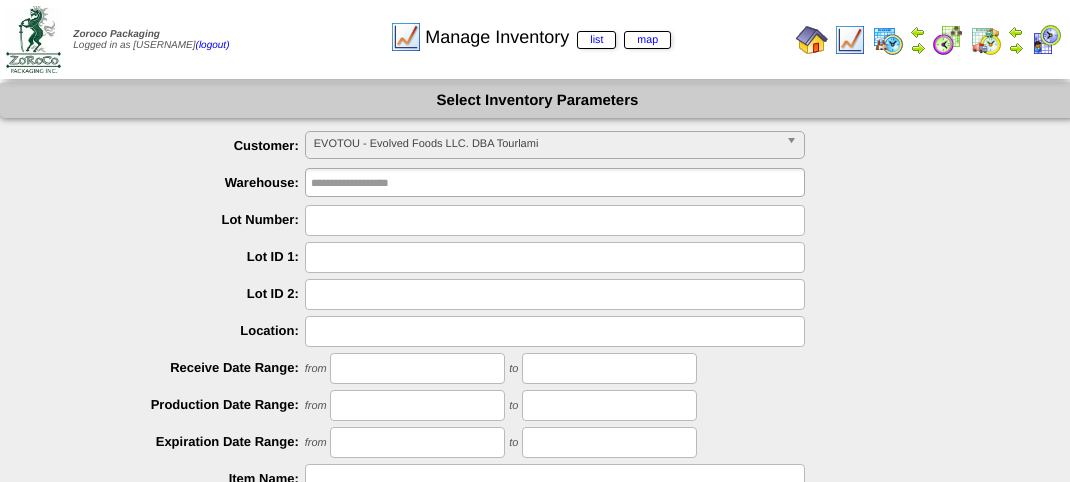 scroll, scrollTop: 0, scrollLeft: 0, axis: both 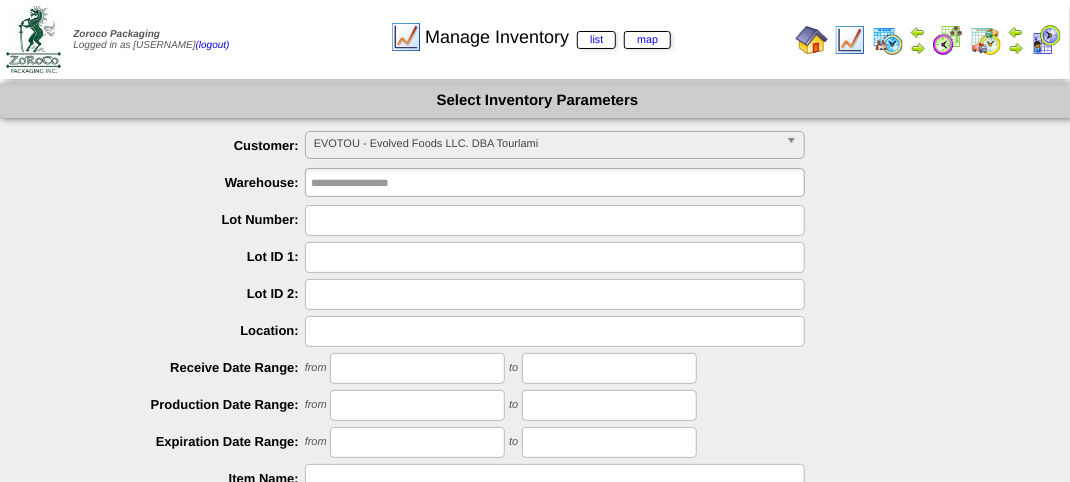 click on "EVOTOU - Evolved Foods LLC. DBA Tourlami" at bounding box center (546, 144) 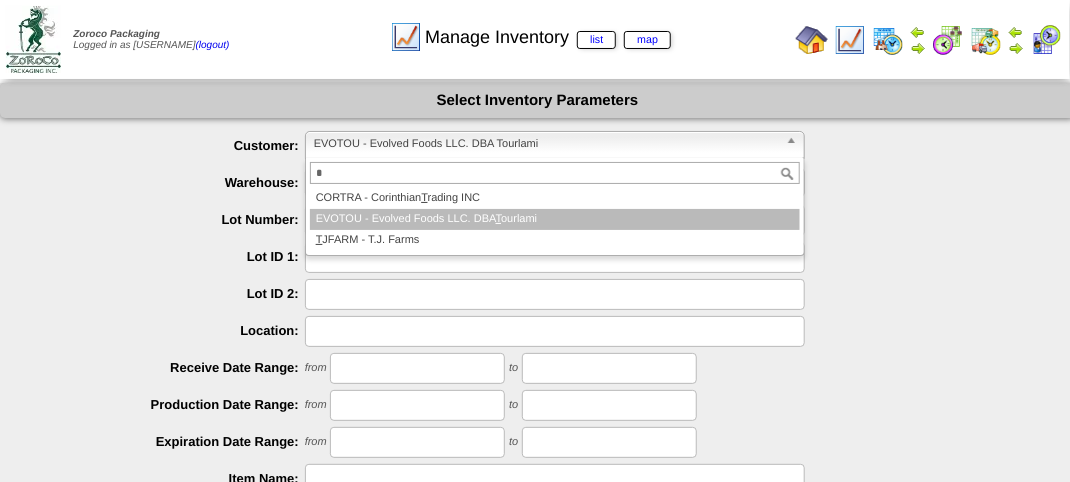 type on "*" 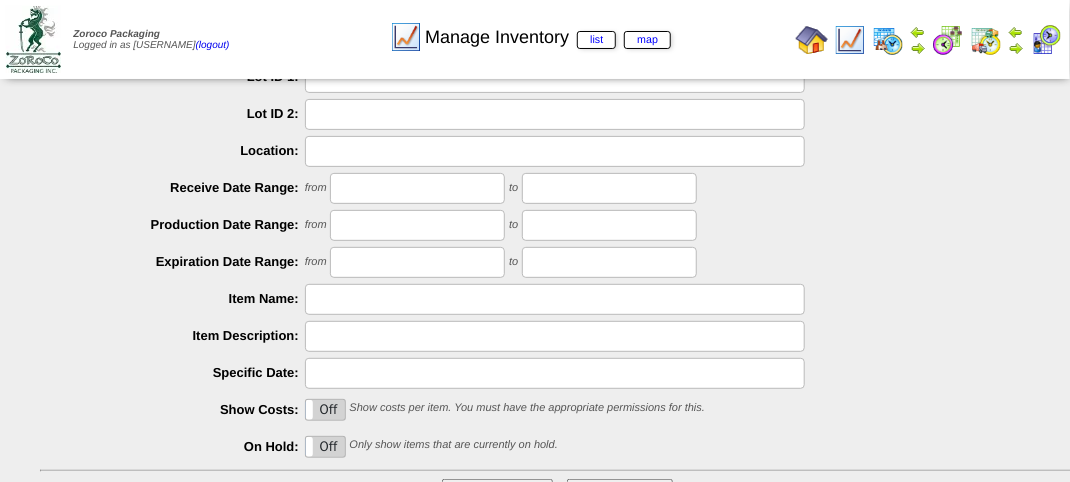 scroll, scrollTop: 351, scrollLeft: 0, axis: vertical 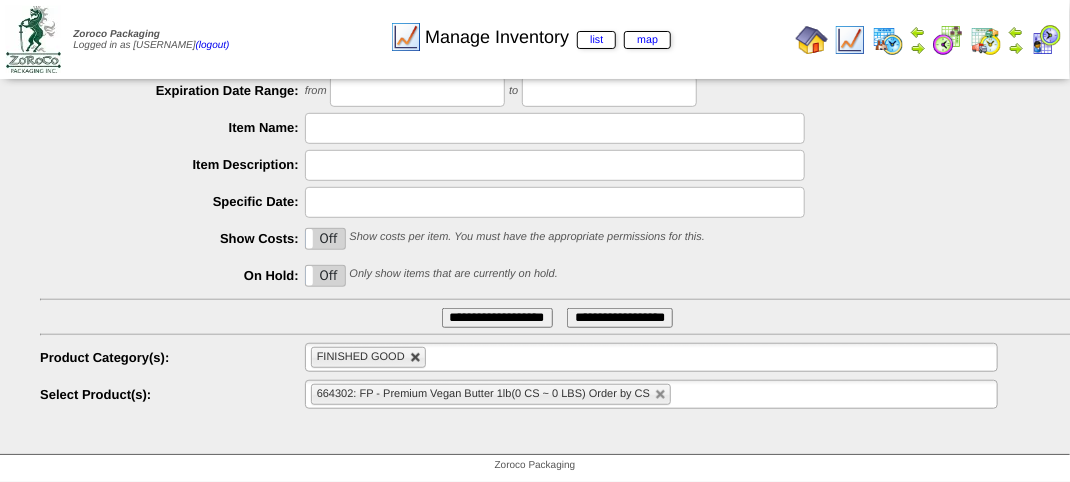 click at bounding box center [416, 358] 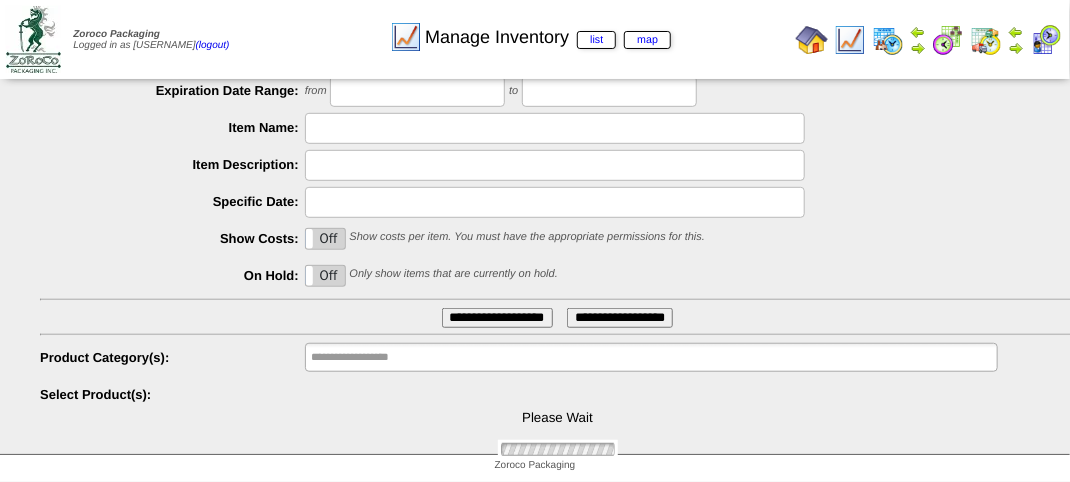type 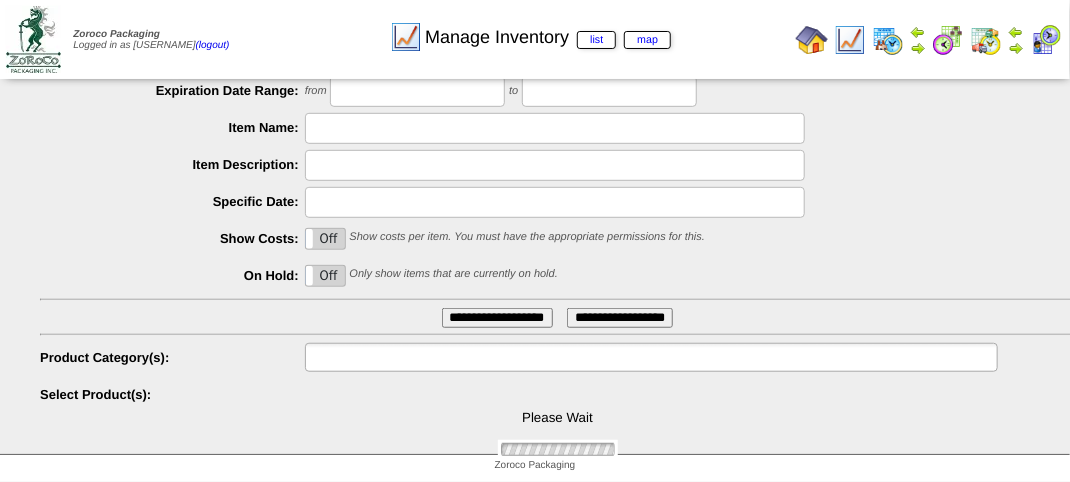 click at bounding box center [375, 357] 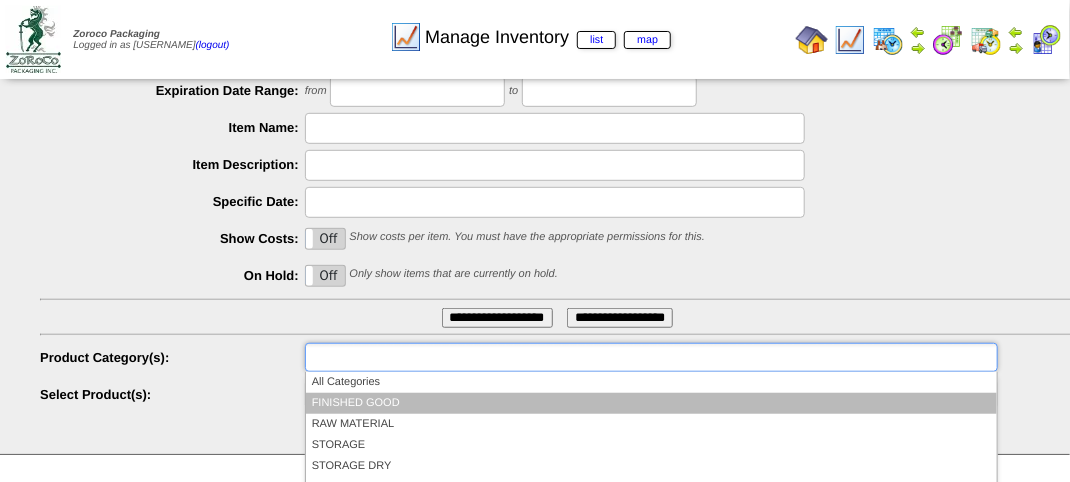 click on "FINISHED GOOD" at bounding box center (651, 403) 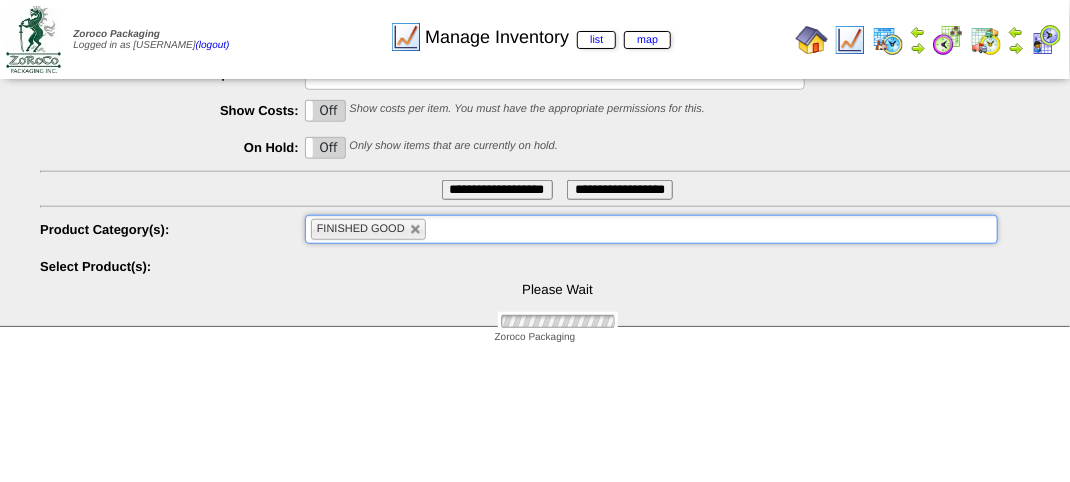scroll, scrollTop: 481, scrollLeft: 0, axis: vertical 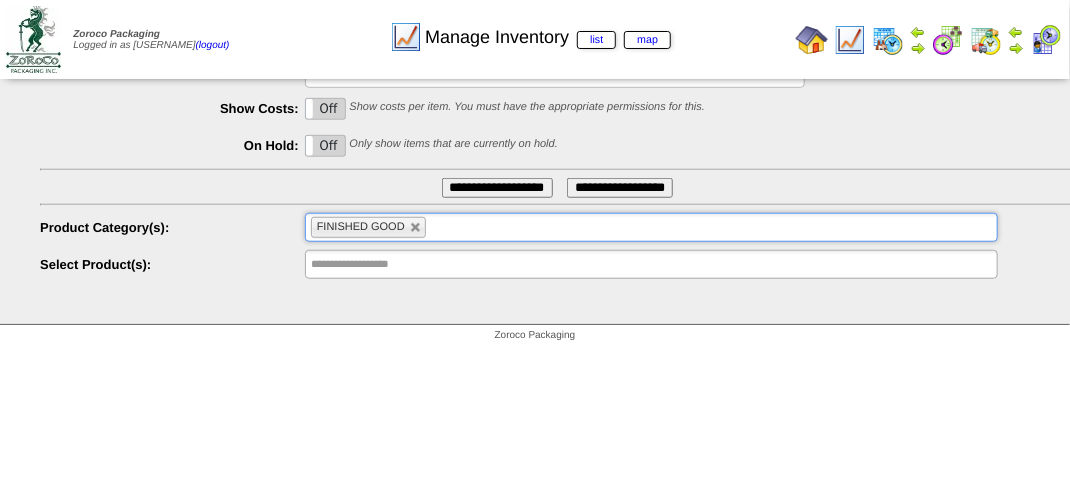 type 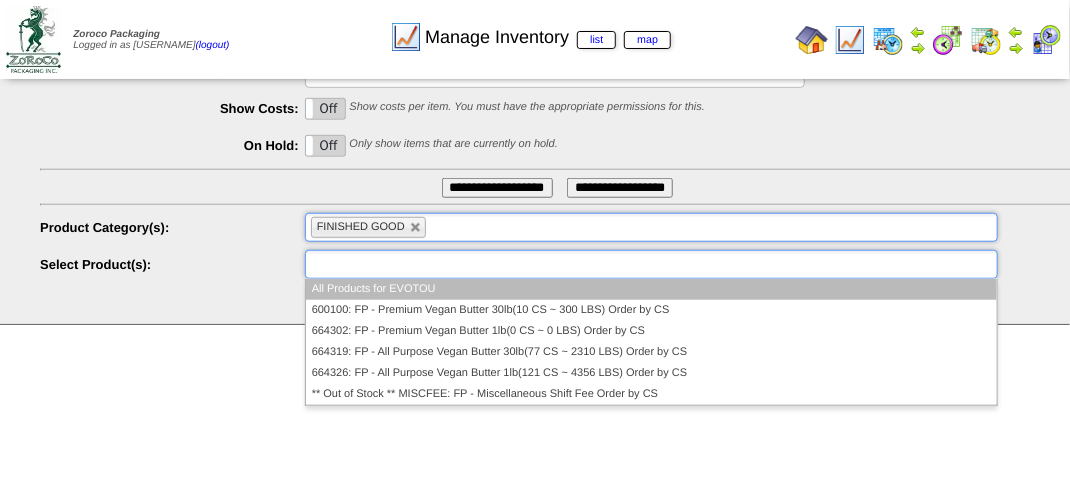 click at bounding box center [375, 264] 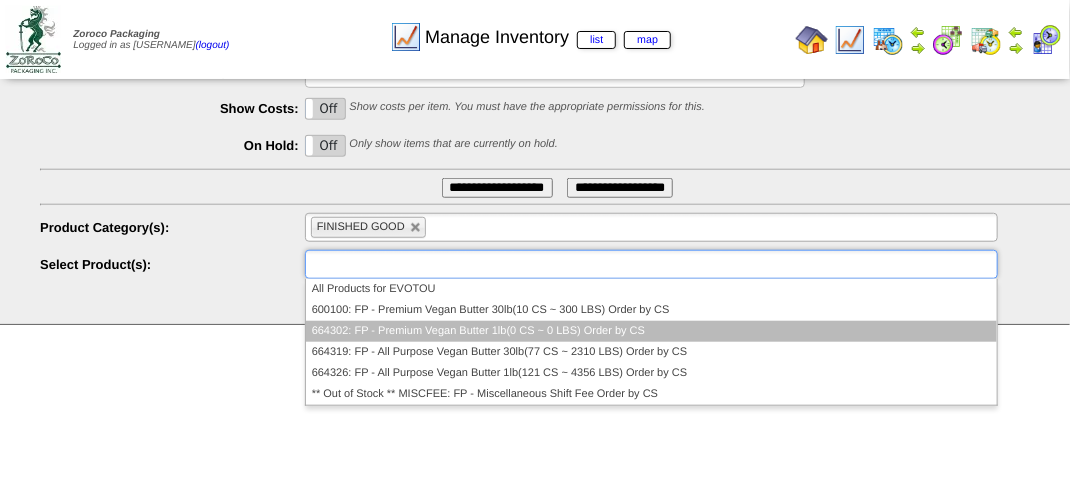 click on "664302: FP - Premium Vegan Butter 1lb(0 CS ~ 0 LBS) Order by CS" at bounding box center (651, 331) 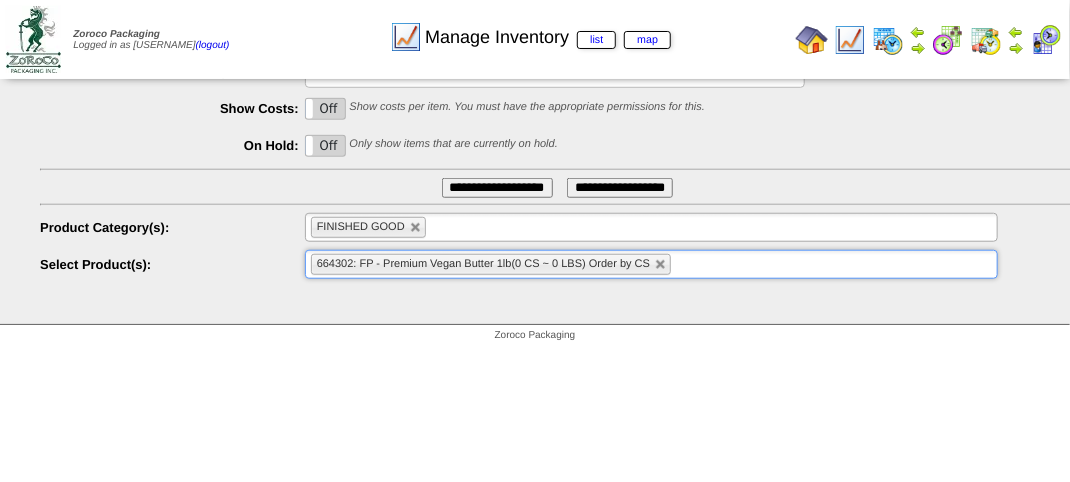 click on "**********" at bounding box center (497, 188) 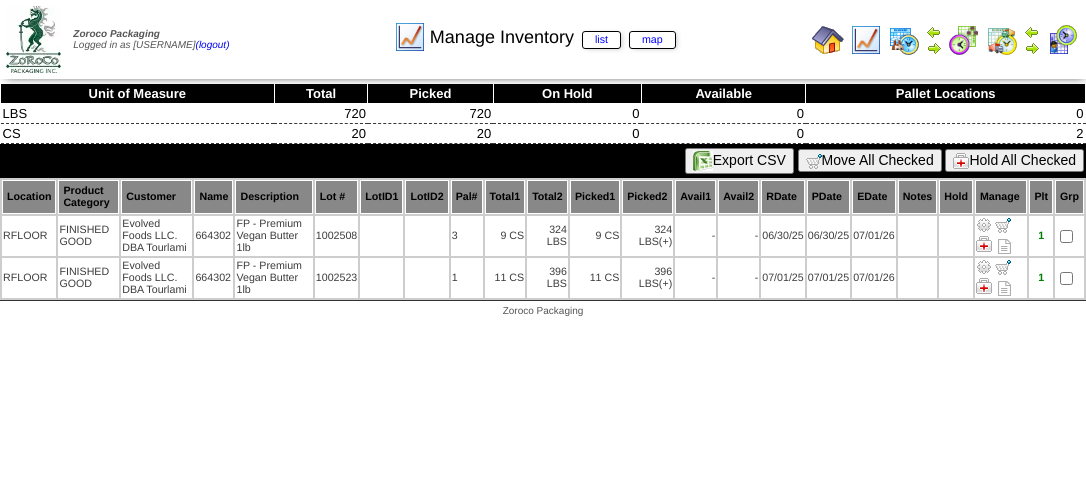 scroll, scrollTop: 0, scrollLeft: 0, axis: both 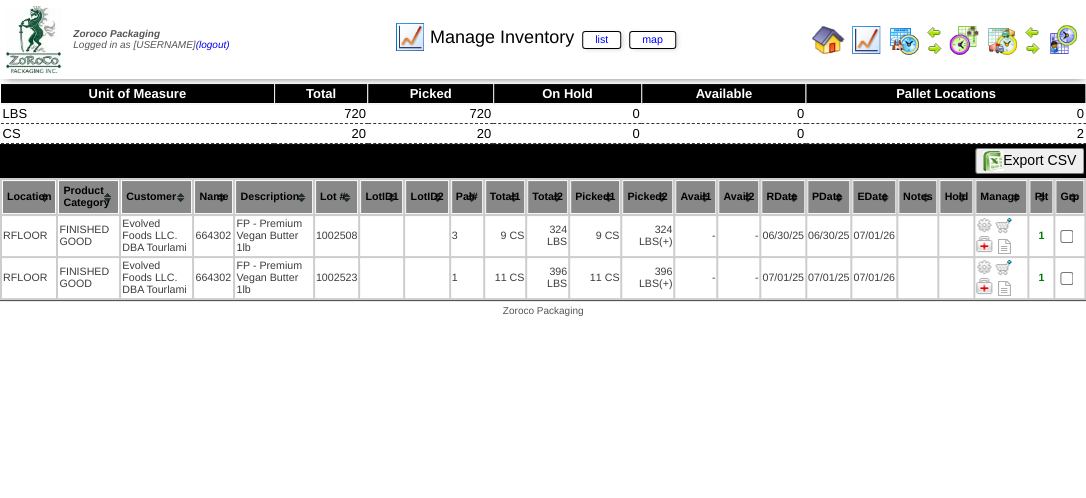 click on "Manage Inventory list map" at bounding box center [535, 30] 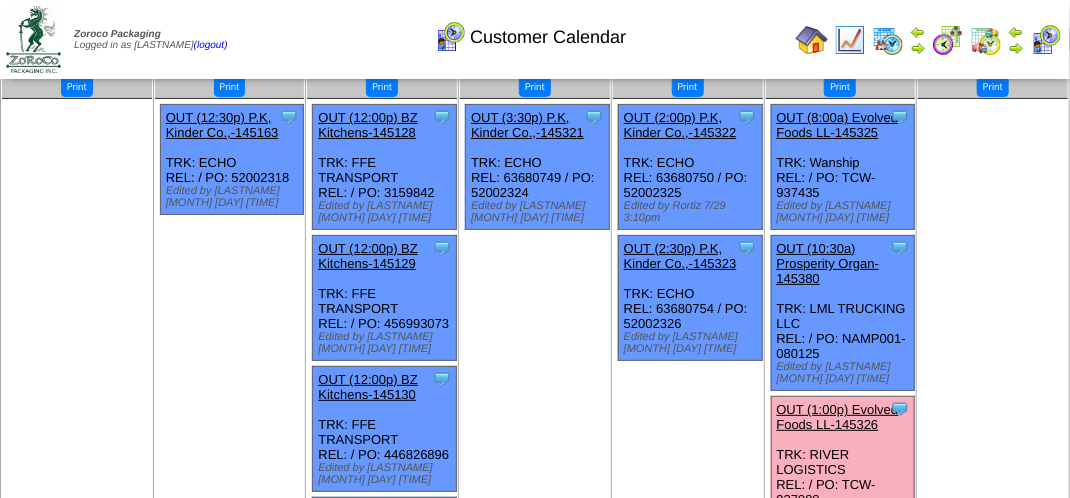 scroll, scrollTop: 200, scrollLeft: 0, axis: vertical 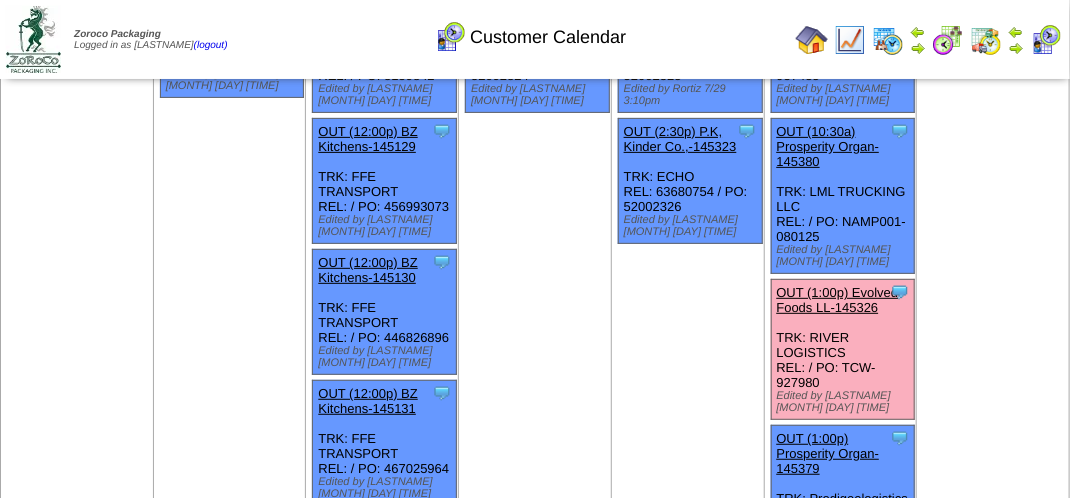 click on "OUT
(1:00p)
Evolved Foods LL-145326" at bounding box center [838, 300] 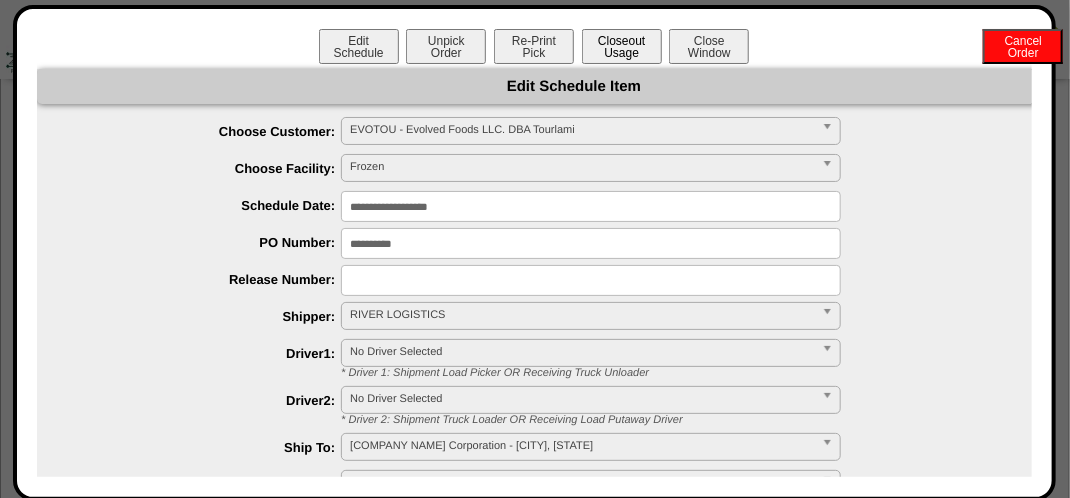 click on "Closeout Usage" at bounding box center (622, 46) 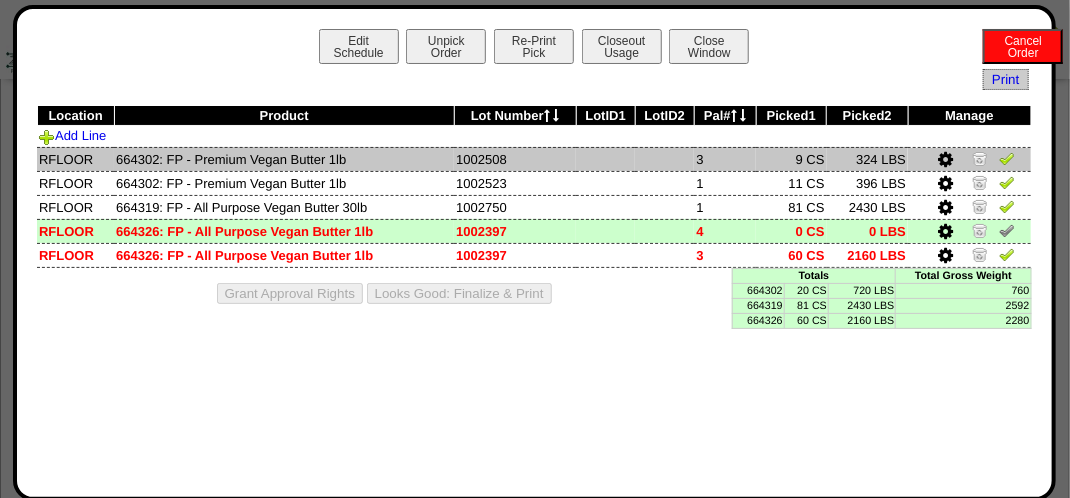 click at bounding box center (1007, 158) 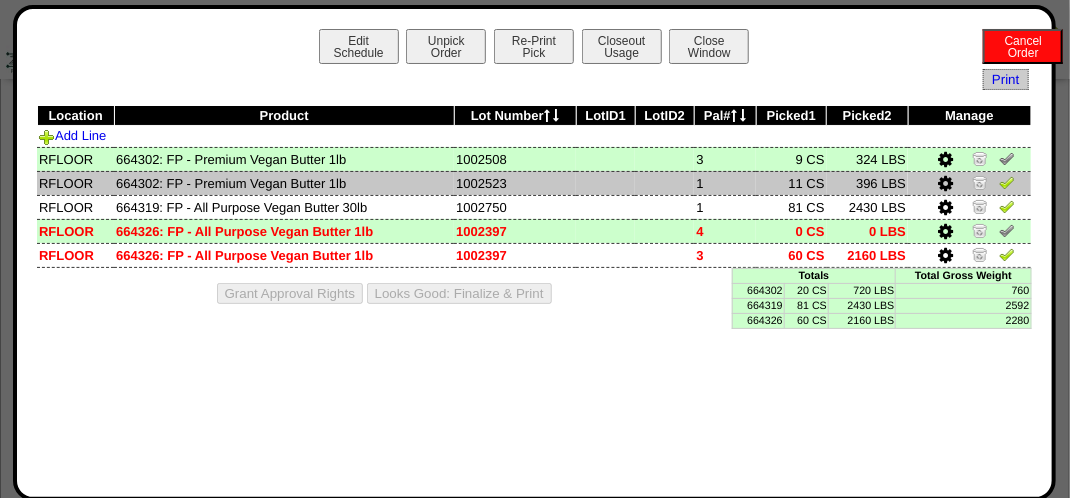 click at bounding box center [1007, 182] 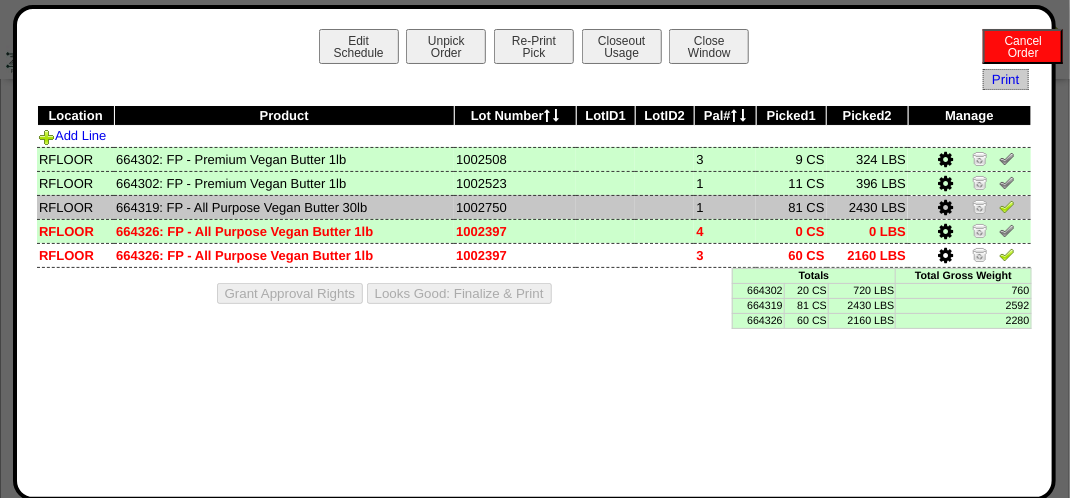 click at bounding box center [969, 207] 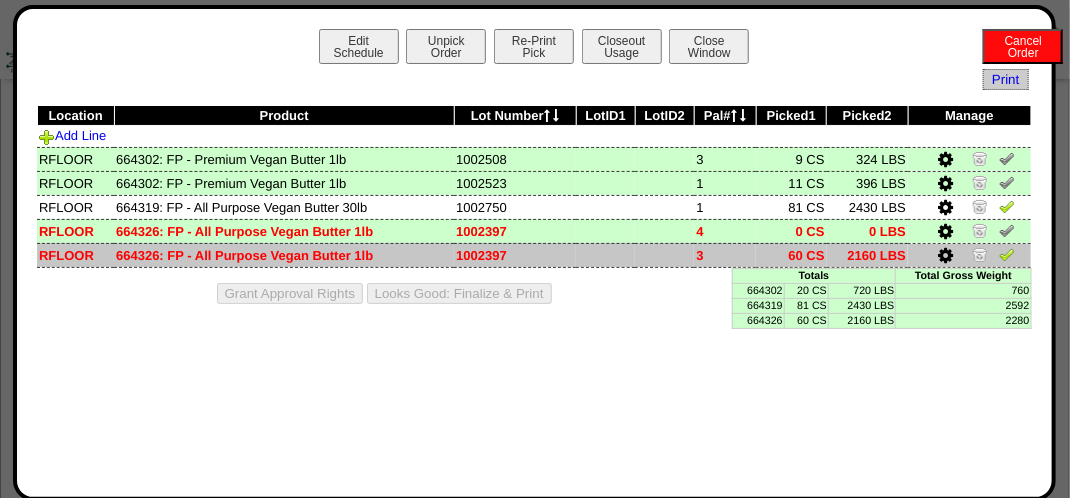 click at bounding box center [1007, 254] 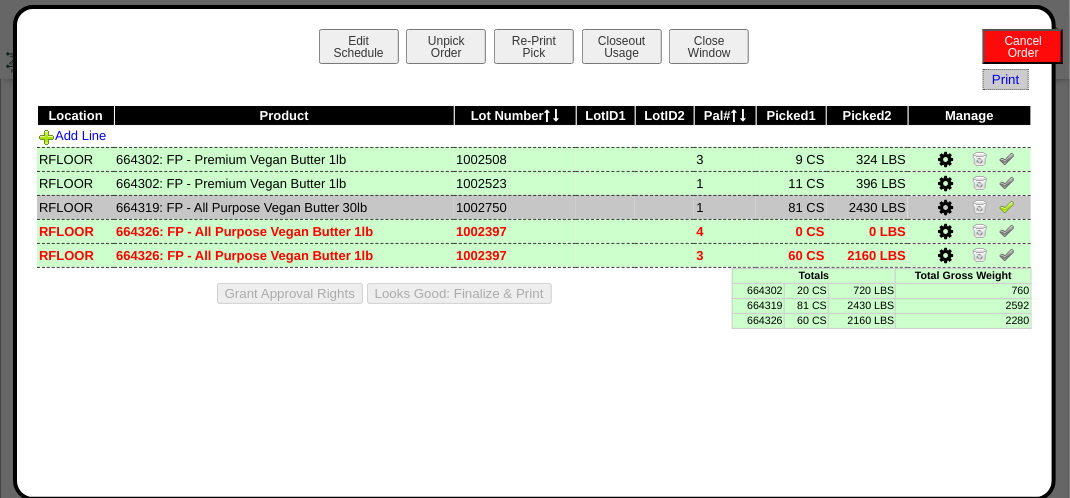 click at bounding box center (1007, 206) 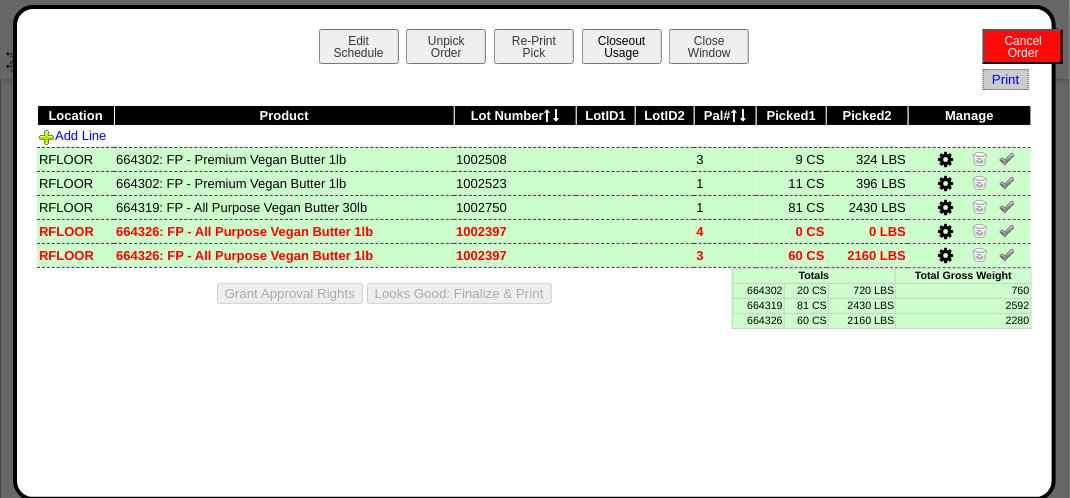 click on "Closeout Usage" at bounding box center (622, 46) 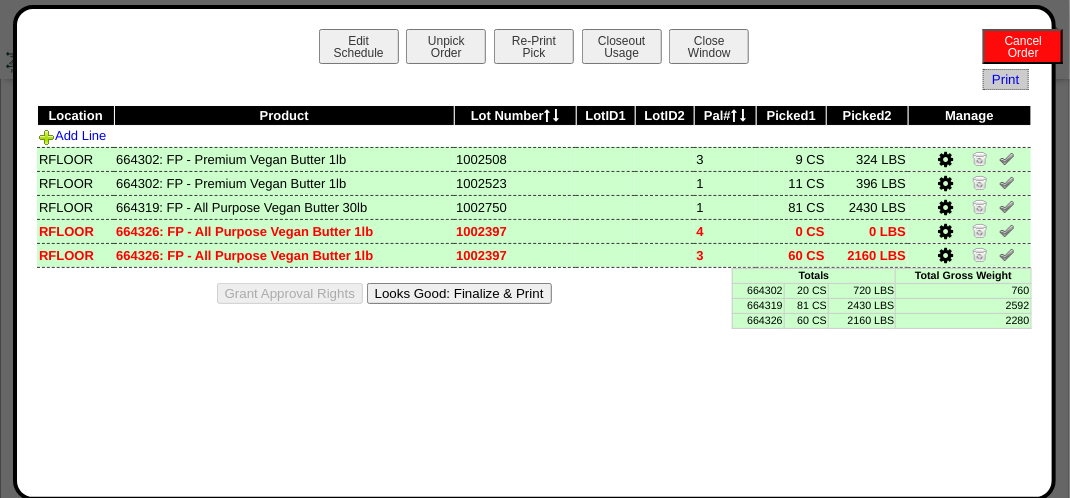 click on "Looks Good: Finalize & Print" at bounding box center (459, 293) 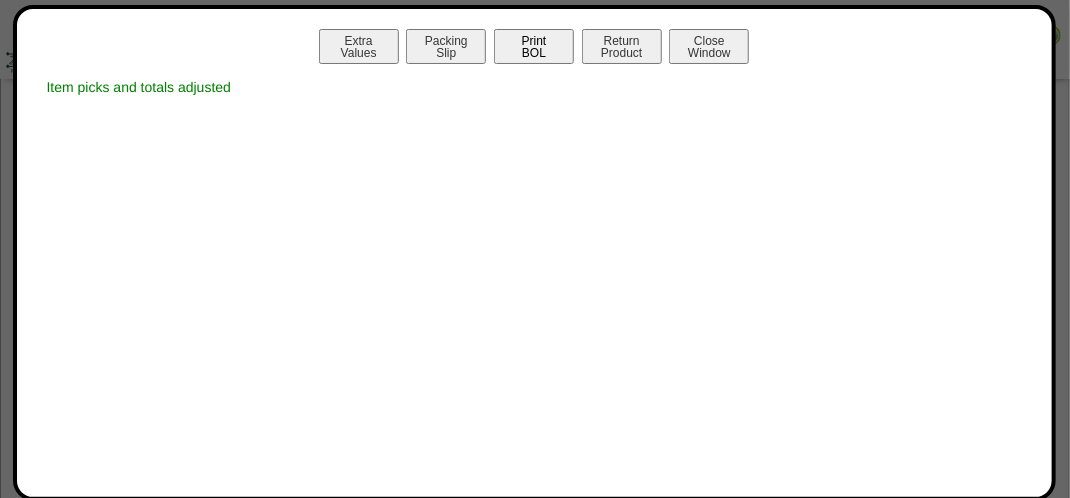 click on "Print BOL" at bounding box center [534, 46] 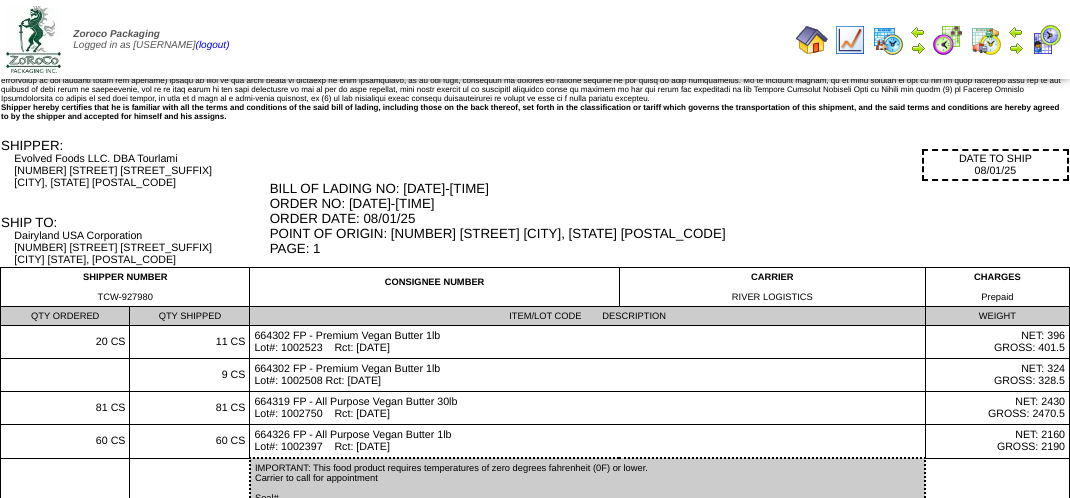 scroll, scrollTop: 0, scrollLeft: 0, axis: both 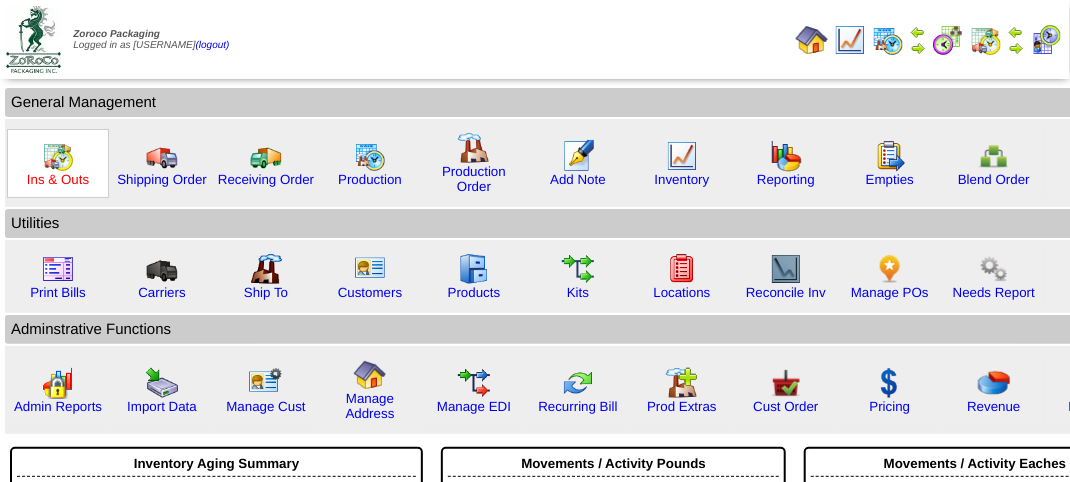 click on "Ins & Outs" at bounding box center [58, 179] 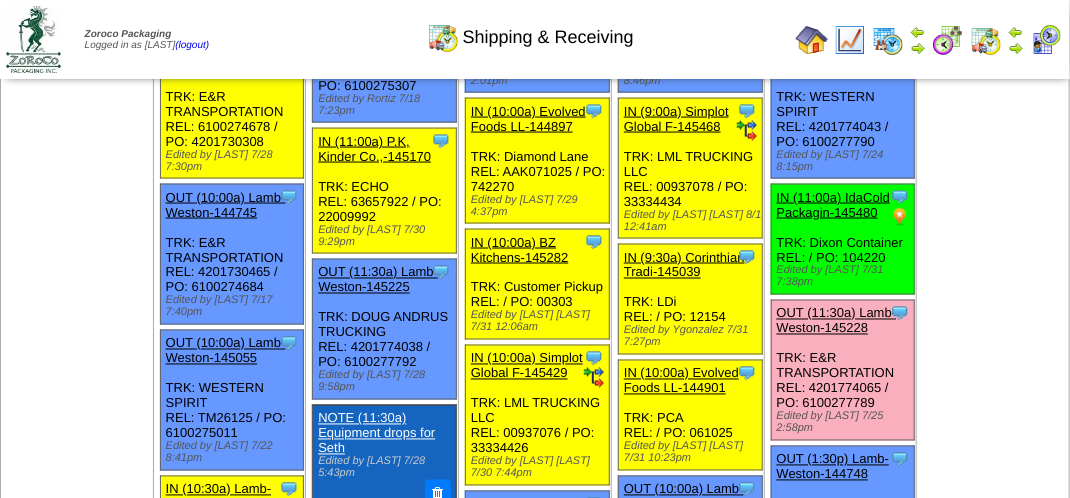scroll, scrollTop: 1100, scrollLeft: 0, axis: vertical 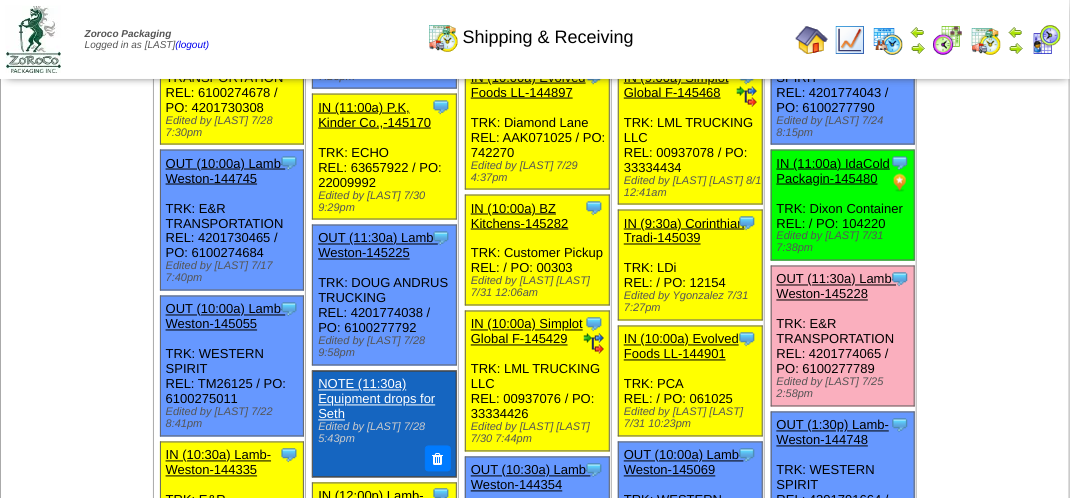 click on "Clone Item
IN
(11:00a)
IdaCold Packagin-145480
IdaCold Packaging Inc
ScheduleID: 145480
3500 EA:
BOXCTZ280B
(BOX - CORINTHIAN 20LB Bulk Onion Rings Box 19 x 13 x 10.5)
Total
3500
Order #
145480
Release #
PO #" at bounding box center (843, 206) 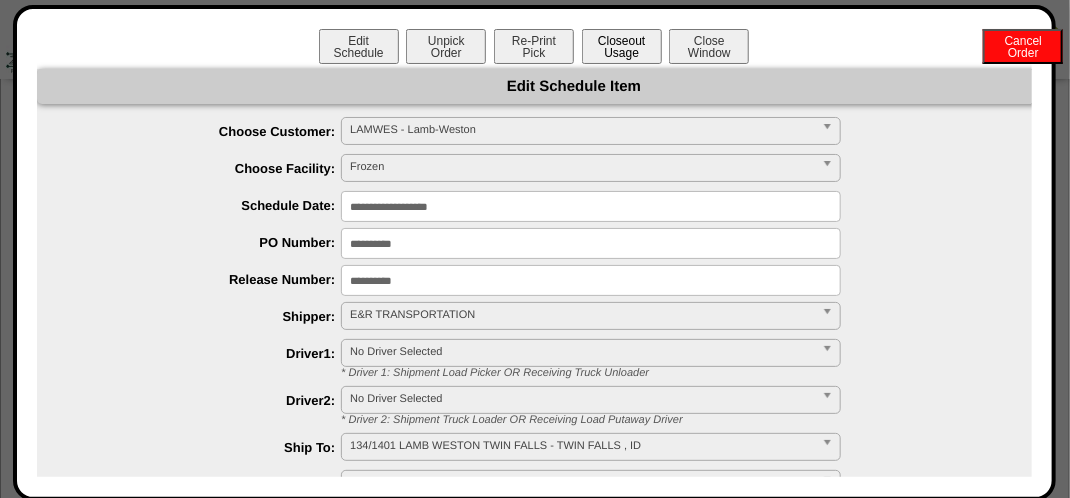 click on "Closeout Usage" at bounding box center (622, 46) 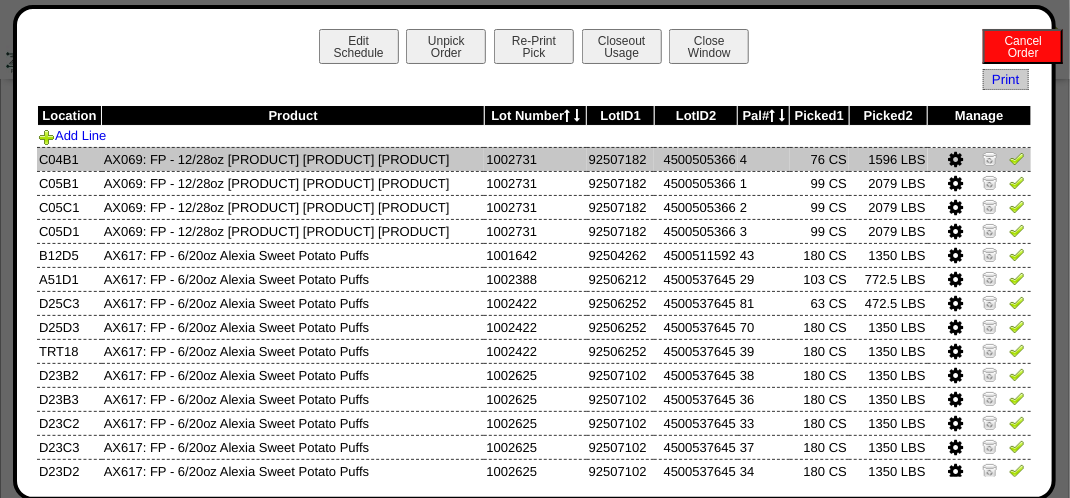 click at bounding box center (1017, 158) 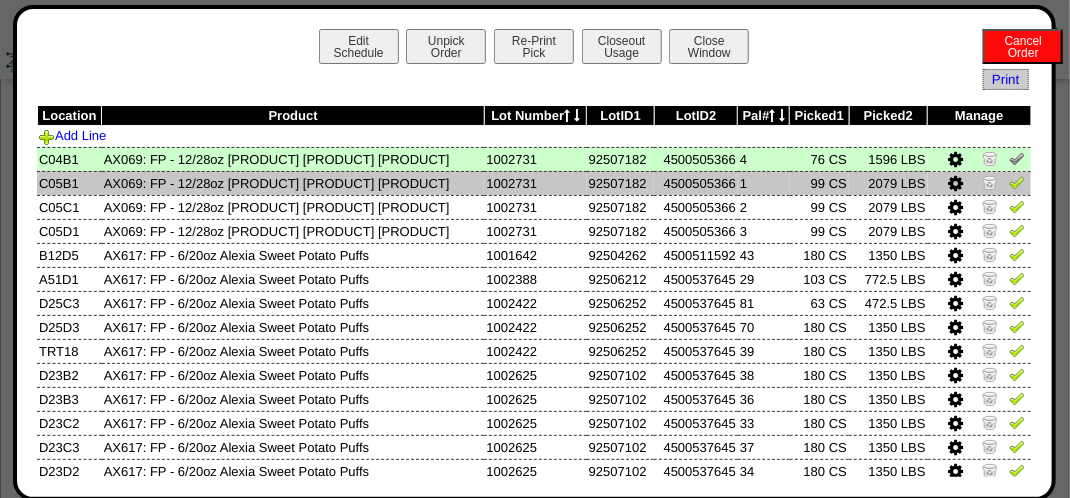 click at bounding box center [1017, 182] 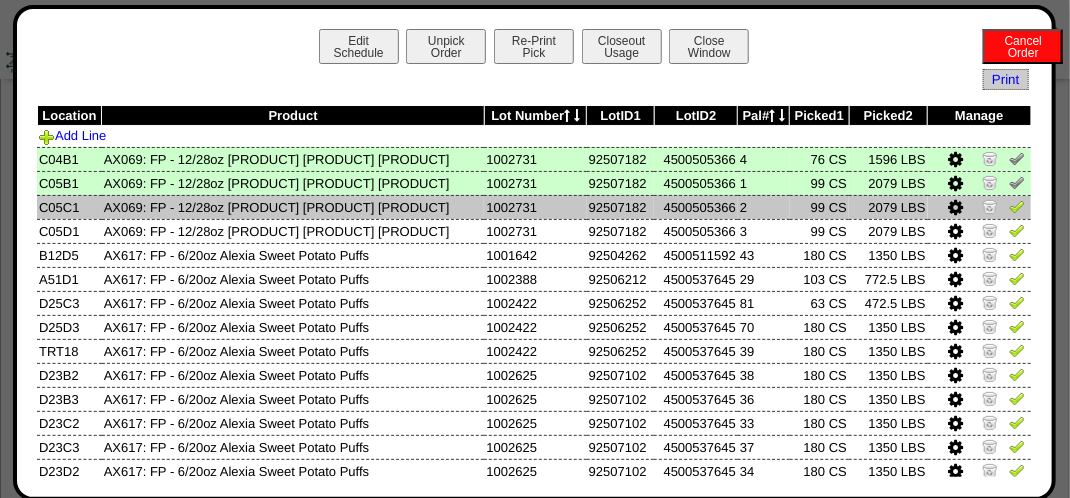 click at bounding box center [1017, 206] 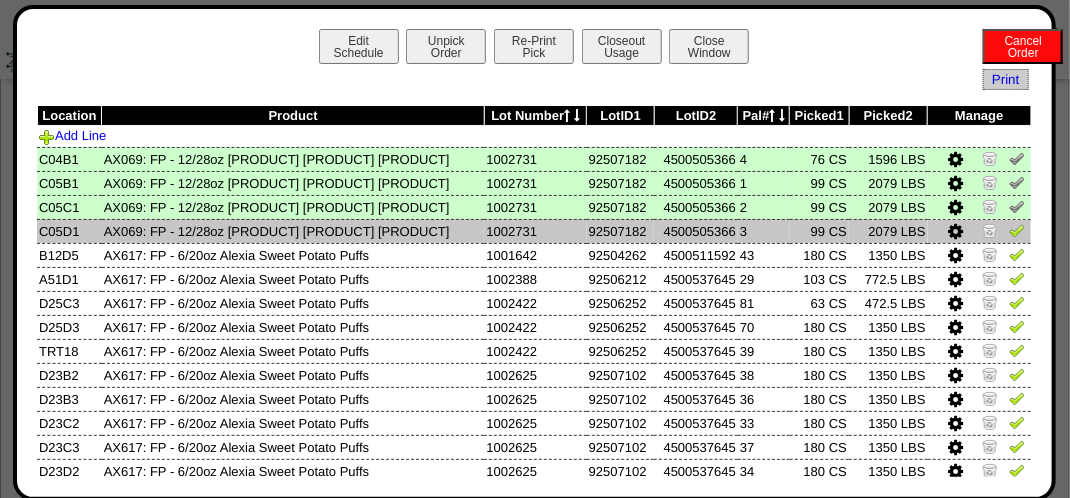 click at bounding box center (1017, 230) 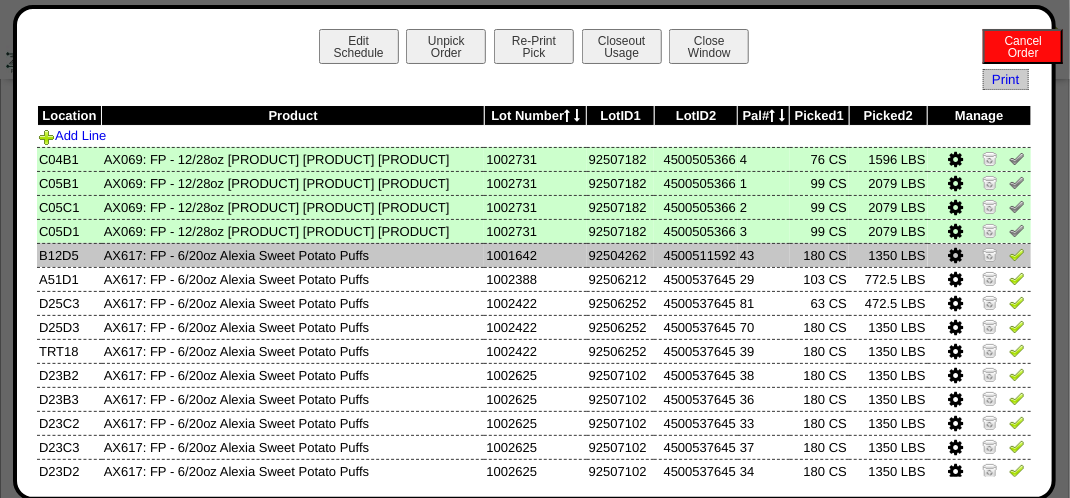 click at bounding box center [1017, 254] 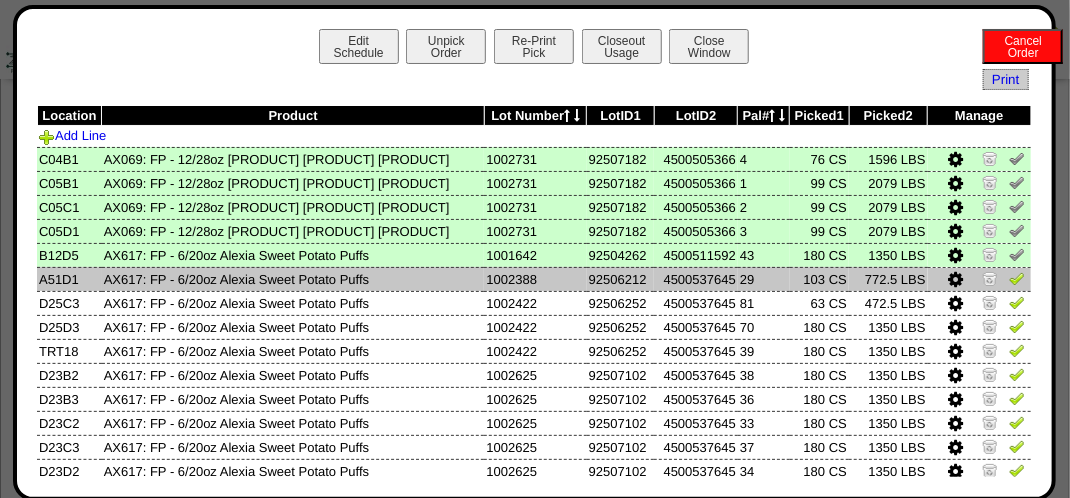 click at bounding box center [1017, 278] 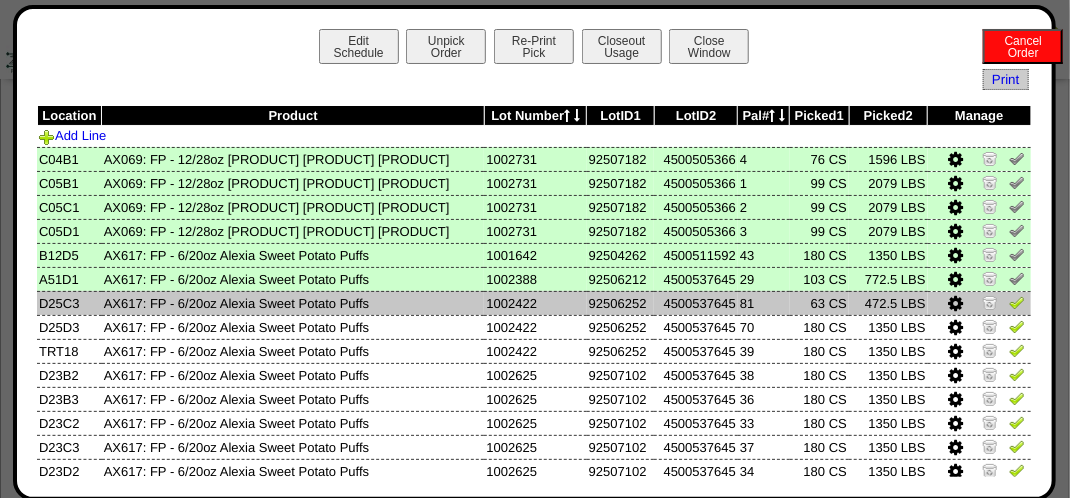 click at bounding box center (1017, 302) 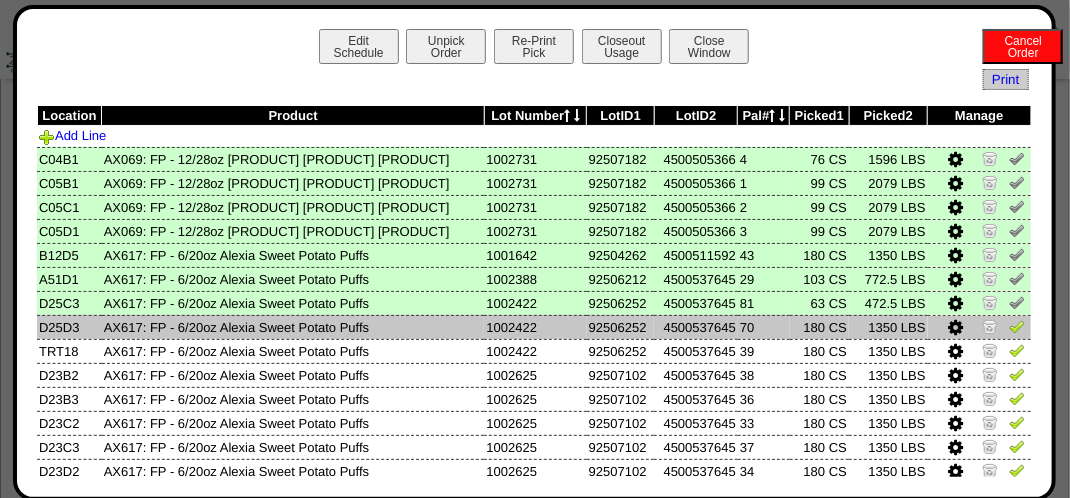 click at bounding box center (1017, 326) 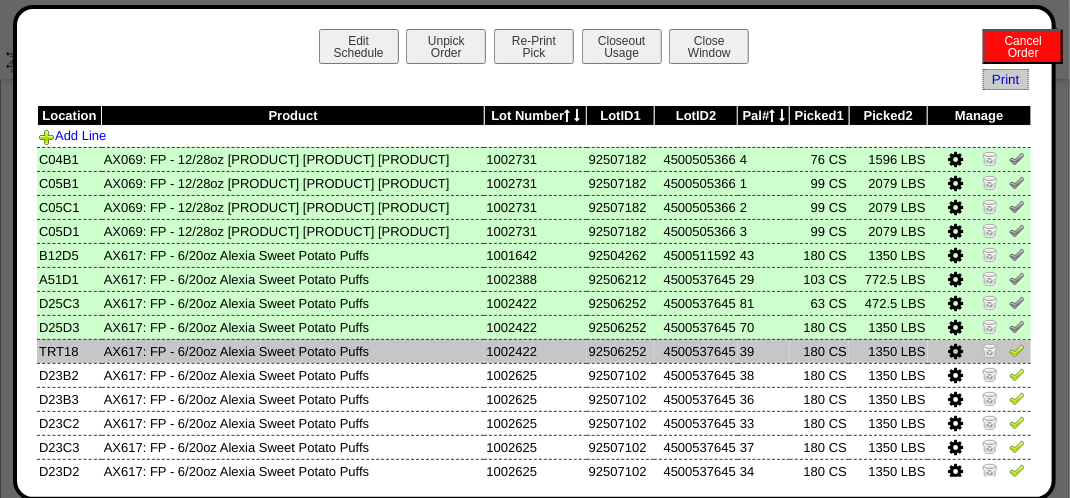 click at bounding box center (1017, 350) 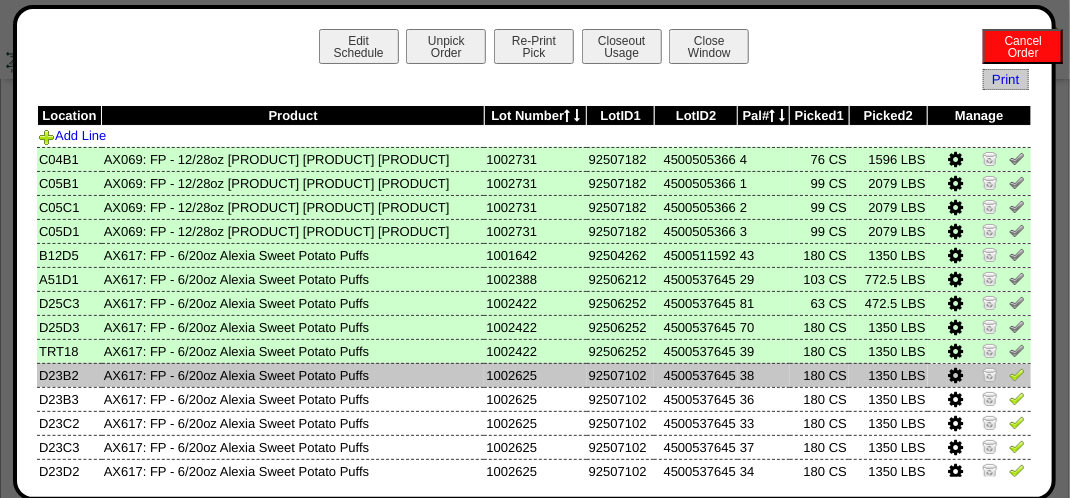 click at bounding box center (1017, 374) 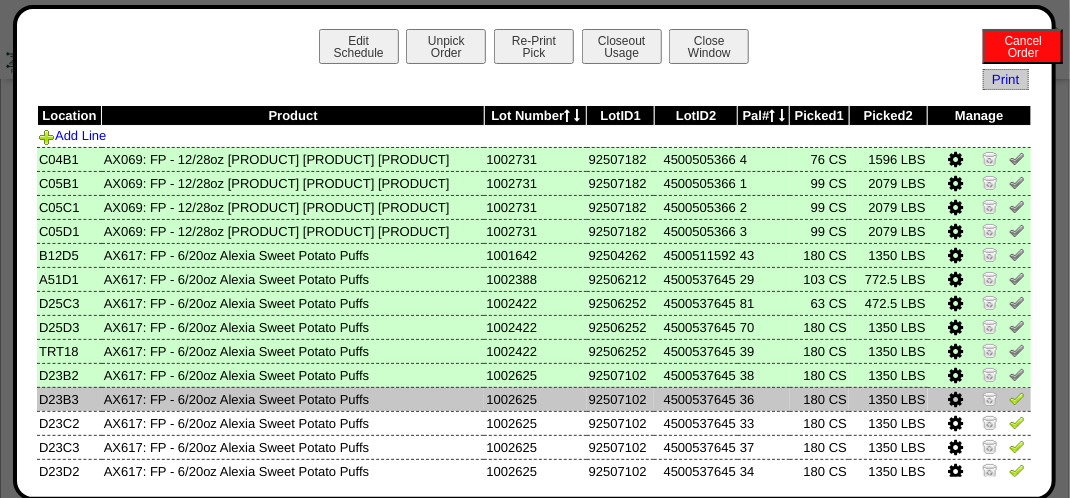 click at bounding box center (1017, 398) 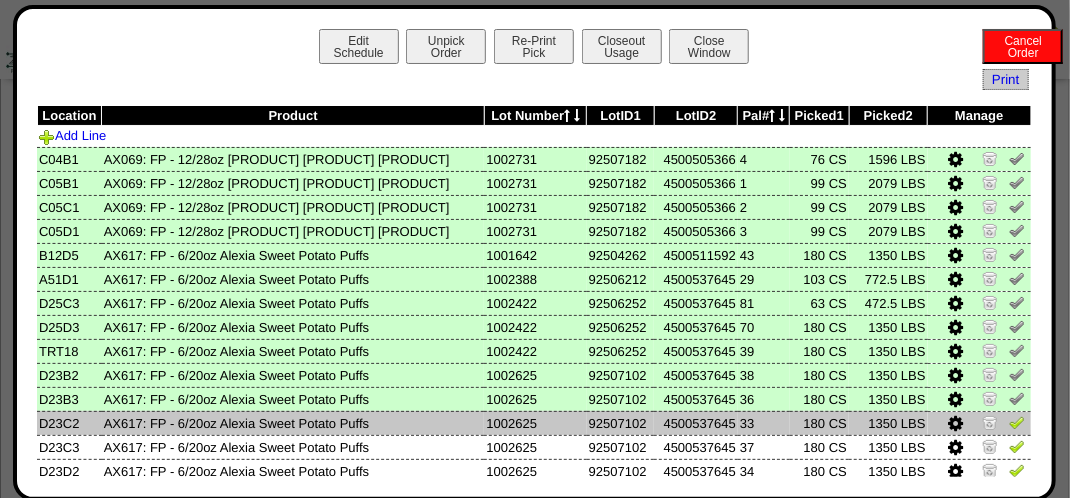 click at bounding box center (1017, 422) 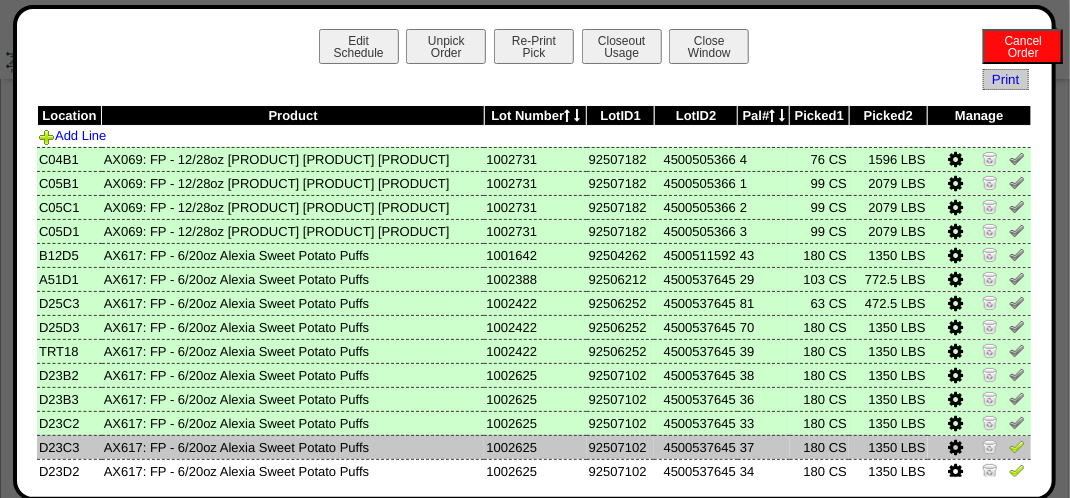 click at bounding box center (1017, 446) 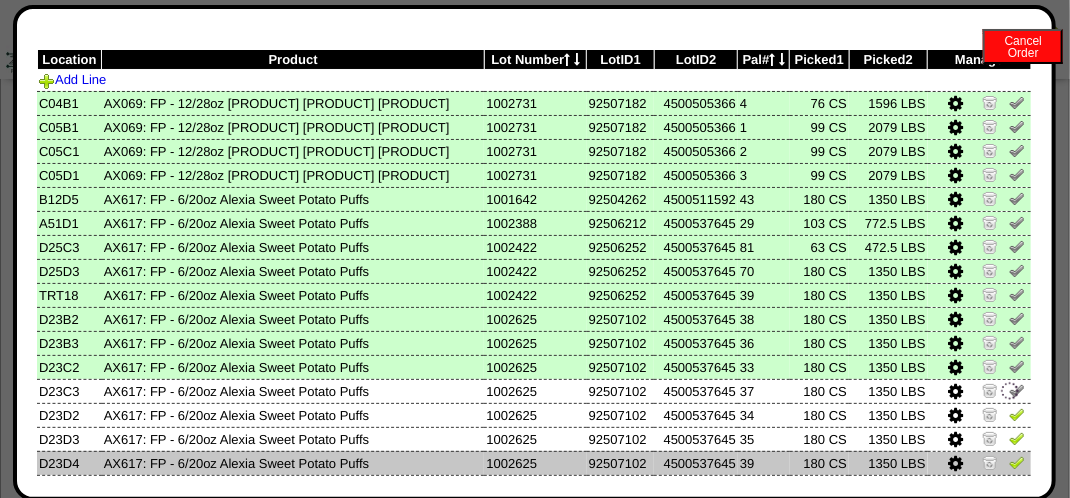 scroll, scrollTop: 100, scrollLeft: 0, axis: vertical 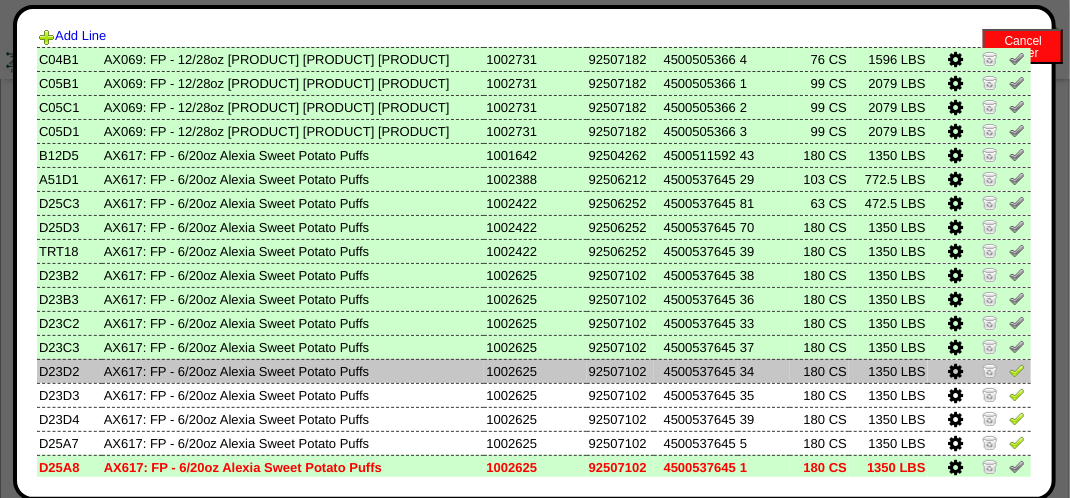 click at bounding box center [1017, 370] 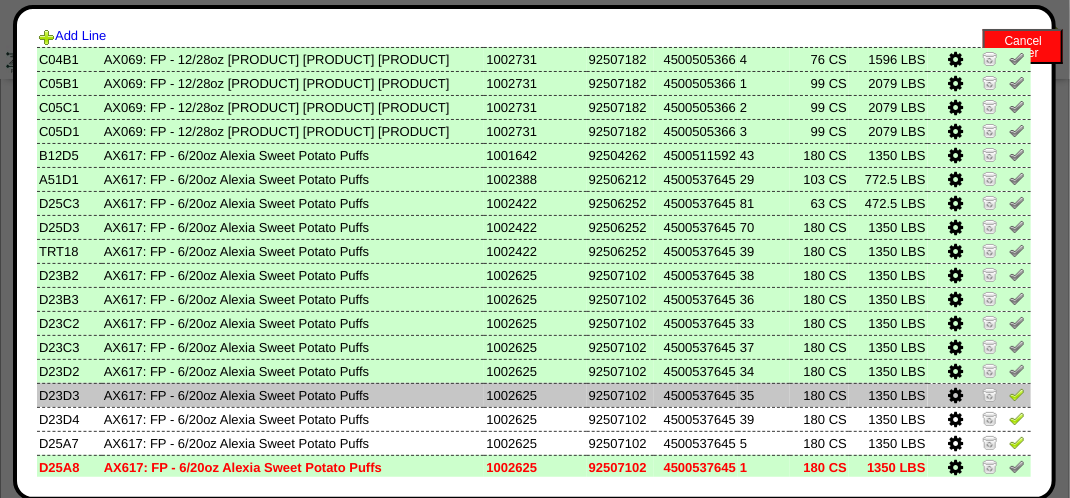 click at bounding box center [1017, 394] 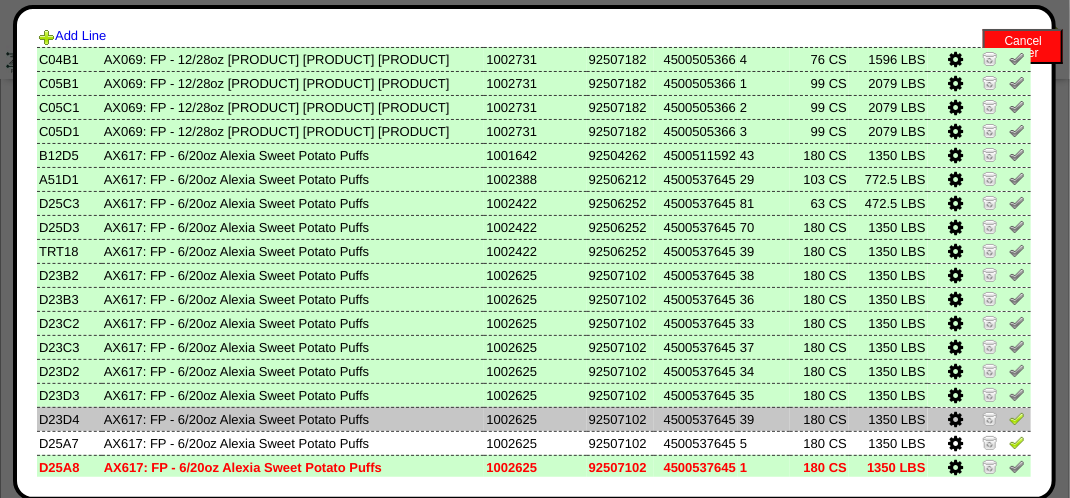 click at bounding box center [1017, 418] 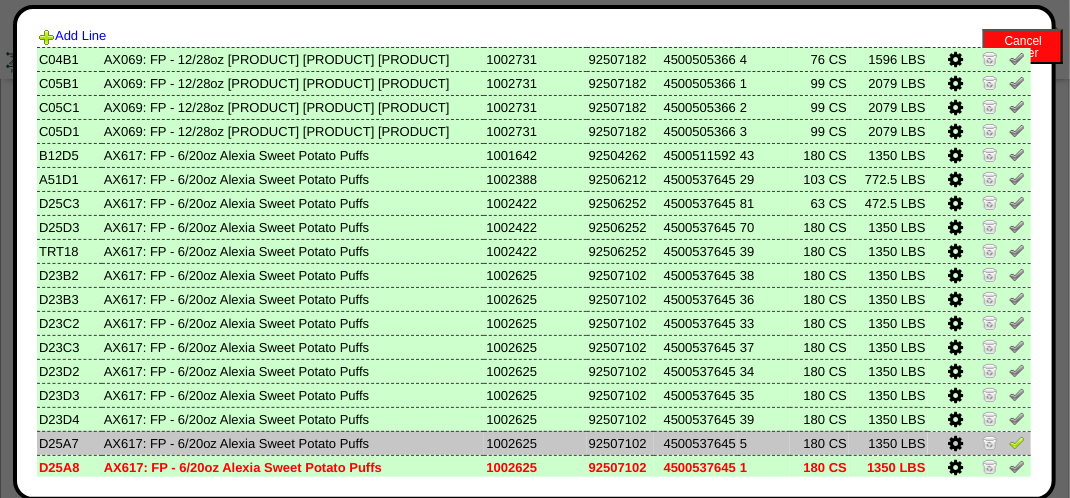 click at bounding box center [1017, 442] 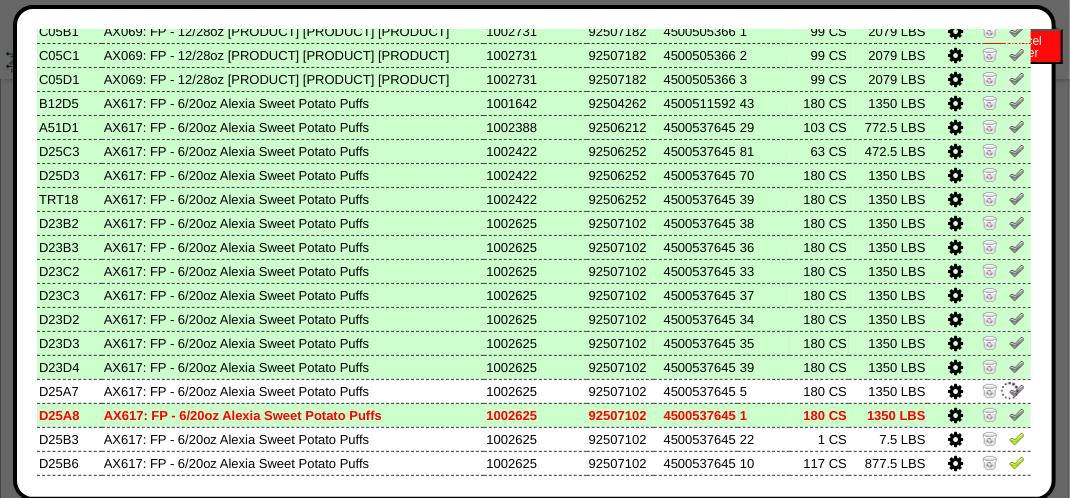 scroll, scrollTop: 200, scrollLeft: 0, axis: vertical 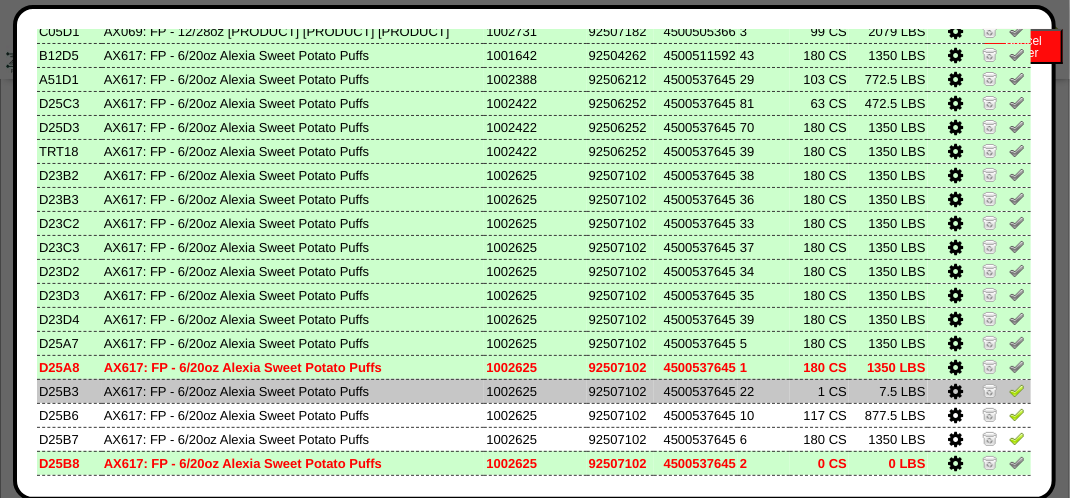 click at bounding box center (979, 391) 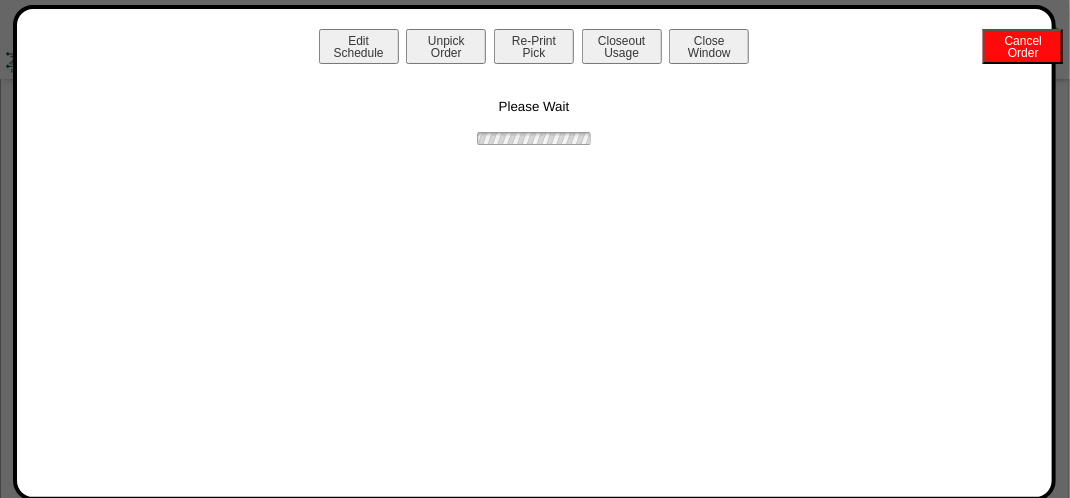 scroll, scrollTop: 0, scrollLeft: 0, axis: both 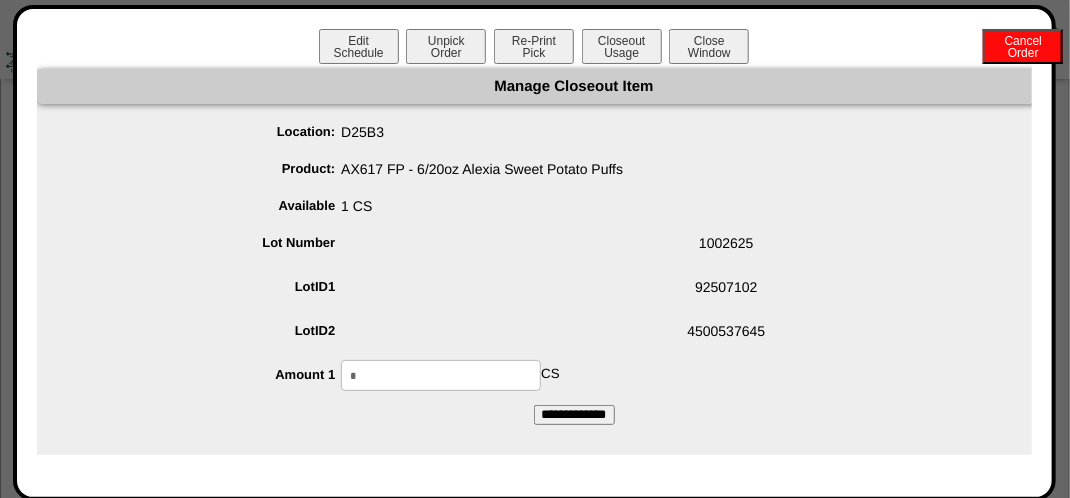 click on "*" at bounding box center [441, 375] 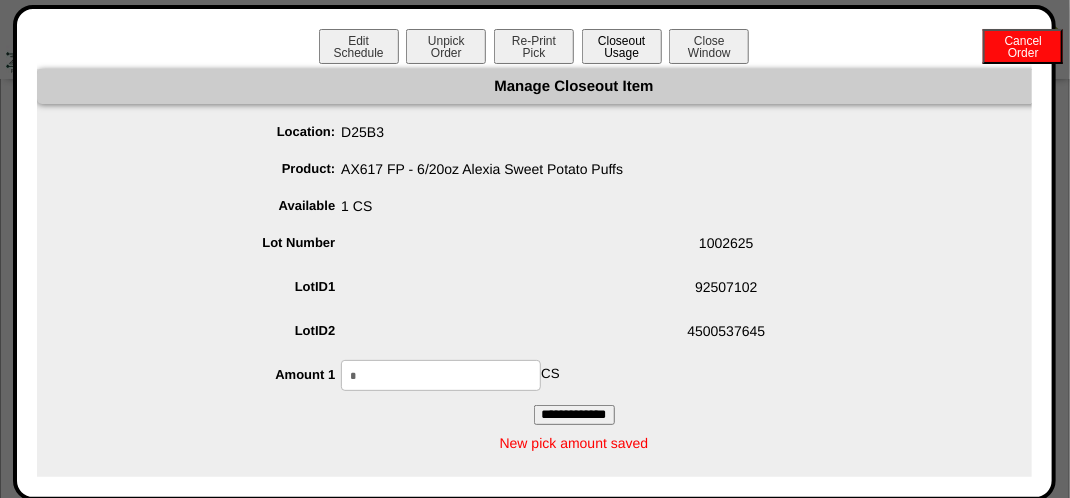 click on "Closeout Usage" at bounding box center (622, 46) 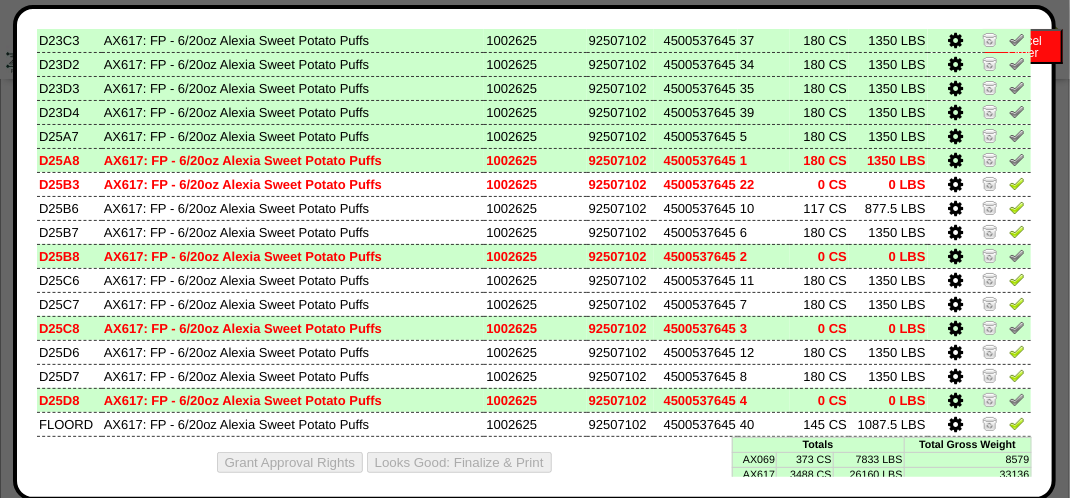 scroll, scrollTop: 421, scrollLeft: 0, axis: vertical 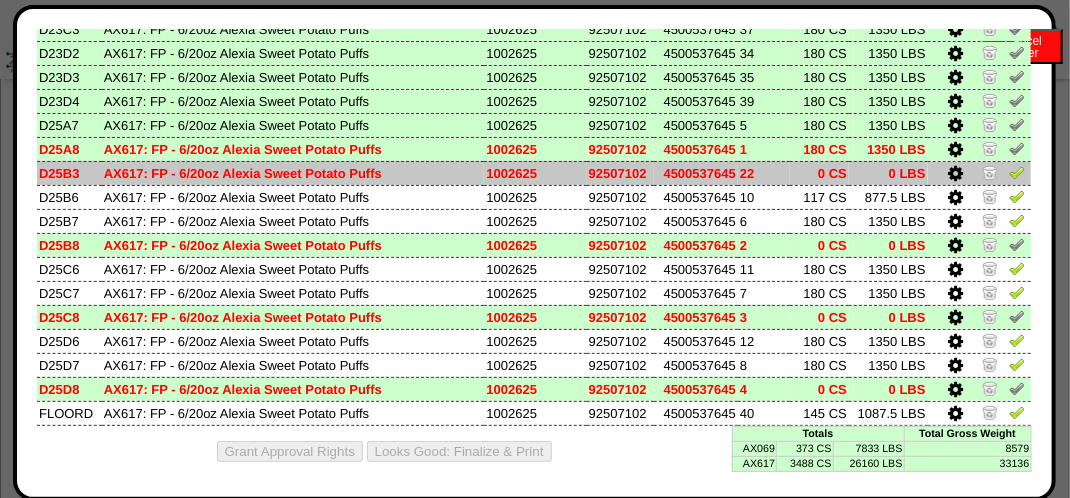 click at bounding box center [1017, 175] 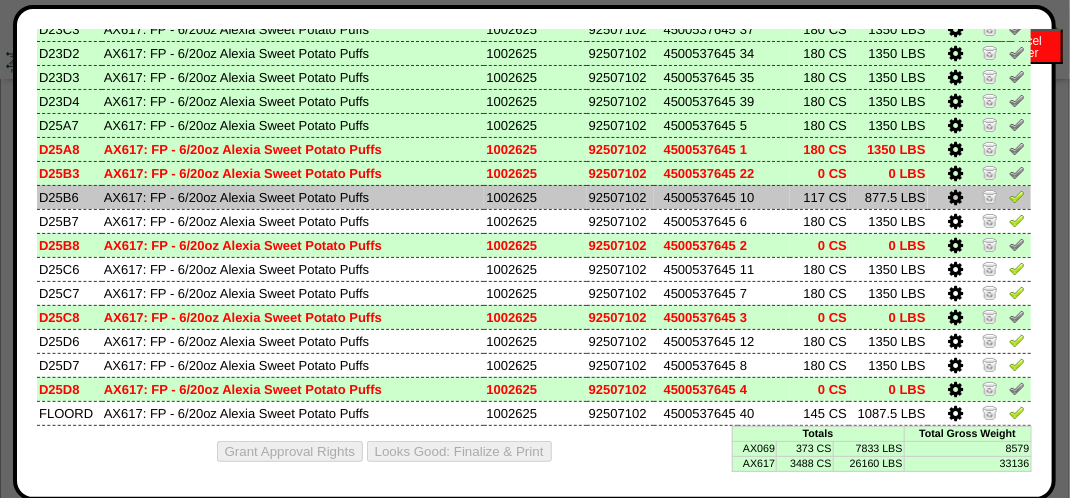 click at bounding box center [1017, 196] 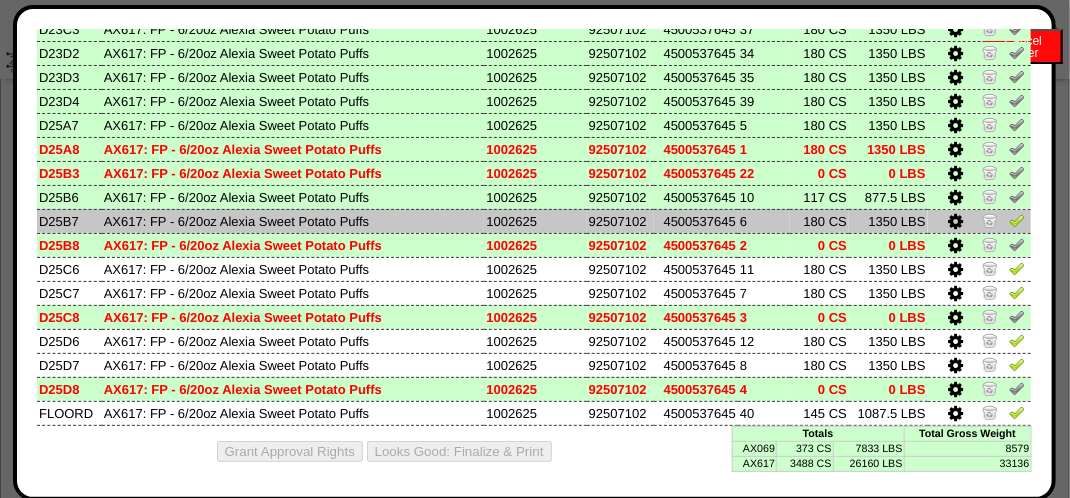 click at bounding box center [1017, 220] 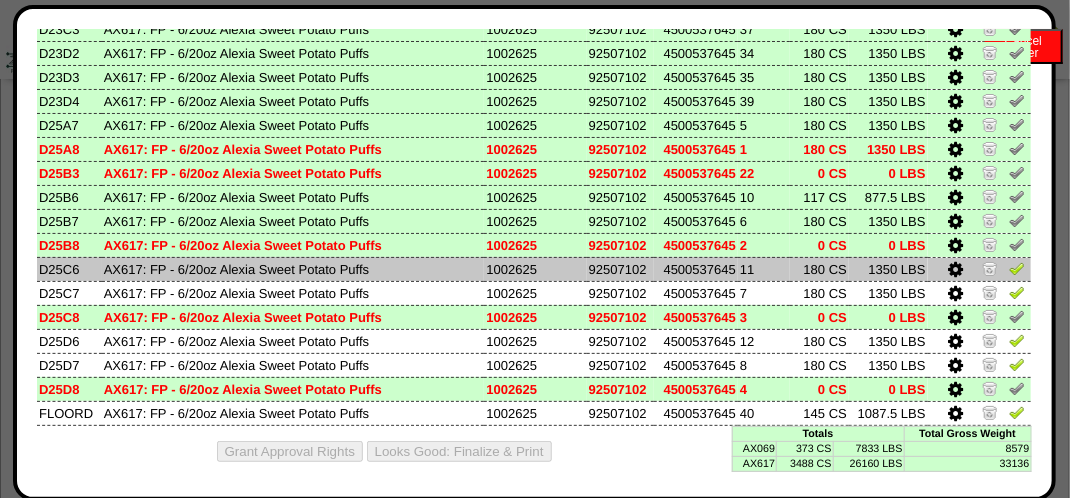 click at bounding box center [1017, 268] 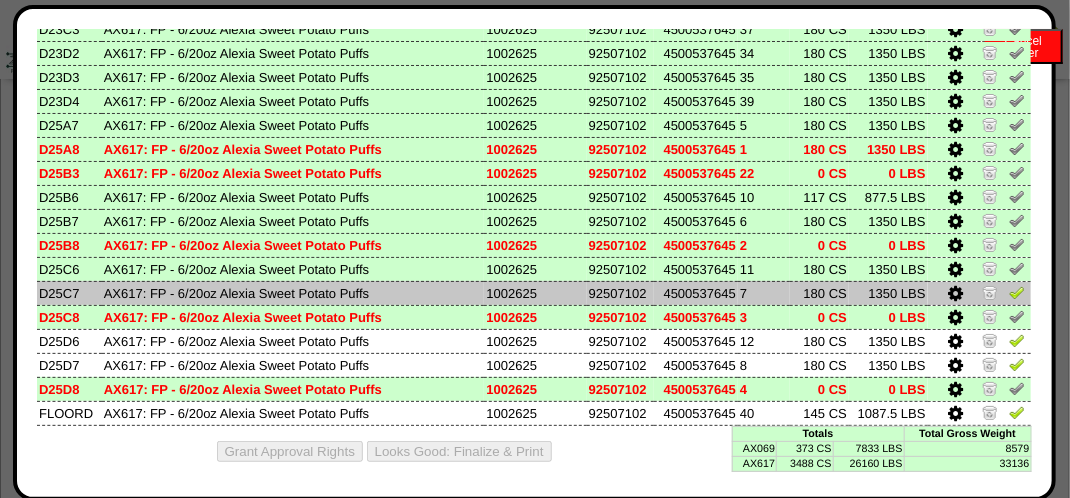 click at bounding box center [1017, 292] 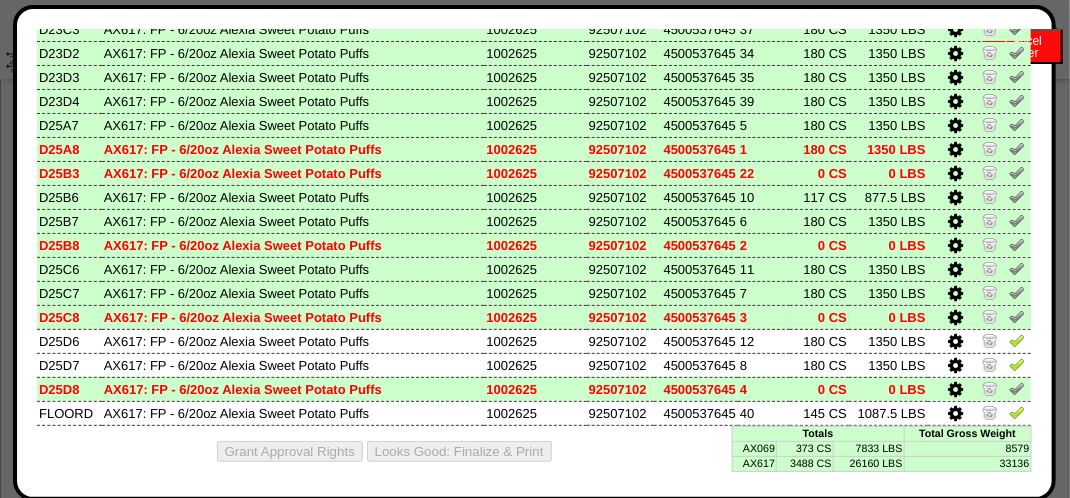 scroll, scrollTop: 1200, scrollLeft: 0, axis: vertical 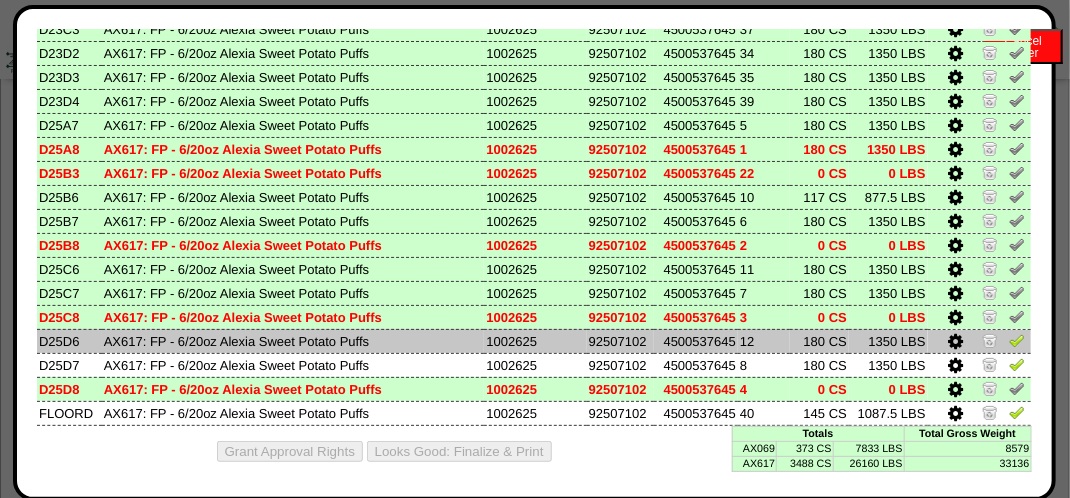 click at bounding box center [1017, 340] 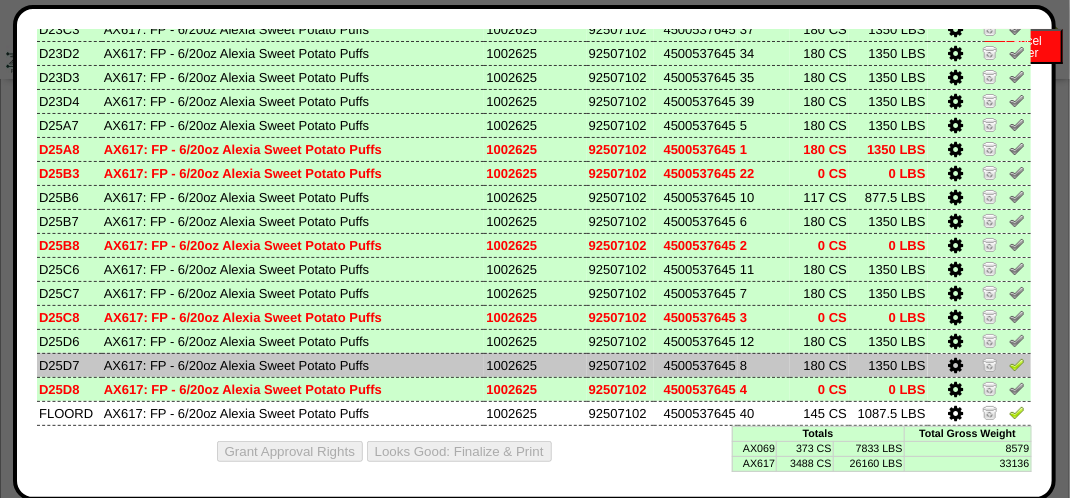 click at bounding box center (1017, 364) 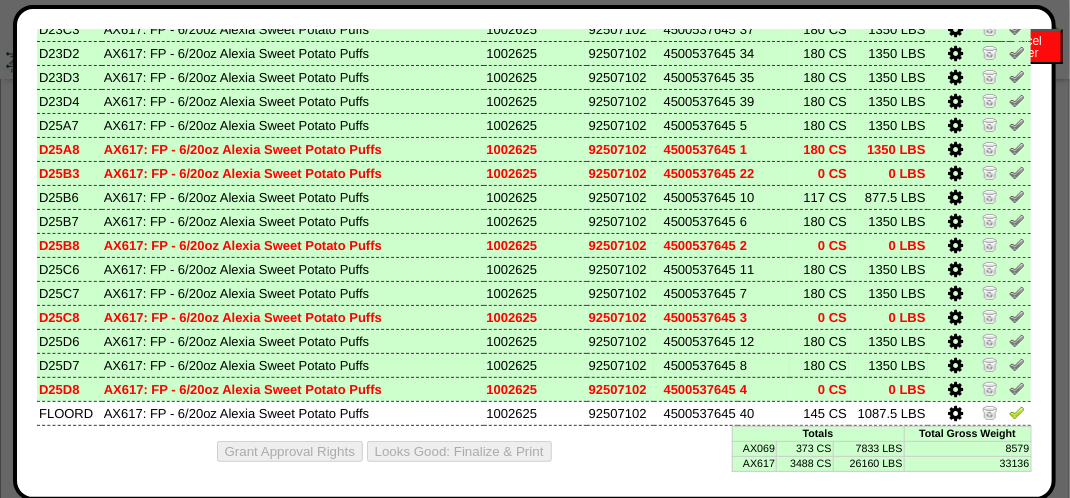 scroll, scrollTop: 1400, scrollLeft: 0, axis: vertical 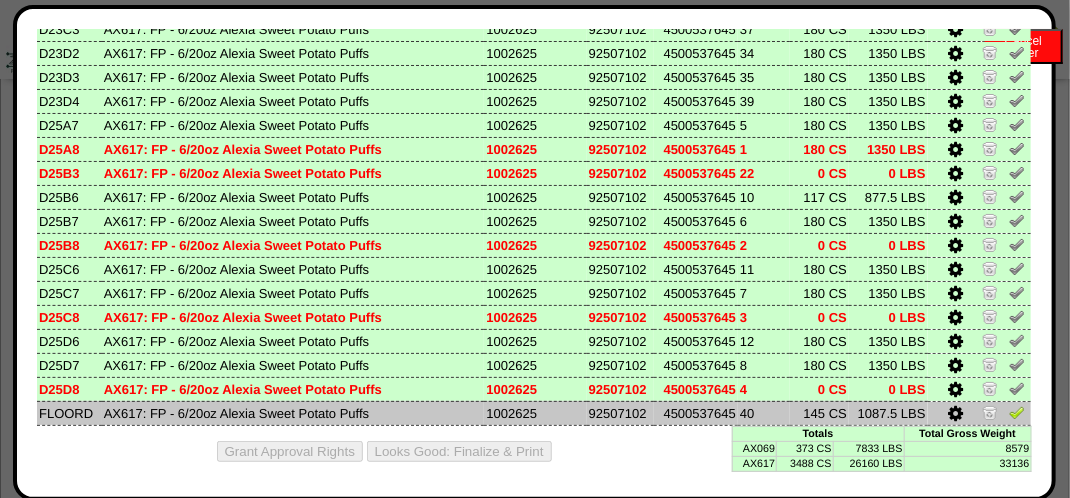 click at bounding box center (1017, 412) 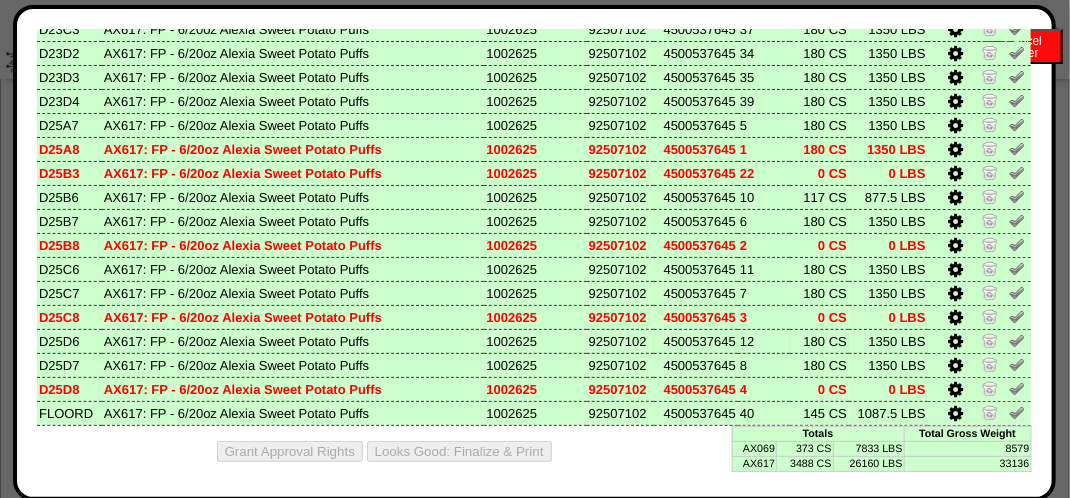 scroll, scrollTop: 1800, scrollLeft: 0, axis: vertical 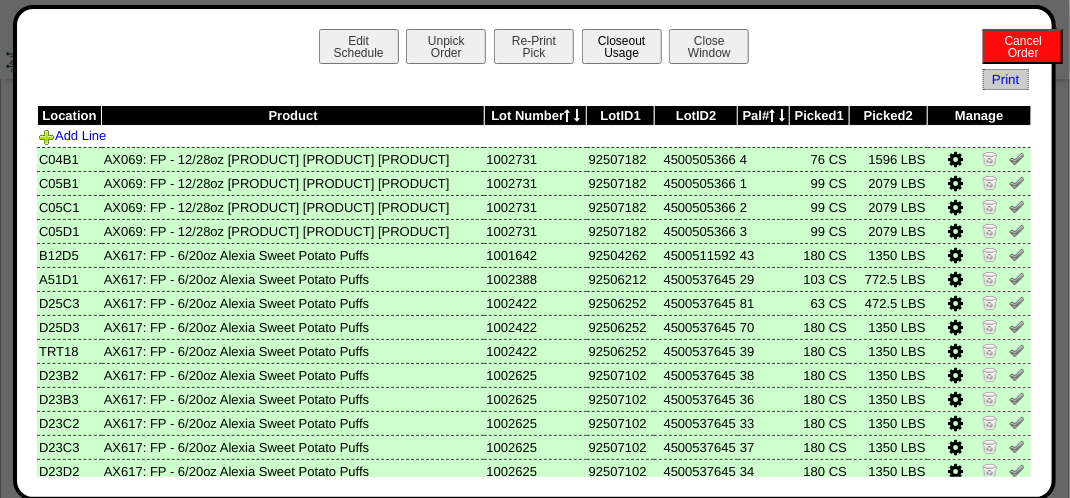 click on "Closeout Usage" at bounding box center [622, 46] 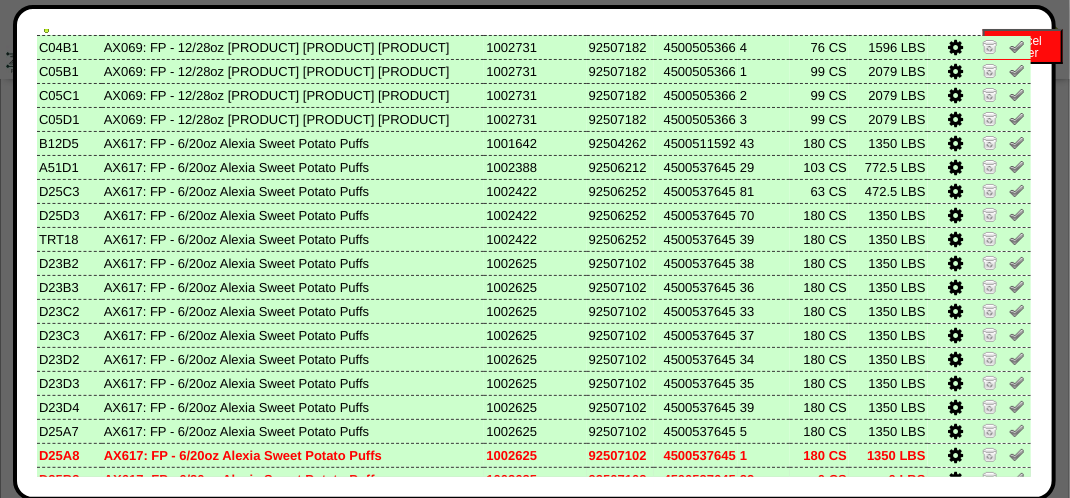 scroll, scrollTop: 421, scrollLeft: 0, axis: vertical 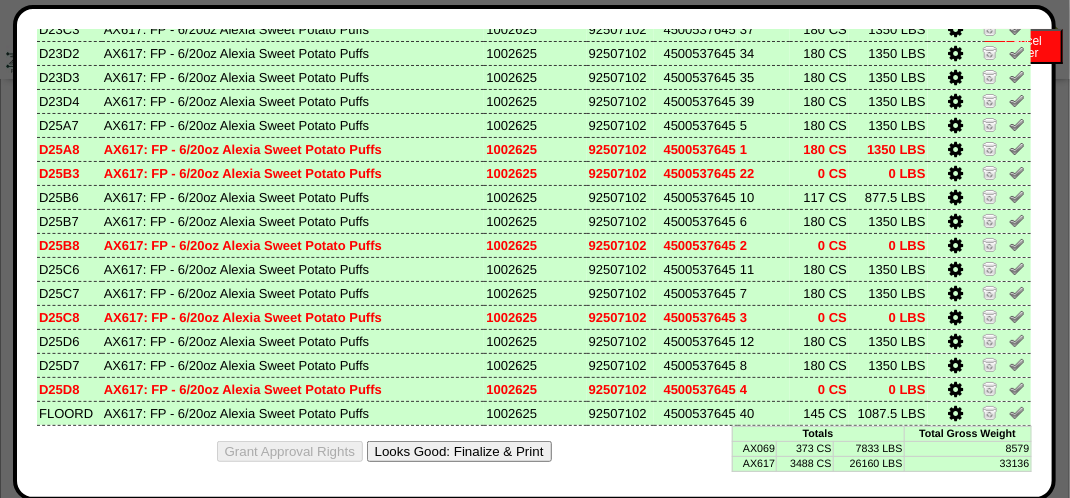 click on "Looks Good: Finalize & Print" at bounding box center [459, 451] 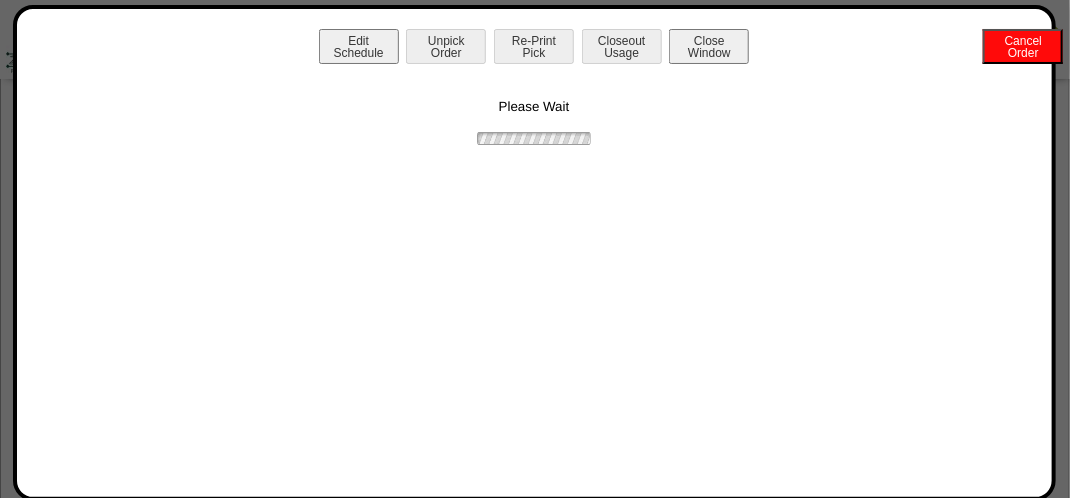 scroll, scrollTop: 0, scrollLeft: 0, axis: both 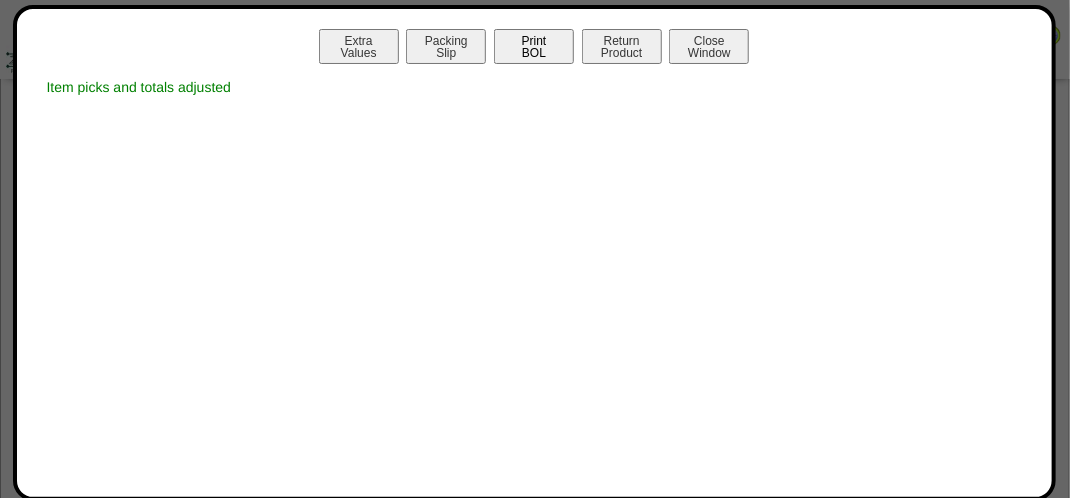 click on "Print BOL" at bounding box center [534, 46] 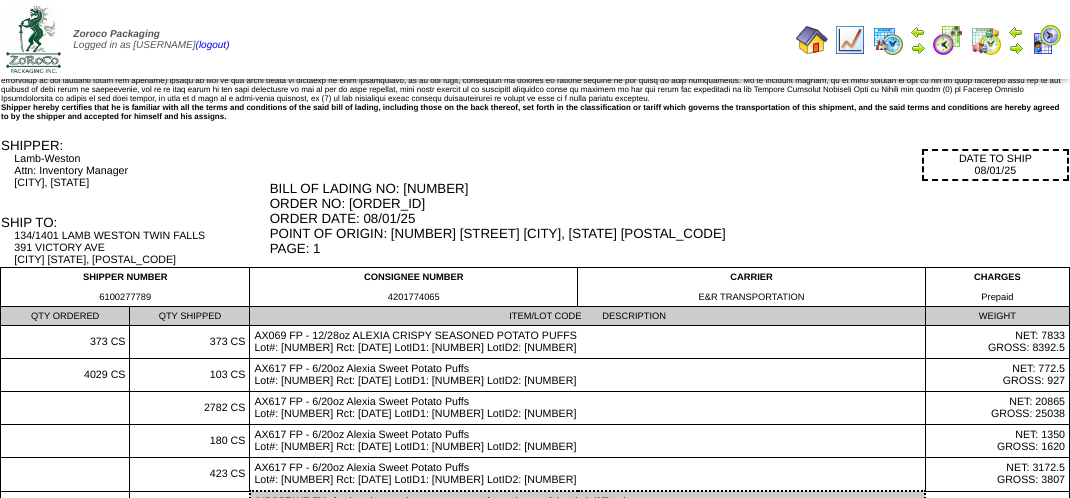 scroll, scrollTop: 0, scrollLeft: 0, axis: both 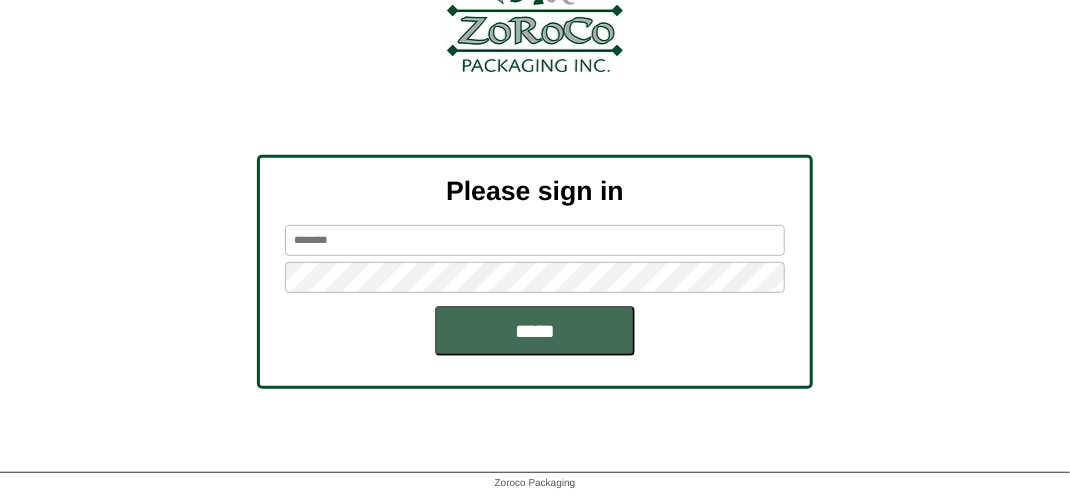 type on "*******" 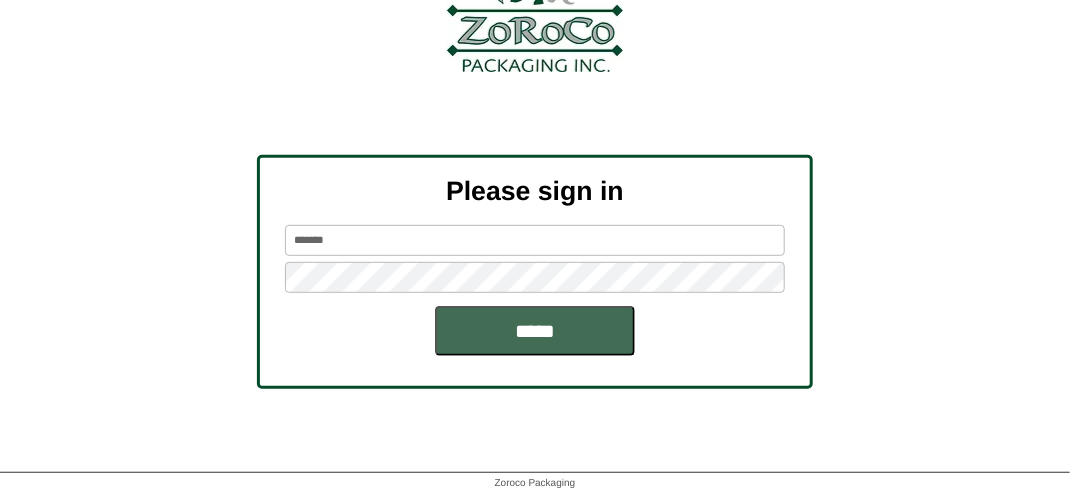 click on "*****" at bounding box center (535, 331) 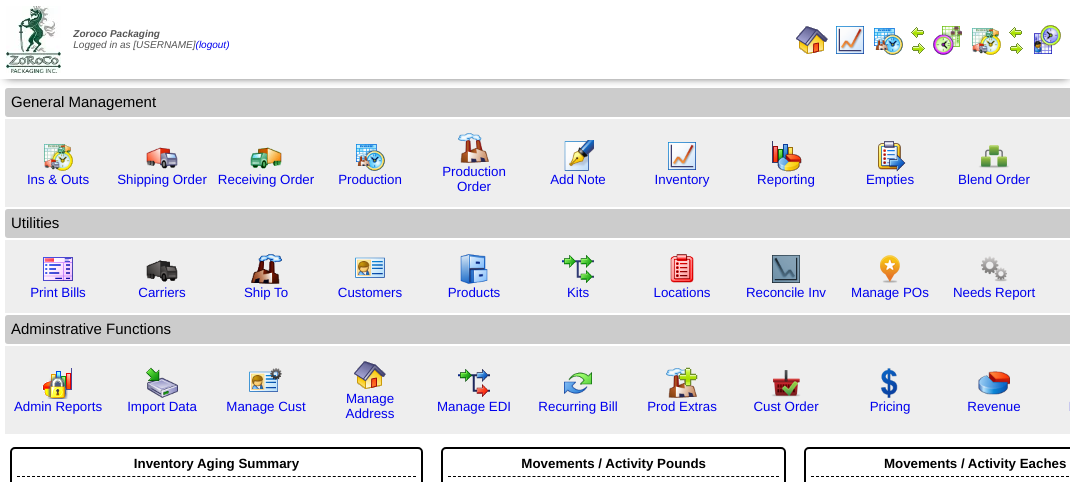 scroll, scrollTop: 0, scrollLeft: 0, axis: both 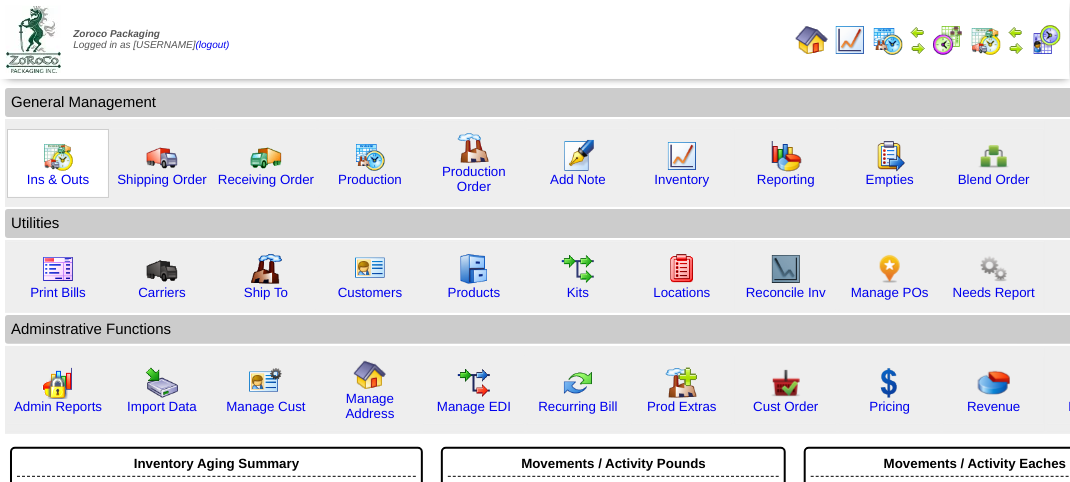 click at bounding box center (58, 156) 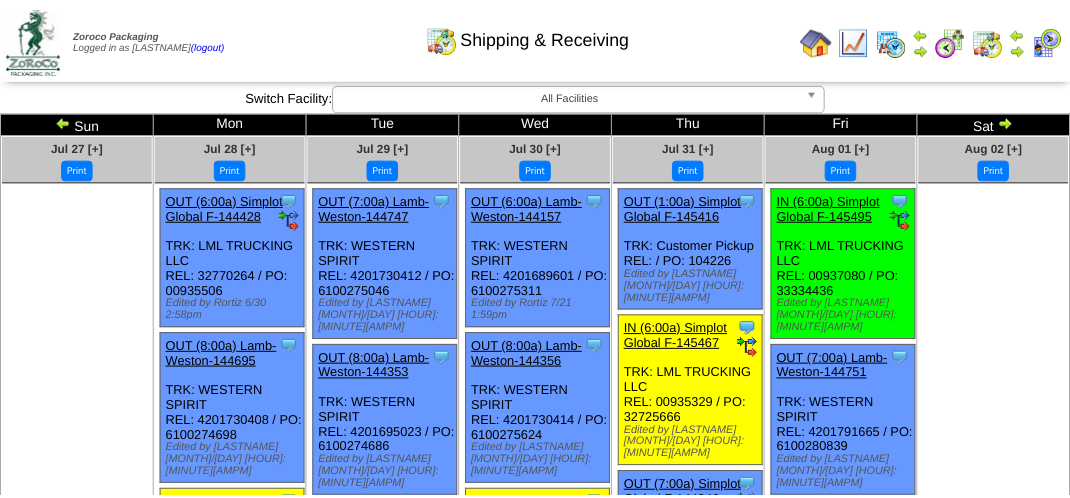 scroll, scrollTop: 0, scrollLeft: 0, axis: both 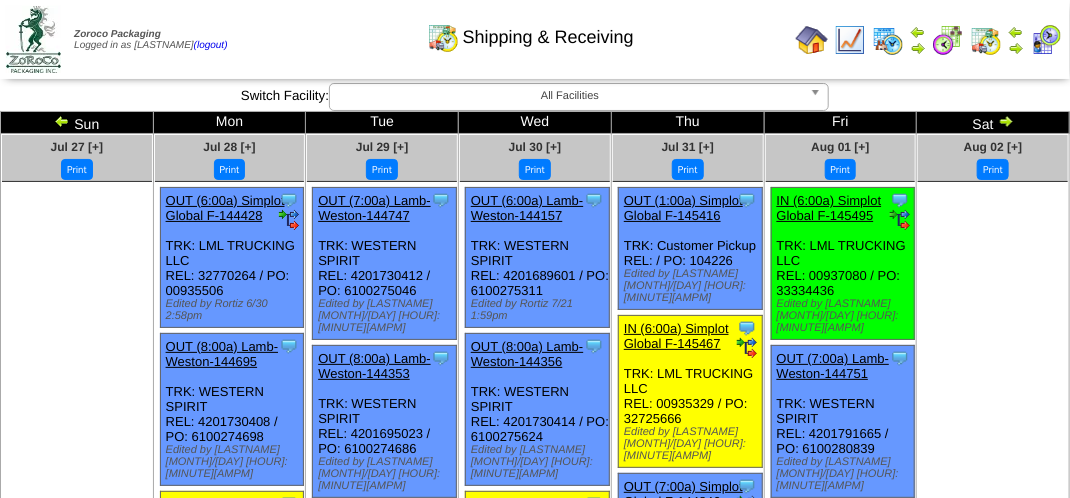 click on "Shipping & Receiving" at bounding box center [530, 30] 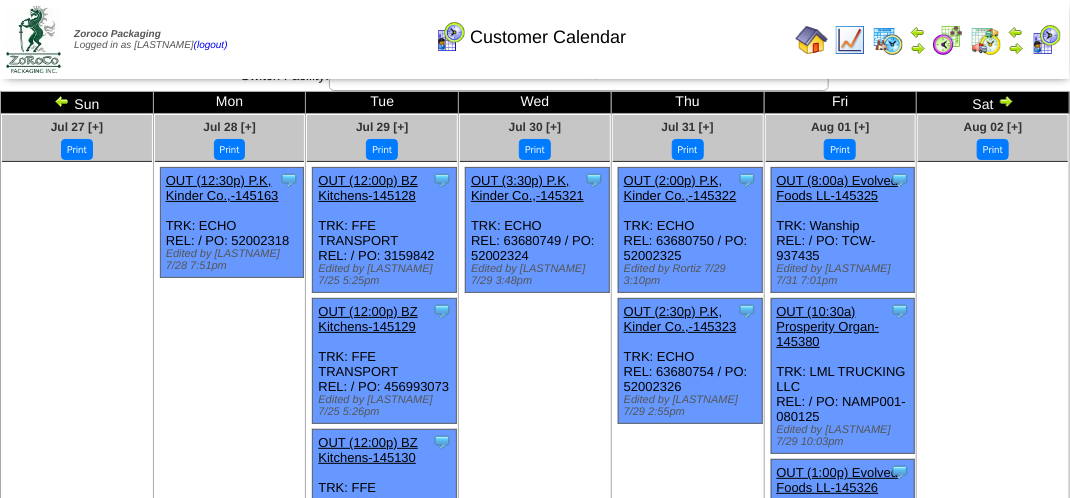 scroll, scrollTop: 0, scrollLeft: 0, axis: both 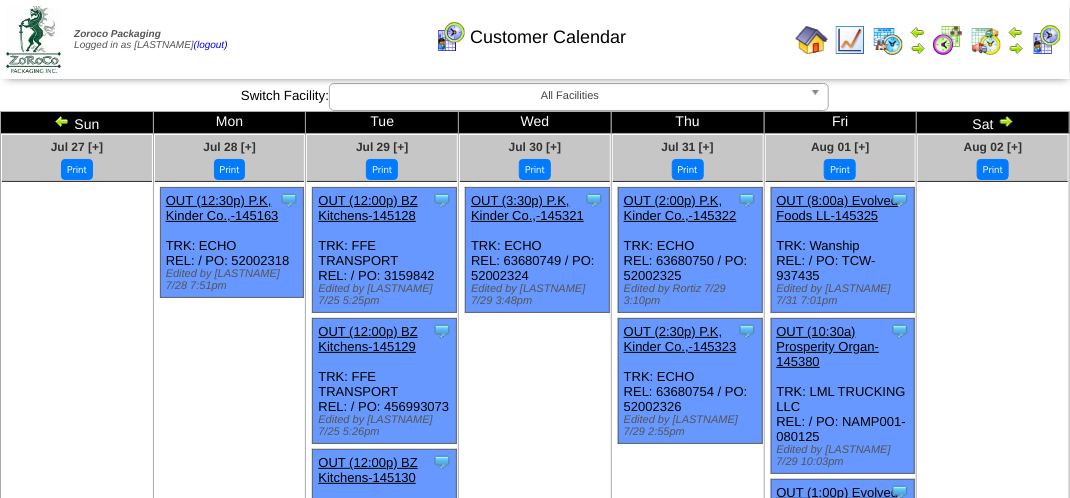 click on "Customer Calendar" at bounding box center (530, 30) 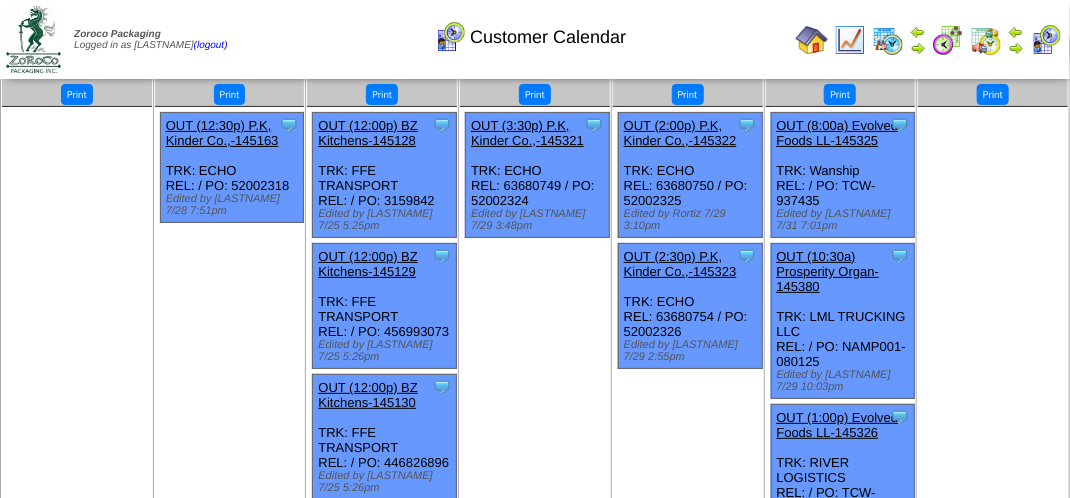 scroll, scrollTop: 0, scrollLeft: 0, axis: both 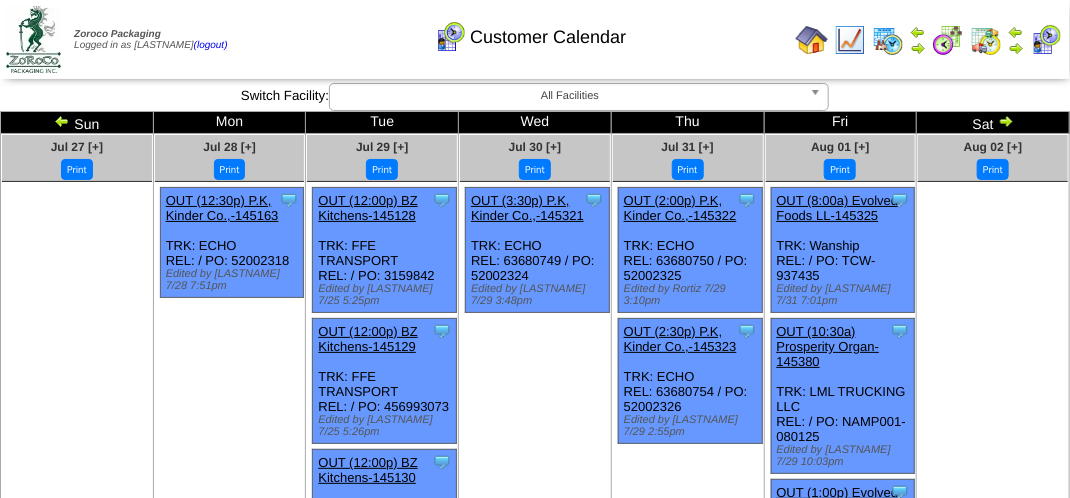 drag, startPoint x: 321, startPoint y: 21, endPoint x: 340, endPoint y: 0, distance: 28.319605 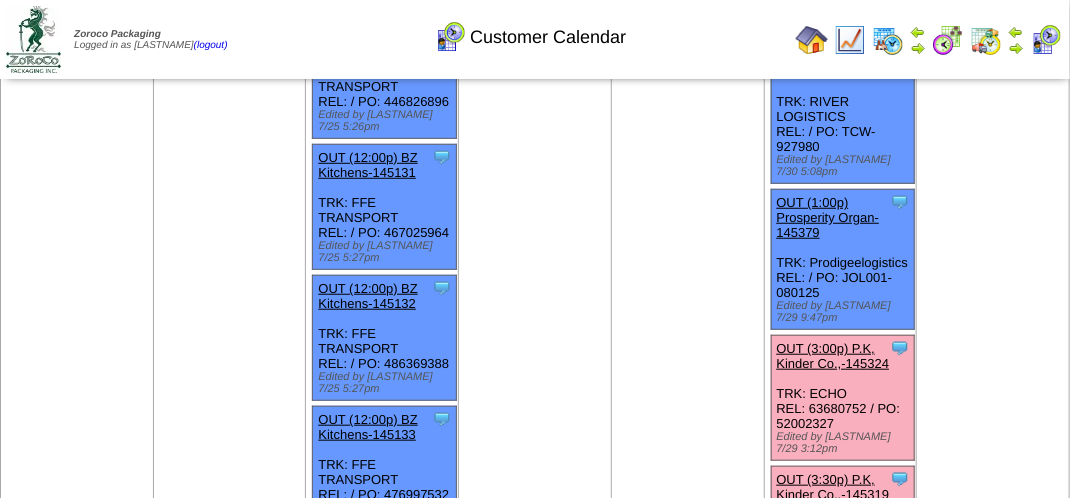 scroll, scrollTop: 600, scrollLeft: 0, axis: vertical 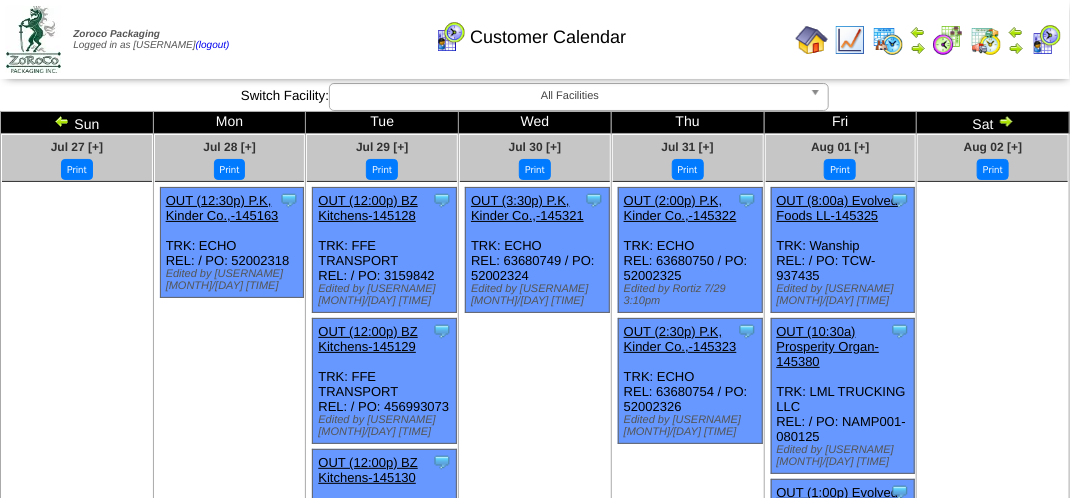click on "Print All" at bounding box center [537, 39] 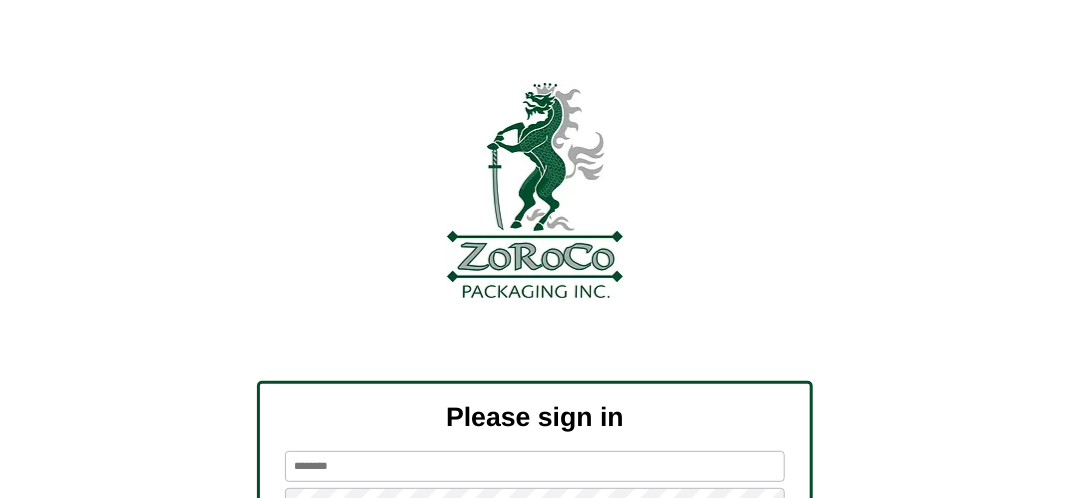 scroll, scrollTop: 226, scrollLeft: 0, axis: vertical 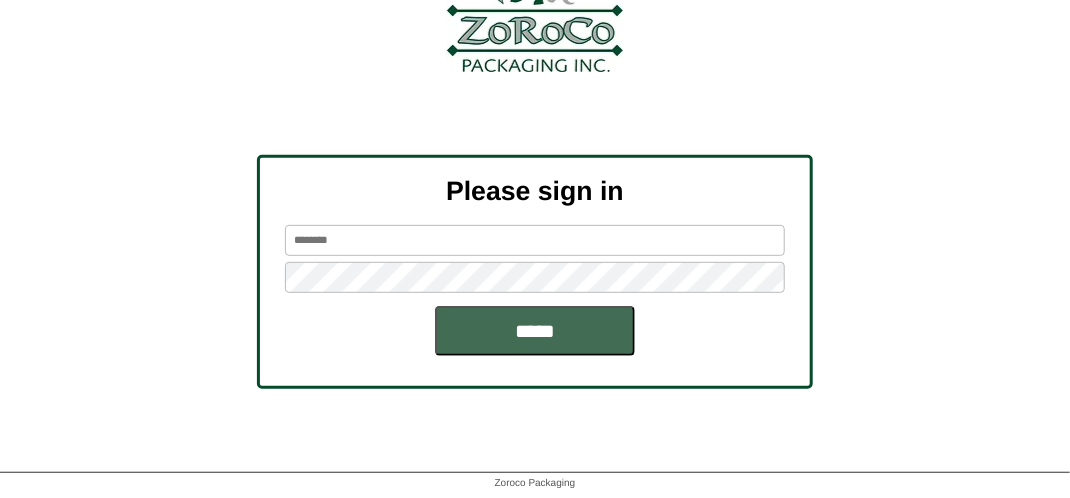type on "*******" 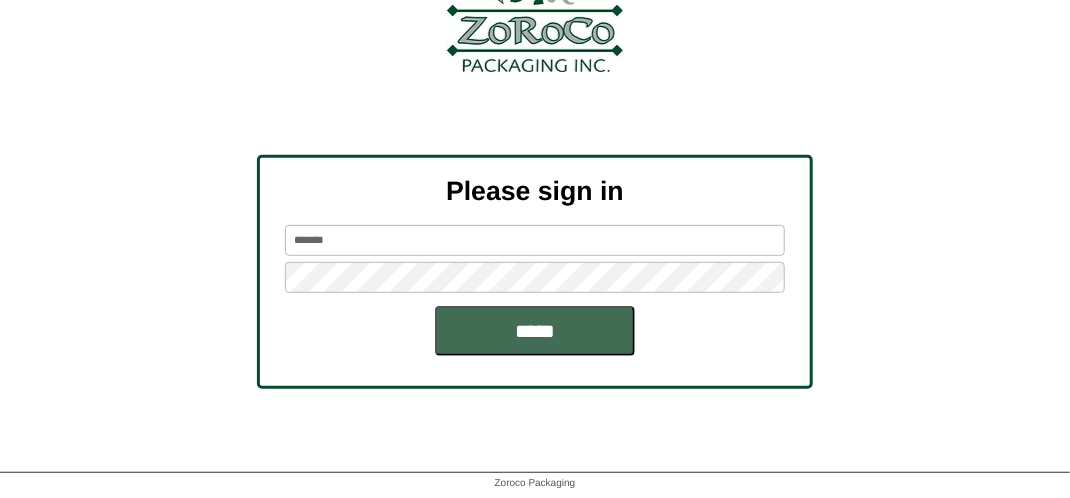 click on "*****" at bounding box center [535, 331] 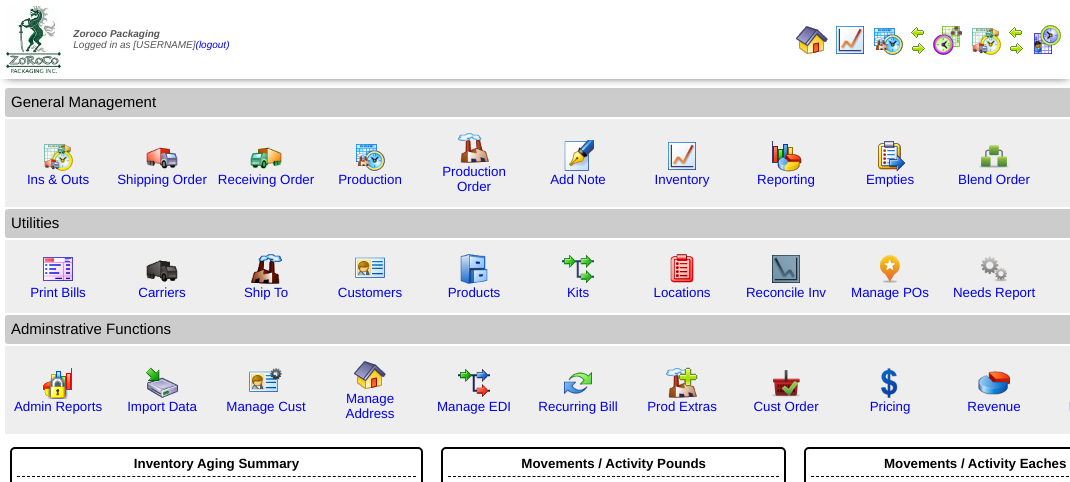 scroll, scrollTop: 0, scrollLeft: 0, axis: both 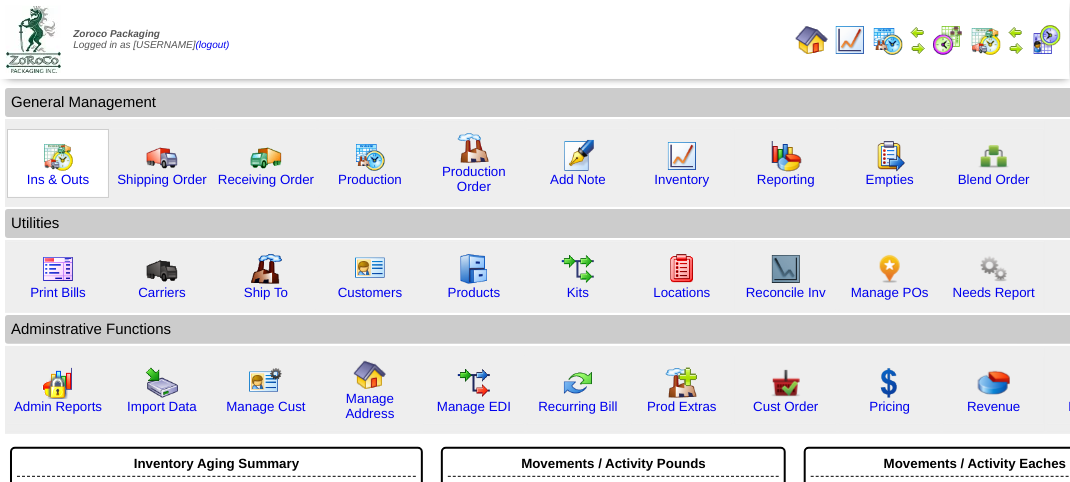 click at bounding box center [58, 156] 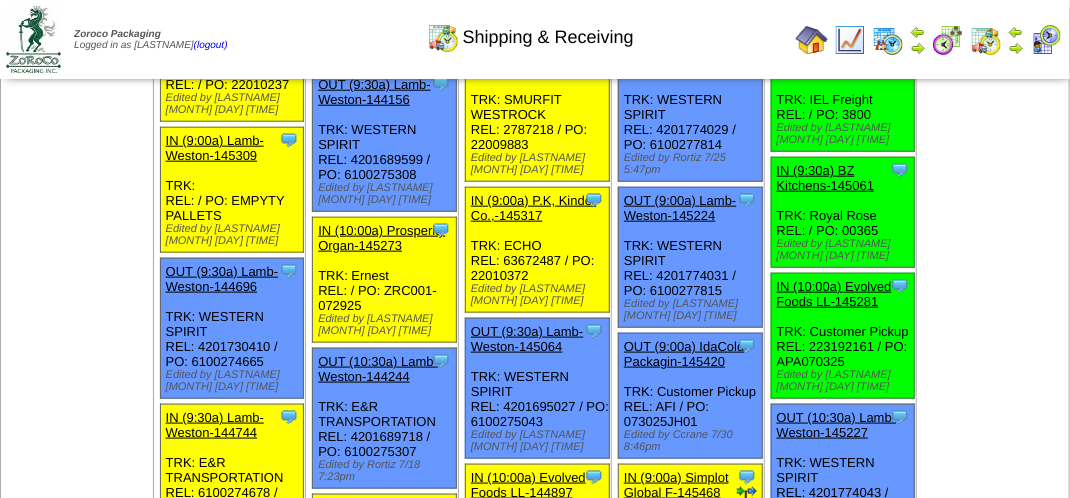 scroll, scrollTop: 1000, scrollLeft: 0, axis: vertical 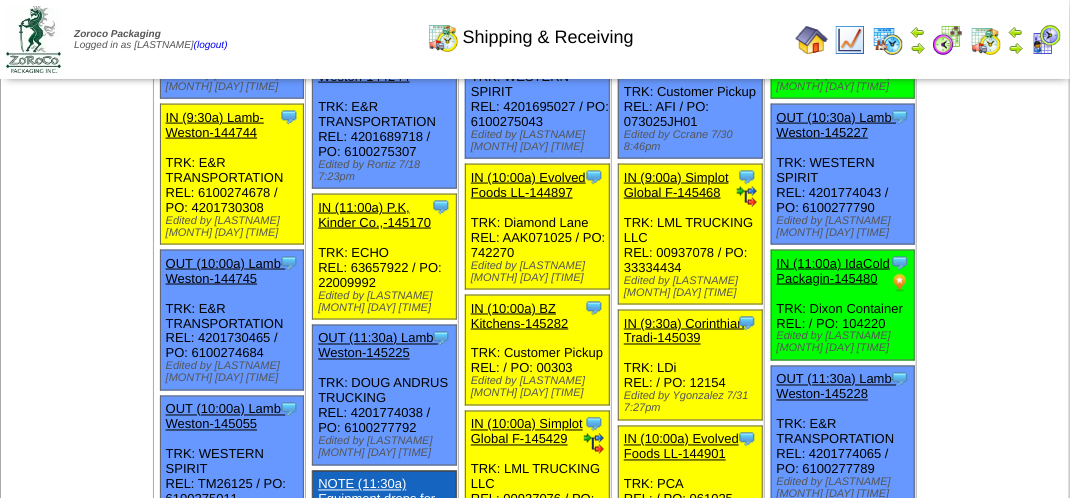 click at bounding box center [986, 40] 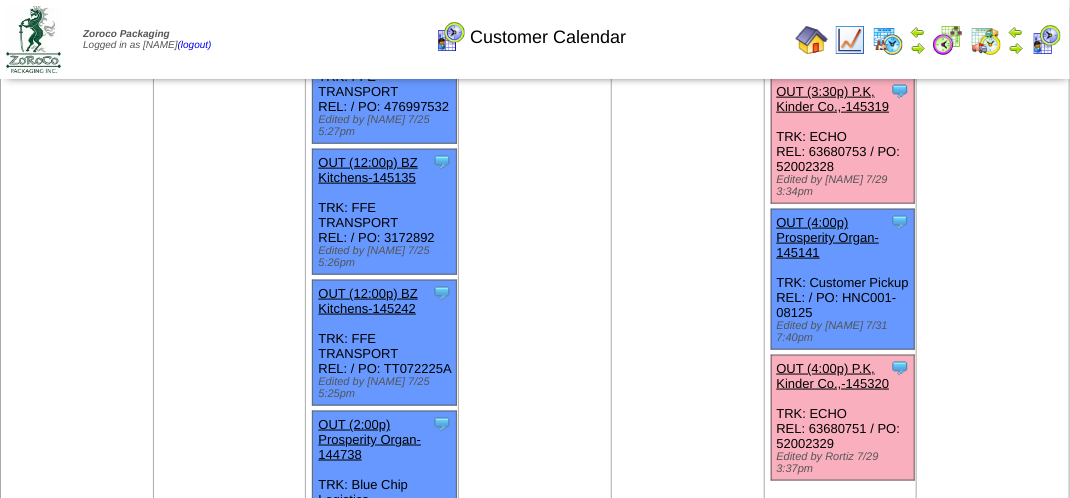 scroll, scrollTop: 700, scrollLeft: 0, axis: vertical 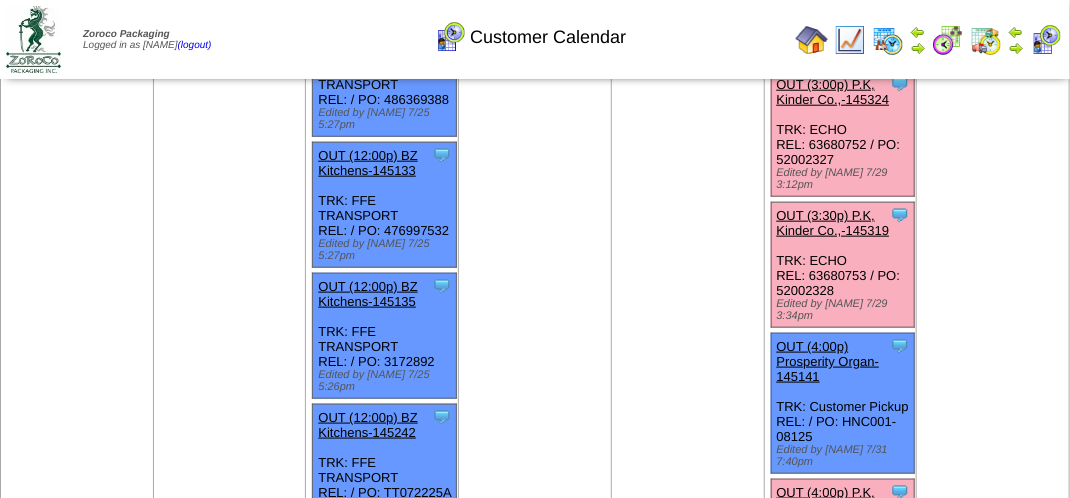 click on "OUT
(3:30p)
P.K, Kinder Co.,-145319" at bounding box center (833, 223) 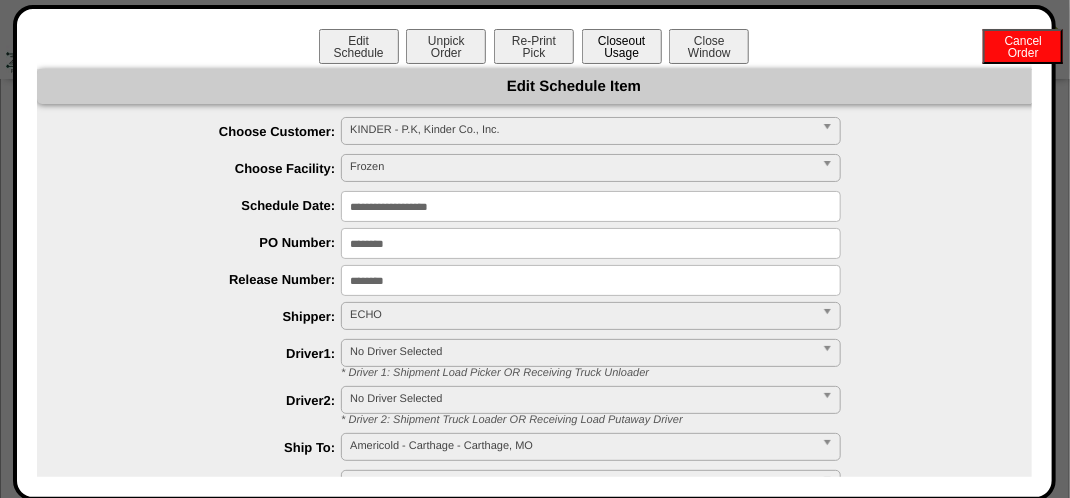 click on "Closeout Usage" at bounding box center (622, 46) 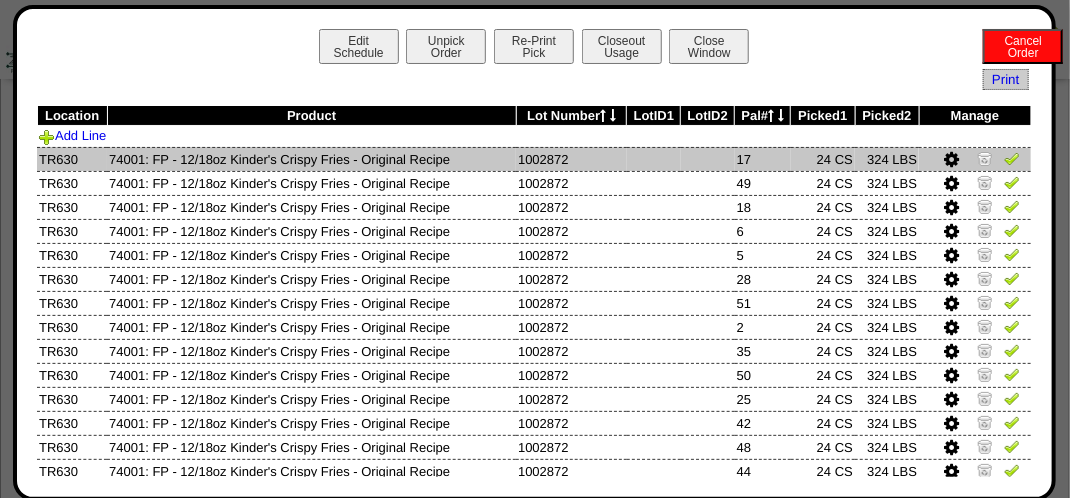 click at bounding box center [1012, 158] 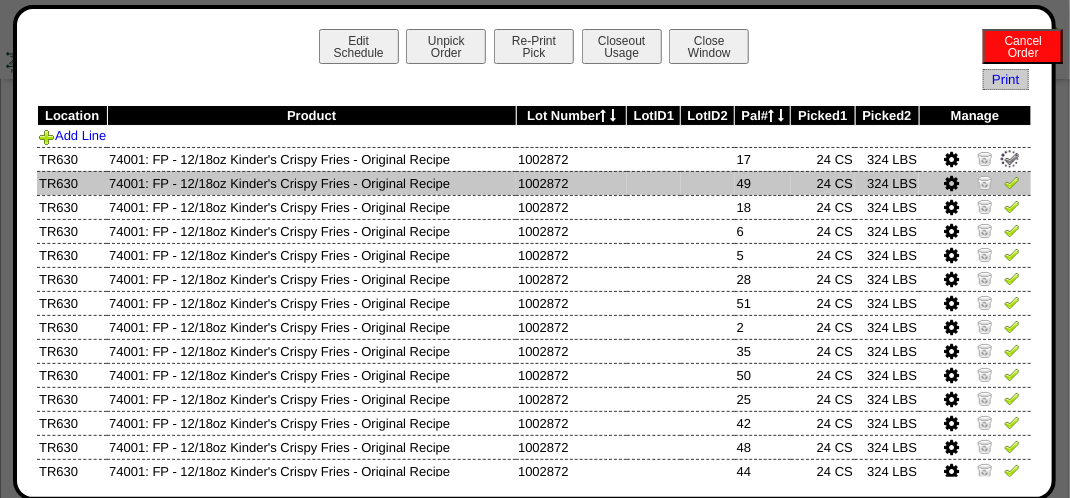 click at bounding box center (1012, 182) 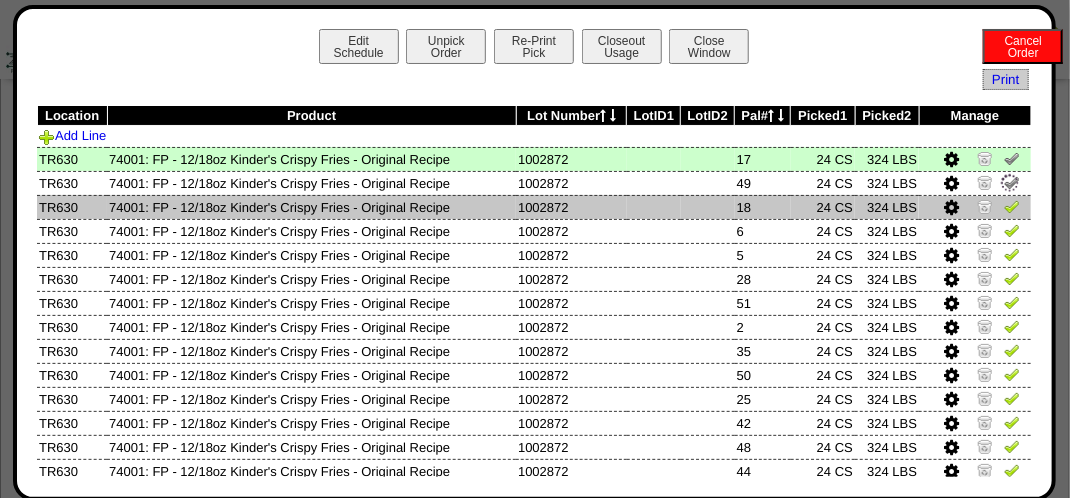drag, startPoint x: 996, startPoint y: 204, endPoint x: 990, endPoint y: 215, distance: 12.529964 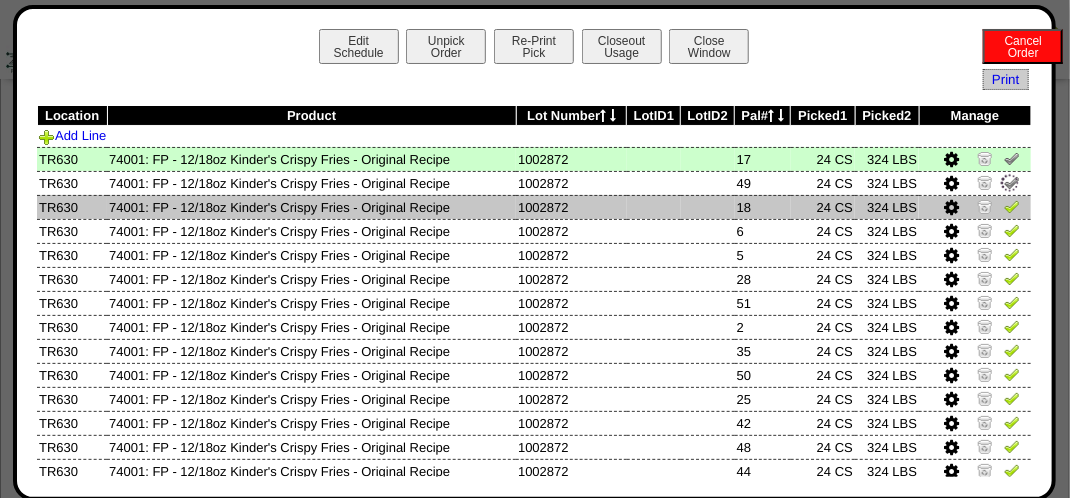click at bounding box center [1012, 206] 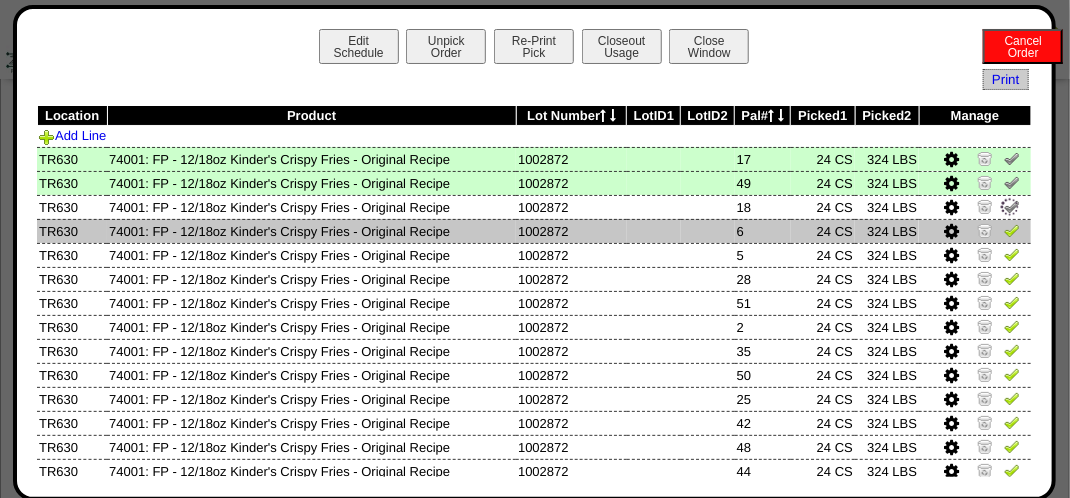 click at bounding box center [1012, 230] 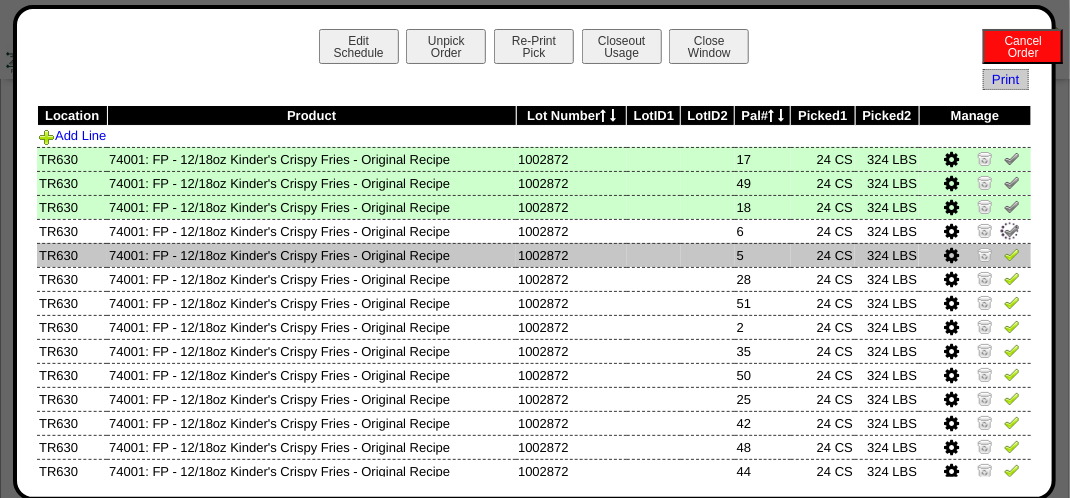 click at bounding box center [1012, 254] 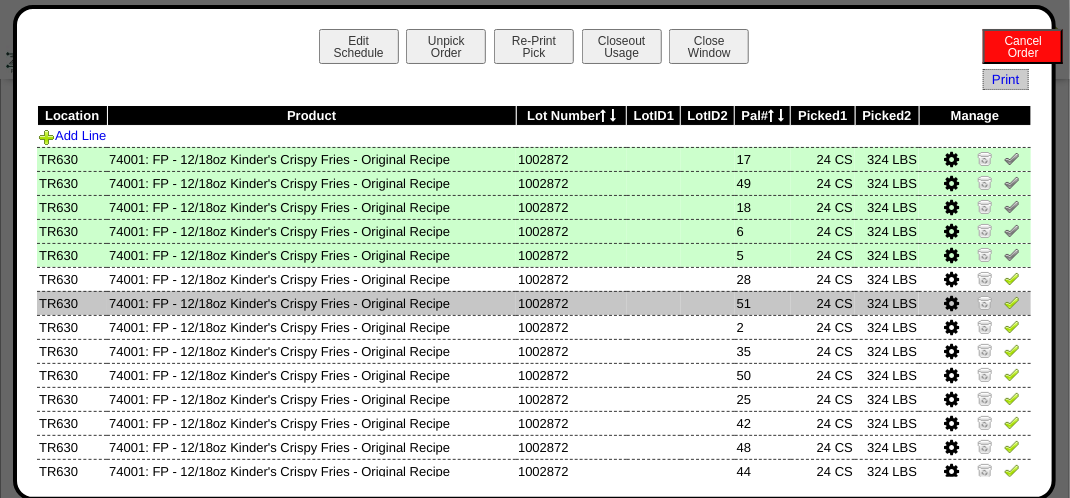 click at bounding box center (1012, 305) 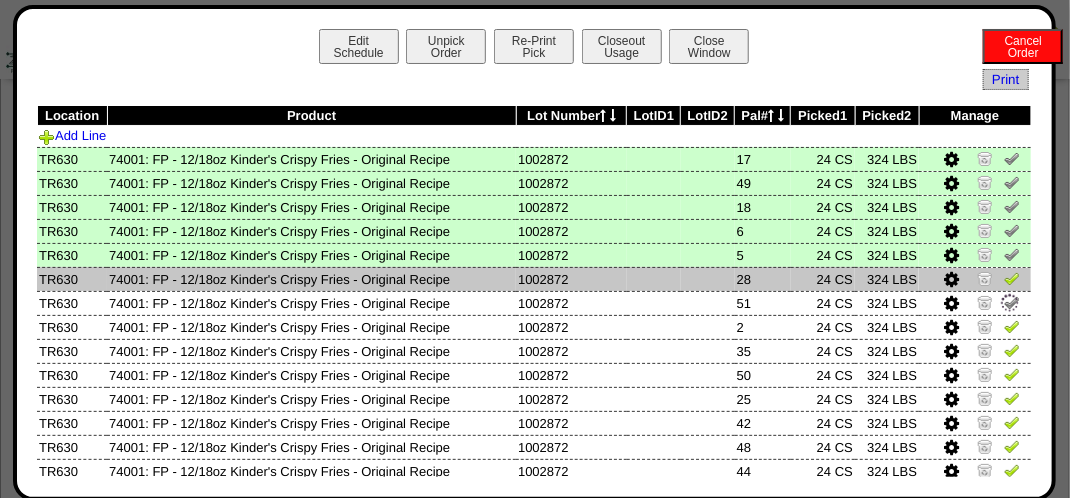 click at bounding box center (1012, 278) 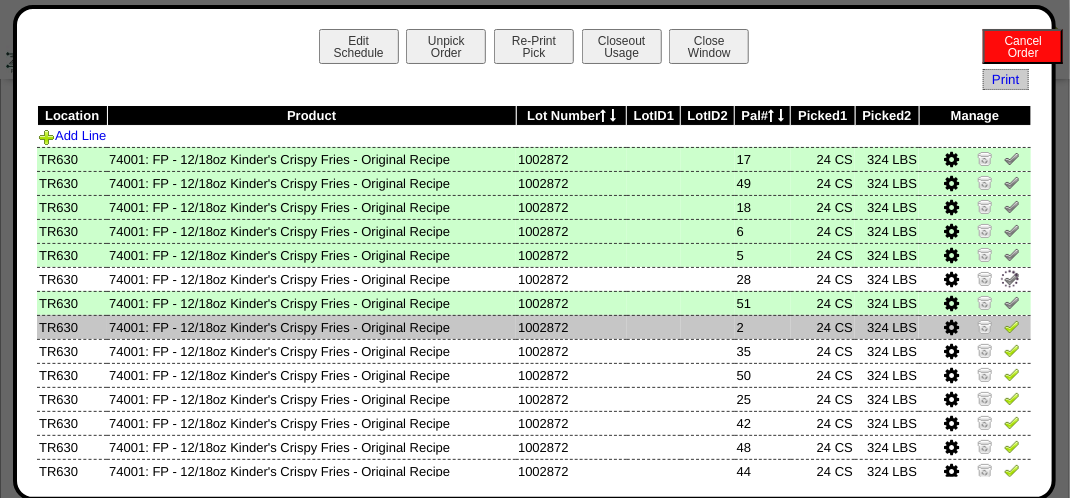 click at bounding box center [1012, 326] 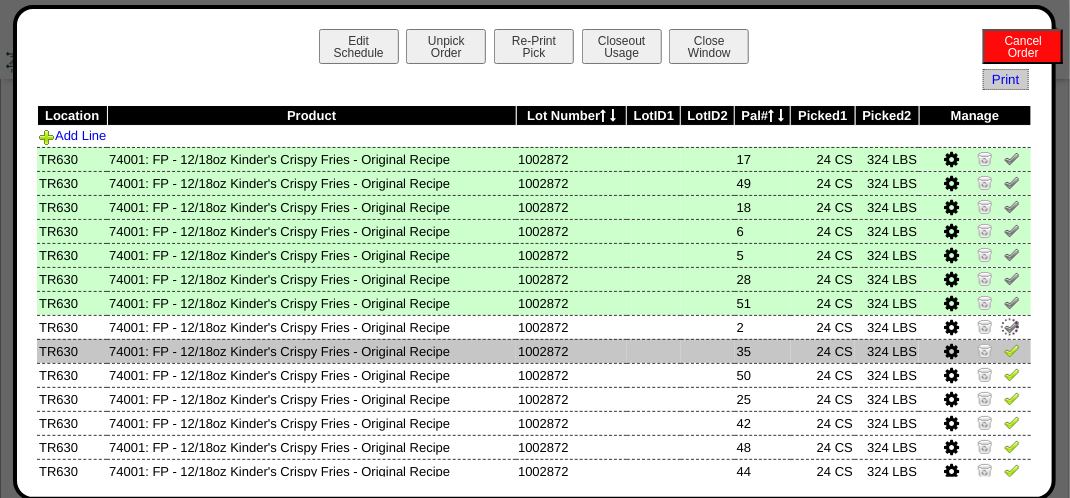 click at bounding box center (1012, 350) 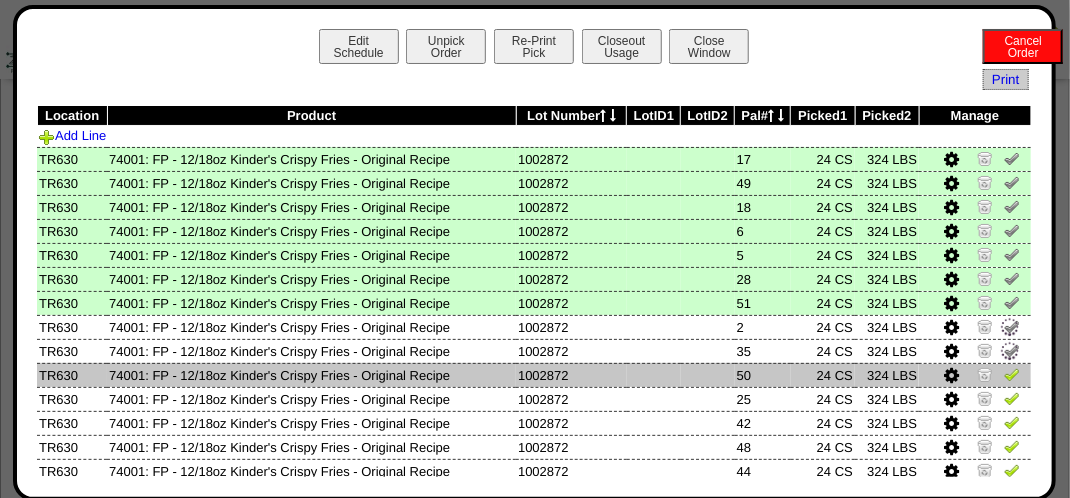 click at bounding box center (975, 375) 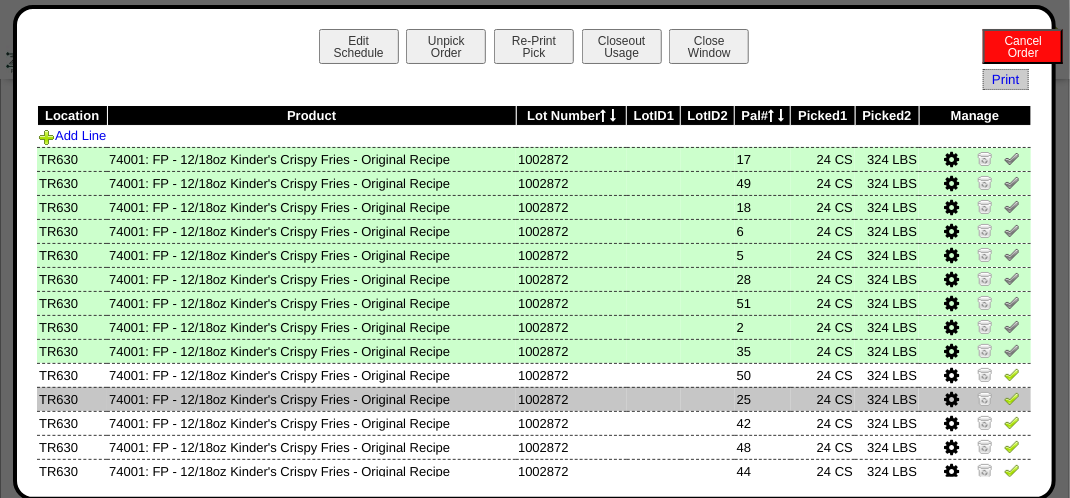 click at bounding box center [1012, 398] 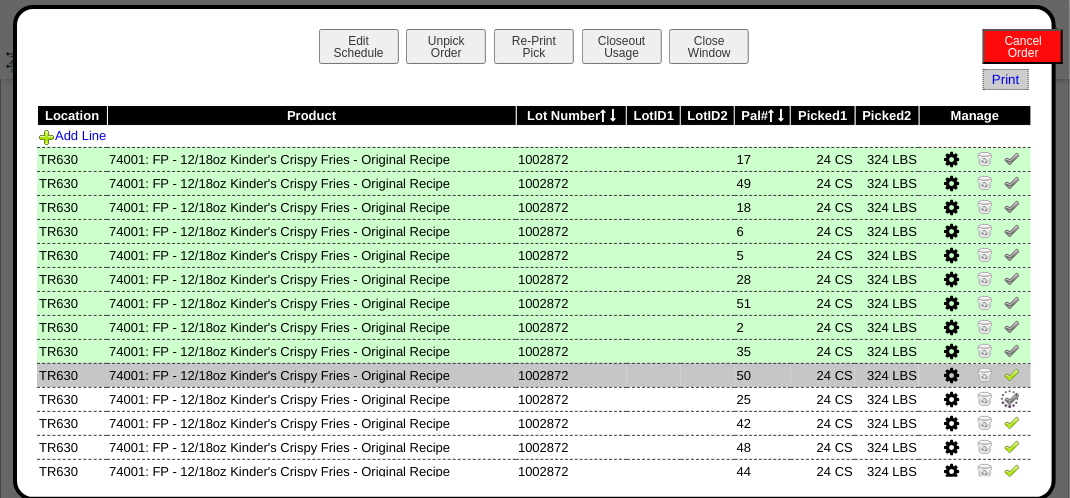click at bounding box center (1012, 374) 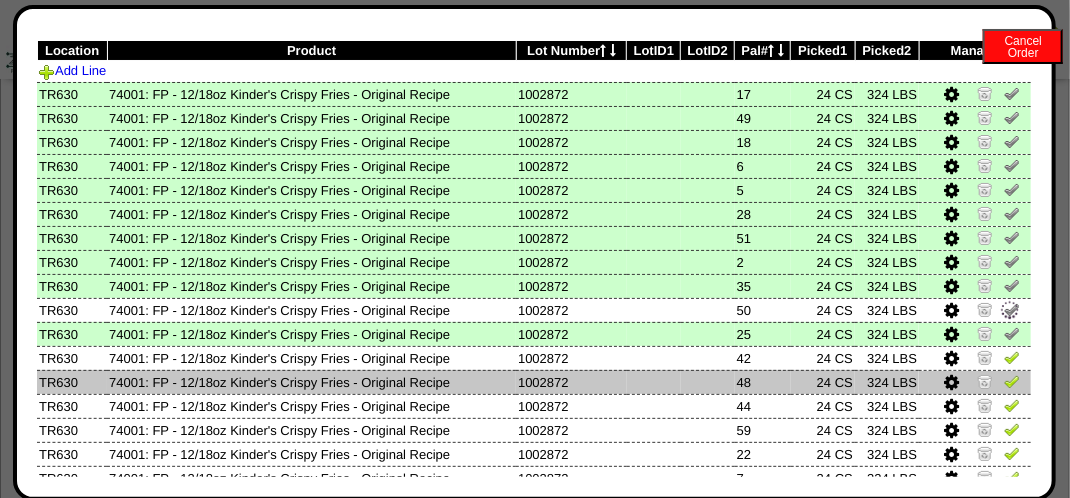 scroll, scrollTop: 100, scrollLeft: 0, axis: vertical 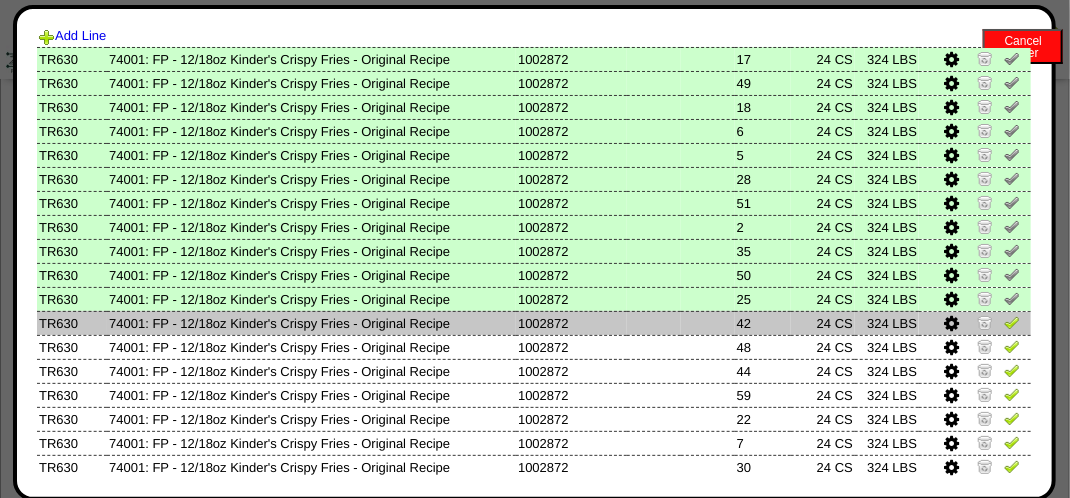drag, startPoint x: 1002, startPoint y: 314, endPoint x: 992, endPoint y: 322, distance: 12.806249 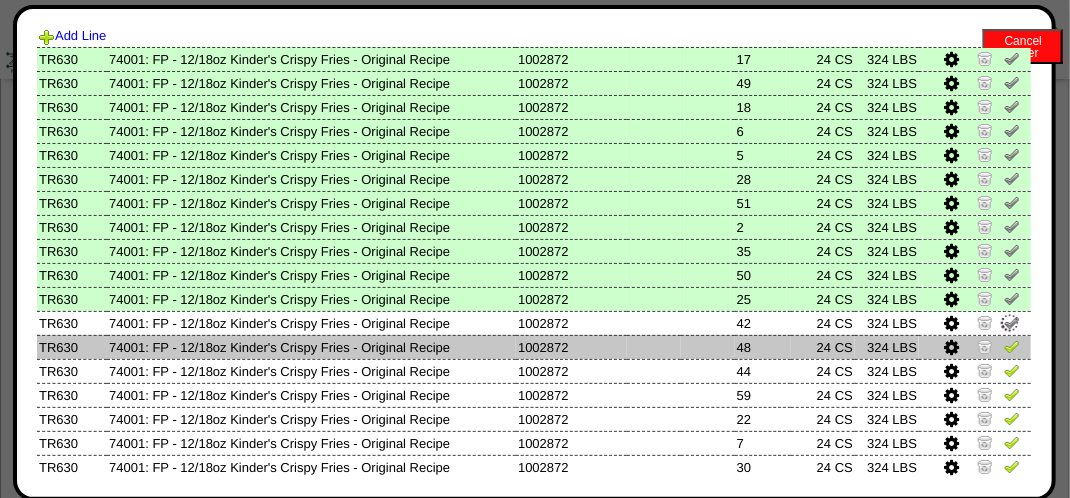 click at bounding box center [1012, 346] 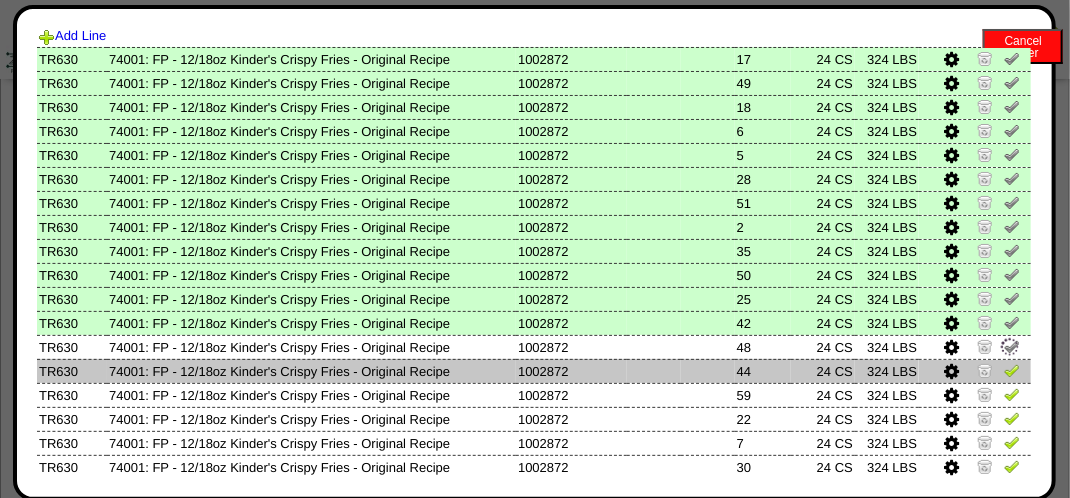 click at bounding box center (1012, 373) 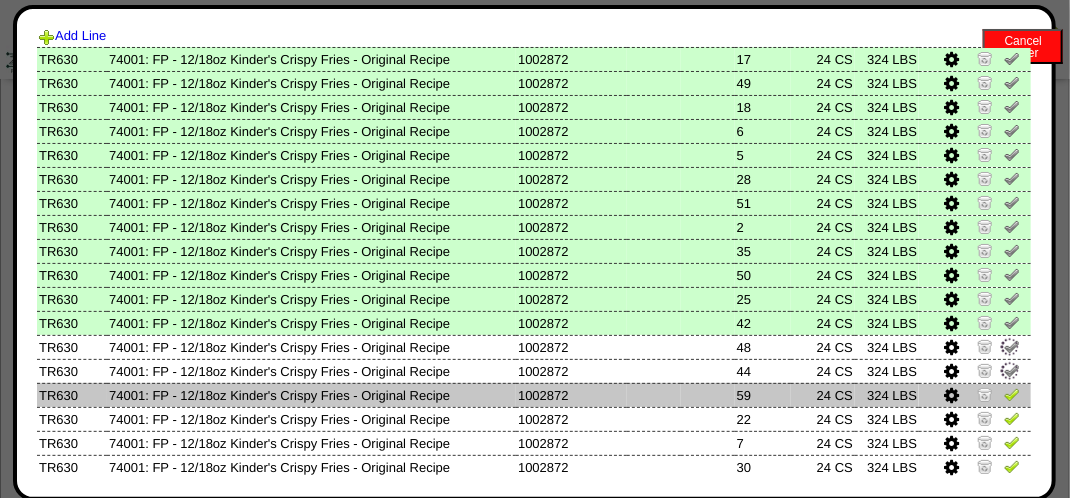 click at bounding box center (975, 395) 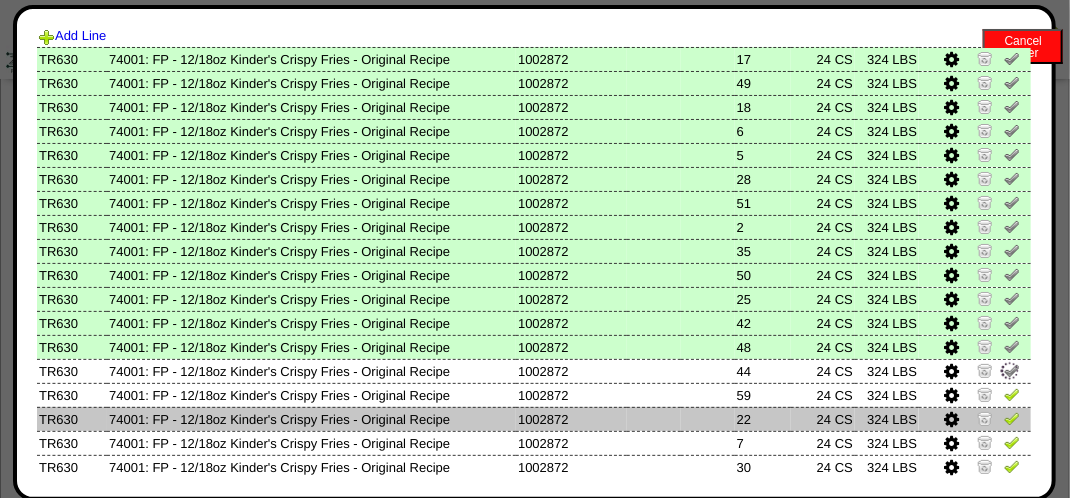 click at bounding box center (1012, 418) 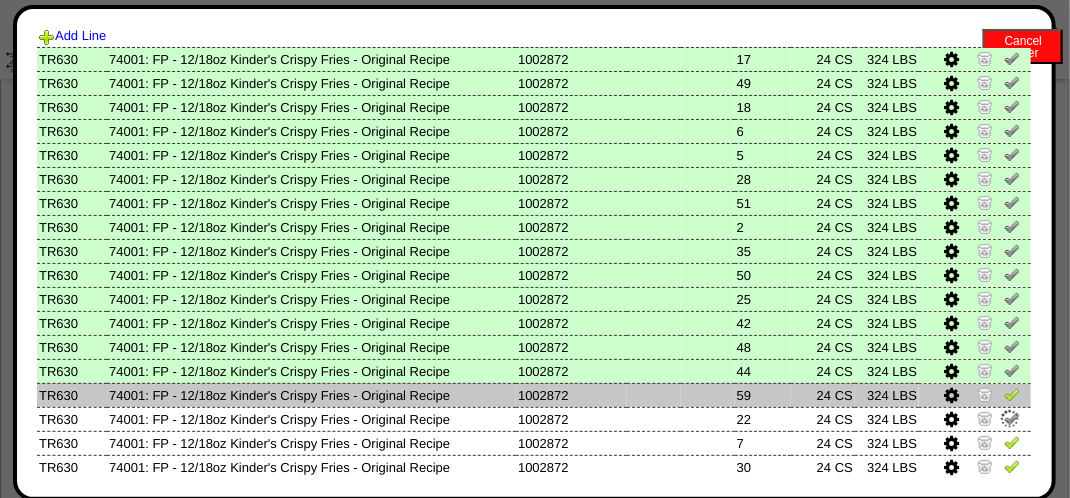 click at bounding box center (975, 395) 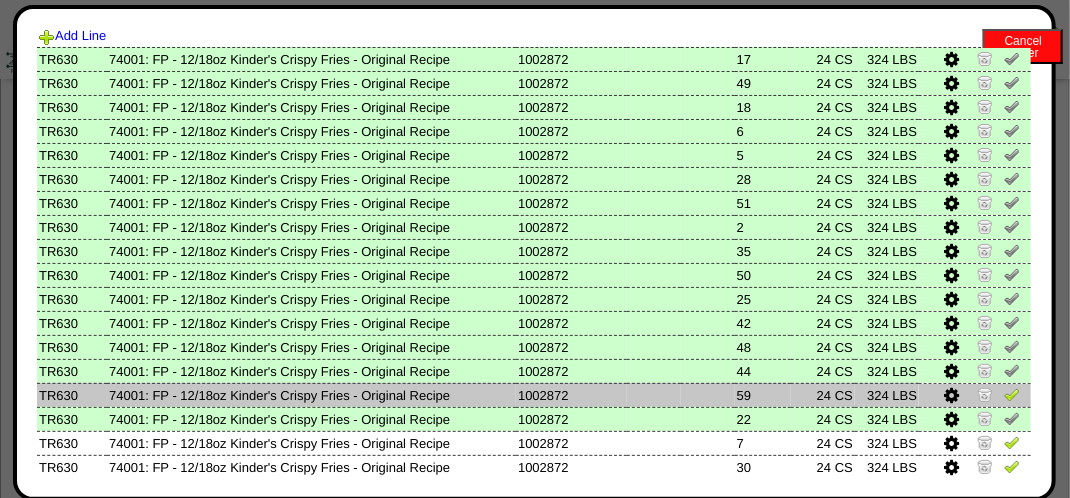 click at bounding box center (1012, 394) 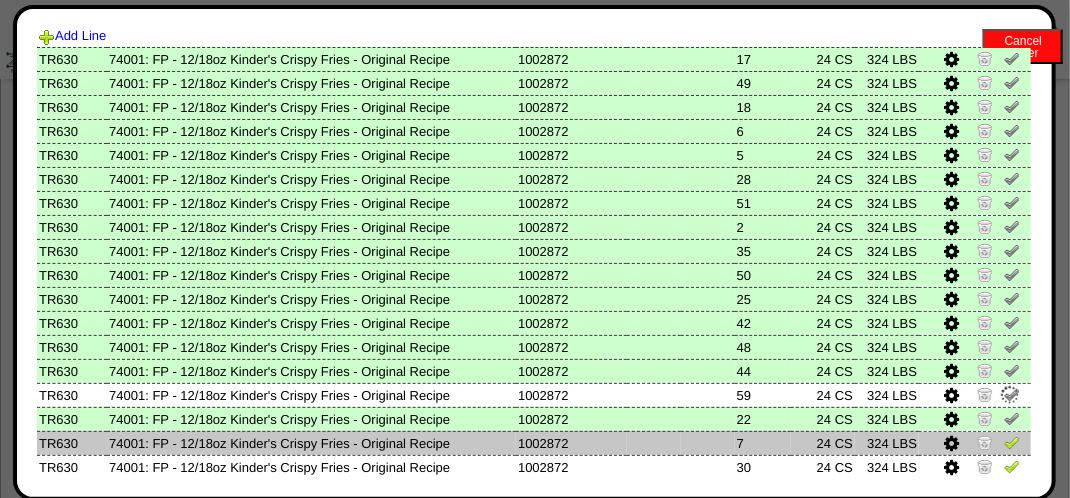 click at bounding box center (1012, 442) 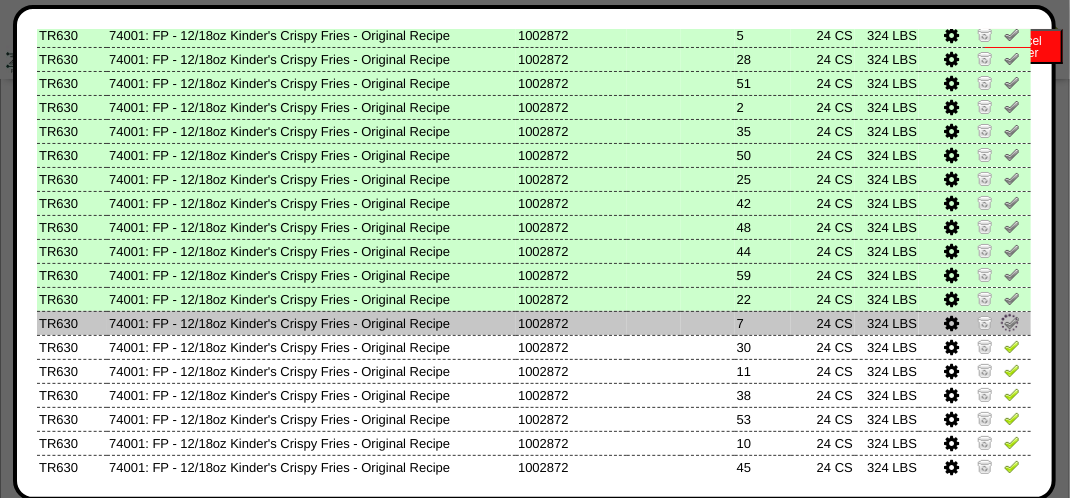 scroll, scrollTop: 300, scrollLeft: 0, axis: vertical 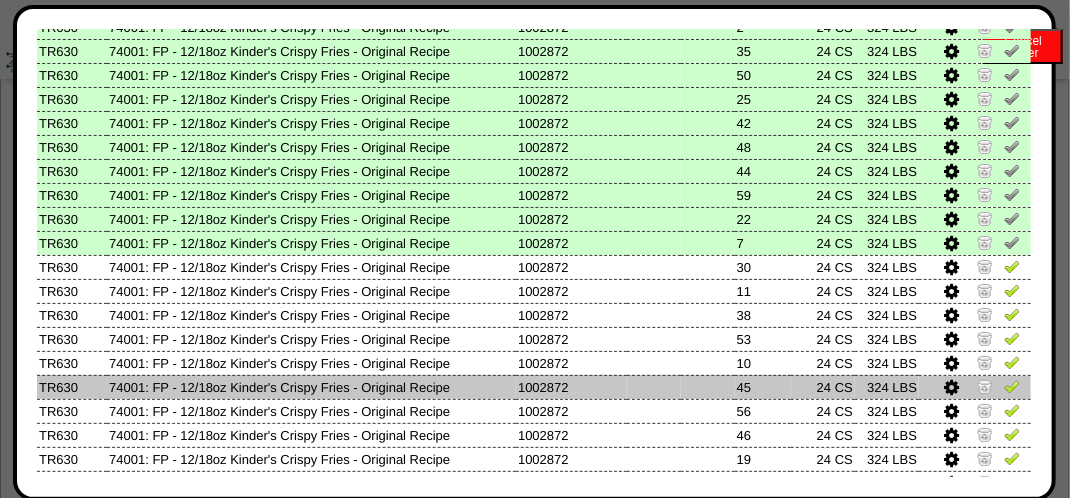 drag, startPoint x: 994, startPoint y: 390, endPoint x: 999, endPoint y: 378, distance: 13 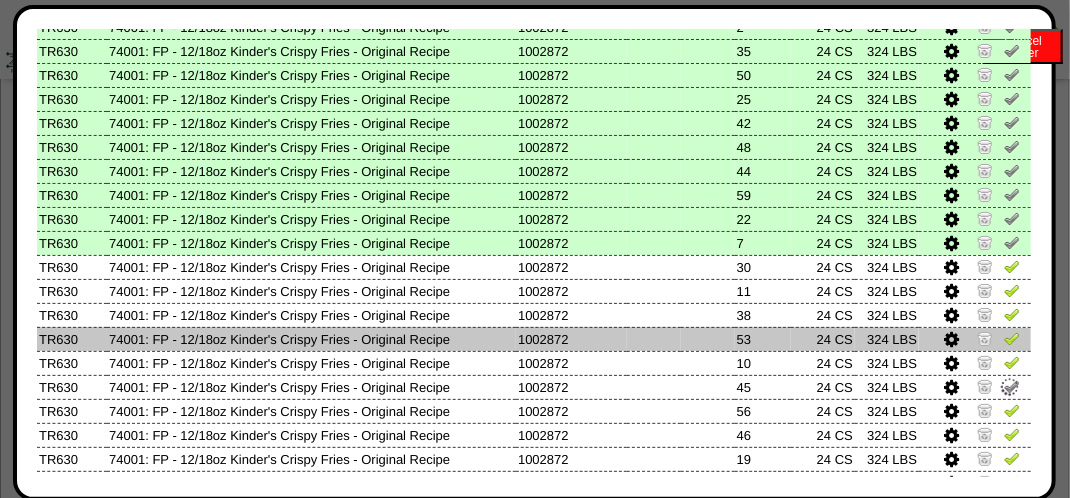 drag, startPoint x: 1000, startPoint y: 360, endPoint x: 1000, endPoint y: 341, distance: 19 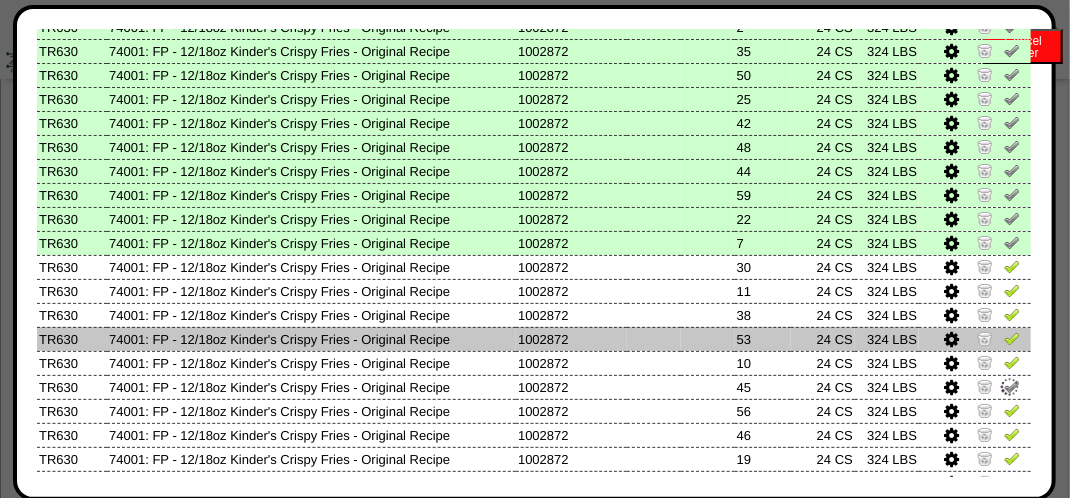 click at bounding box center (1012, 362) 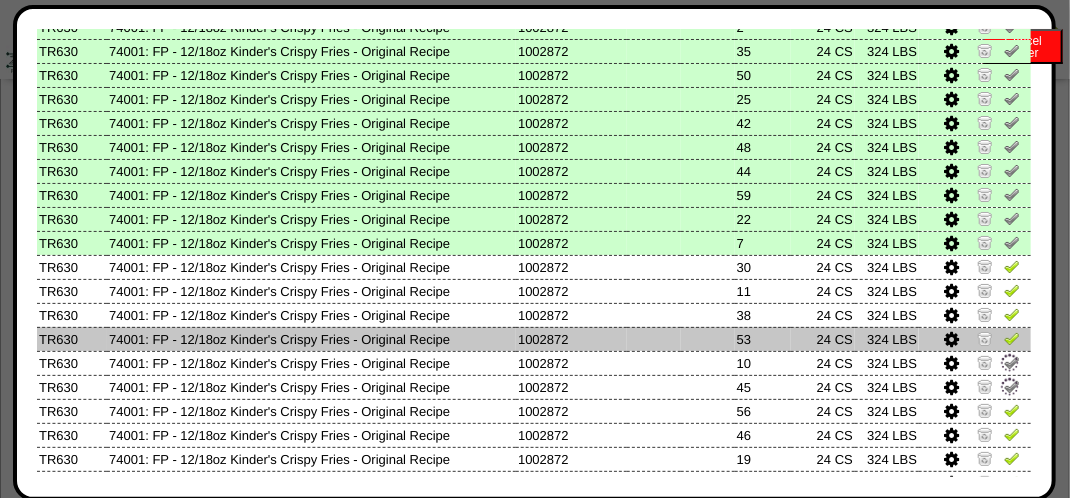 click at bounding box center (1012, 338) 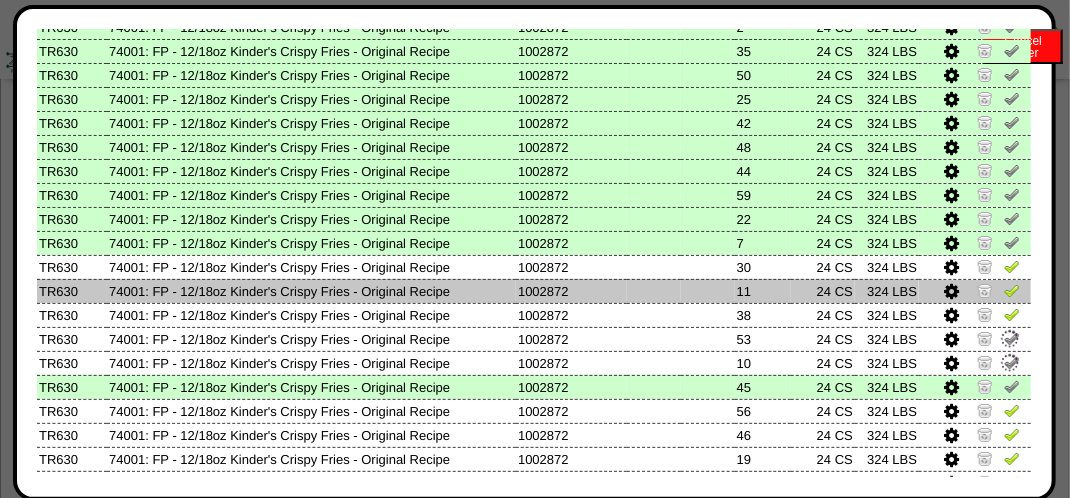 drag, startPoint x: 1003, startPoint y: 318, endPoint x: 997, endPoint y: 297, distance: 21.84033 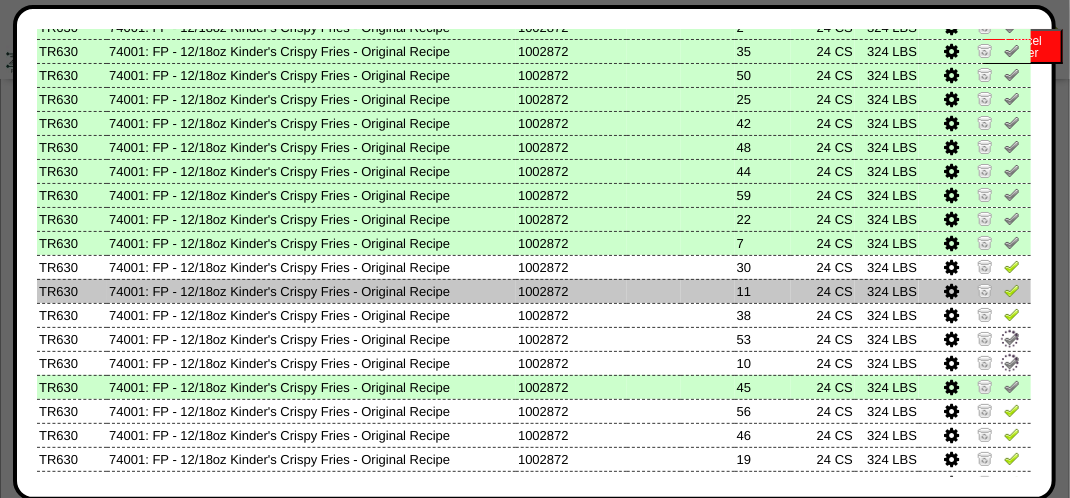 click at bounding box center (1012, 314) 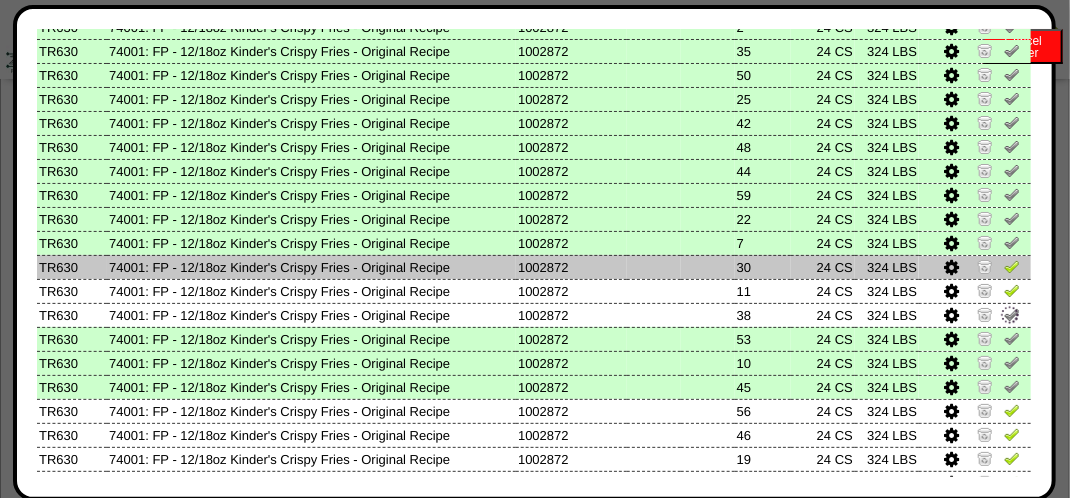 click at bounding box center [975, 267] 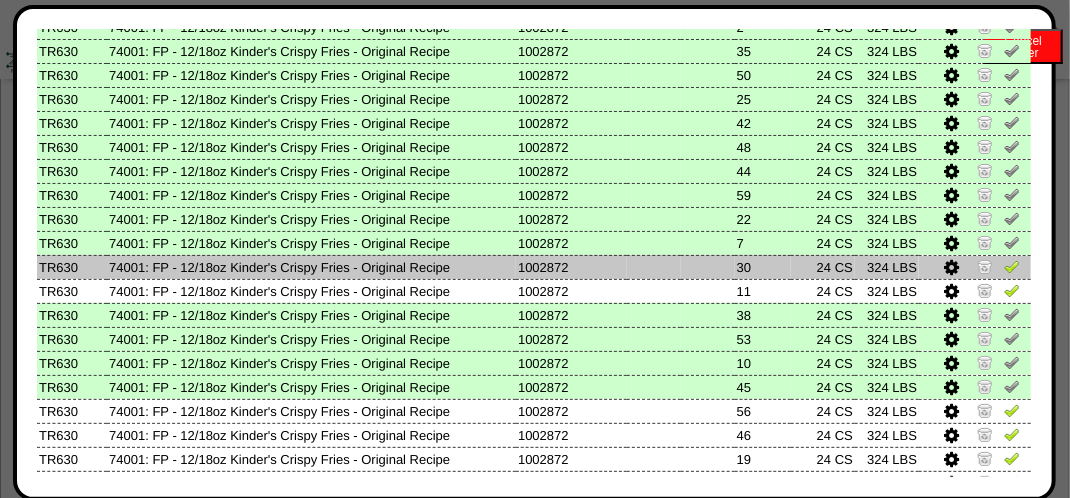 click at bounding box center [1012, 266] 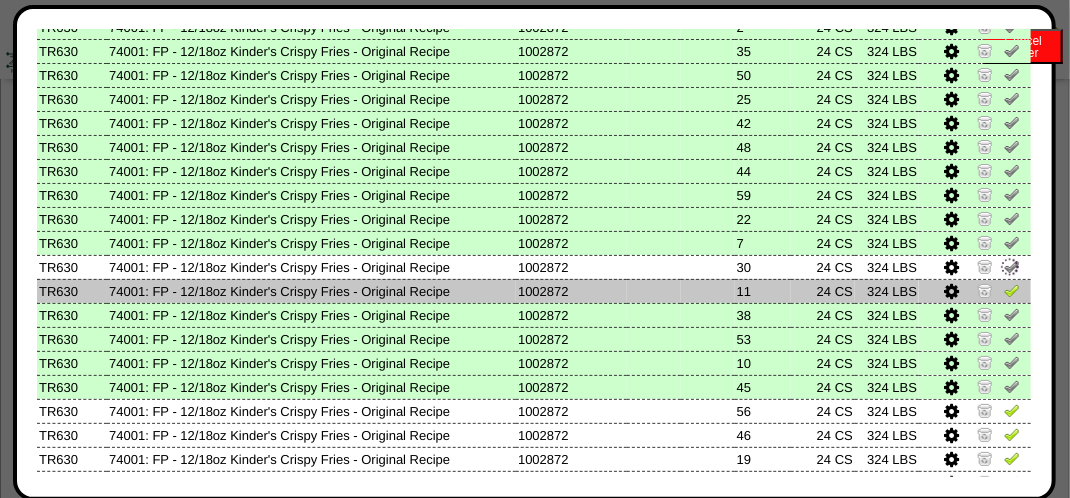click at bounding box center [1012, 290] 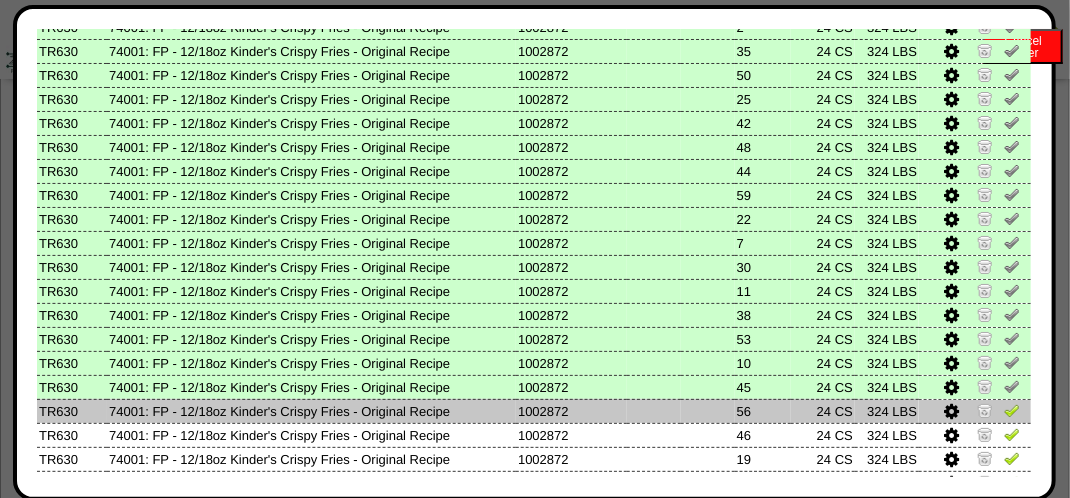 click at bounding box center (1012, 410) 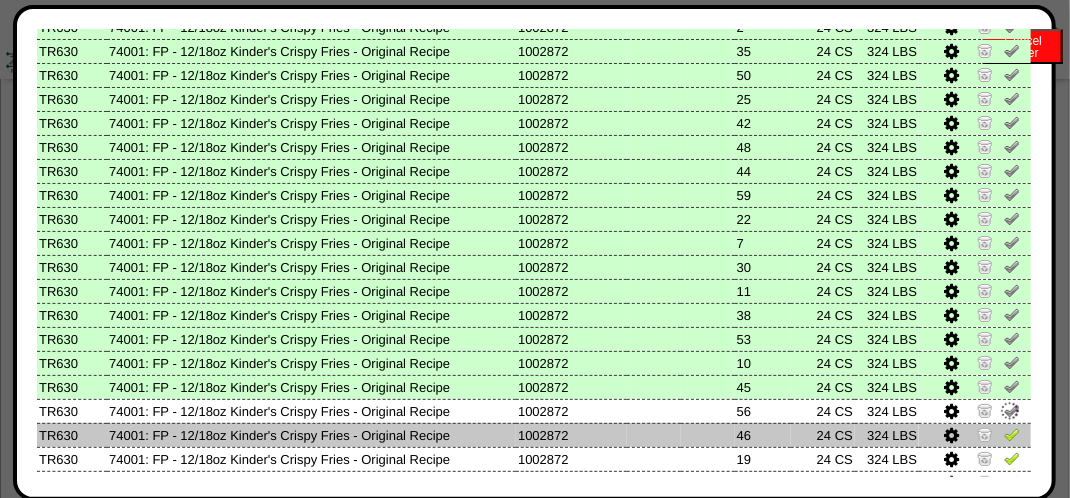 click at bounding box center (1012, 434) 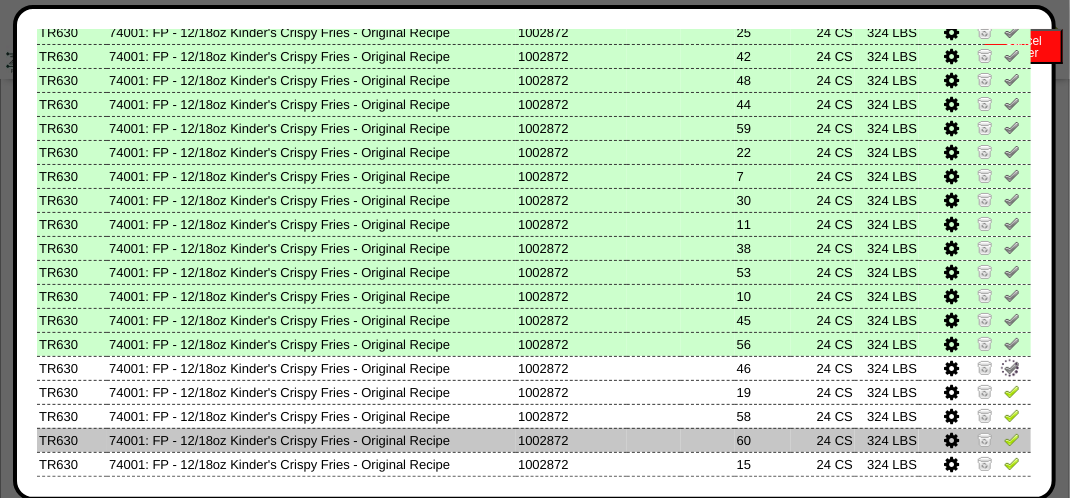 scroll, scrollTop: 400, scrollLeft: 0, axis: vertical 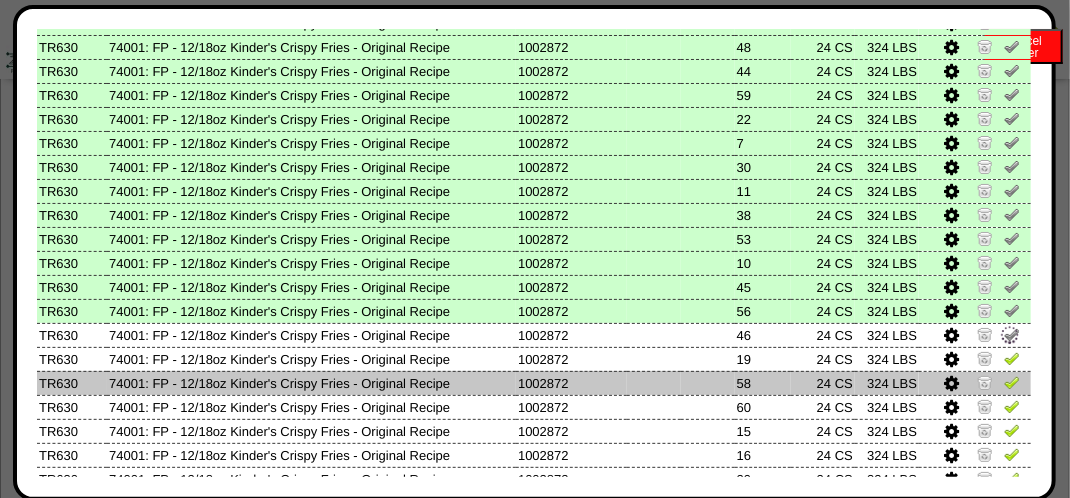 drag, startPoint x: 992, startPoint y: 406, endPoint x: 995, endPoint y: 394, distance: 12.369317 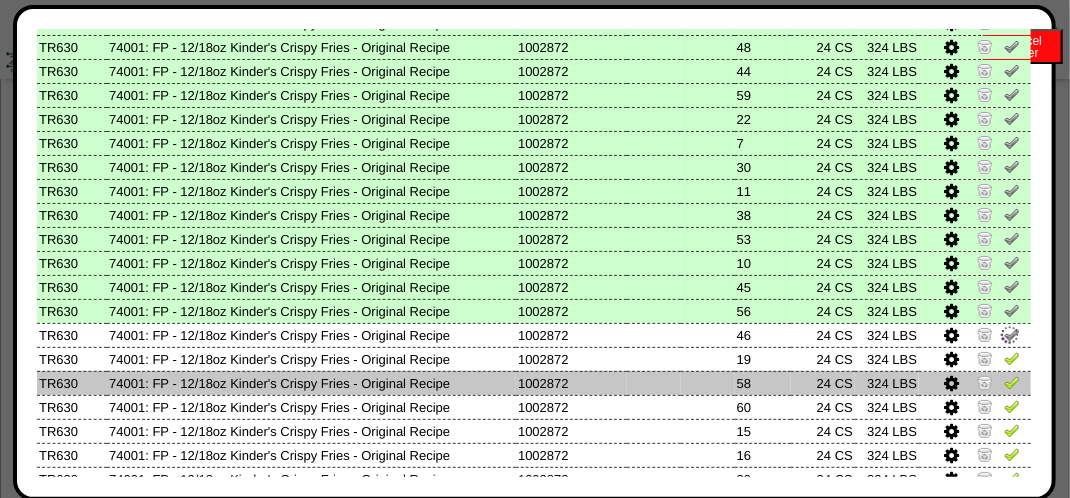 click at bounding box center (1012, 406) 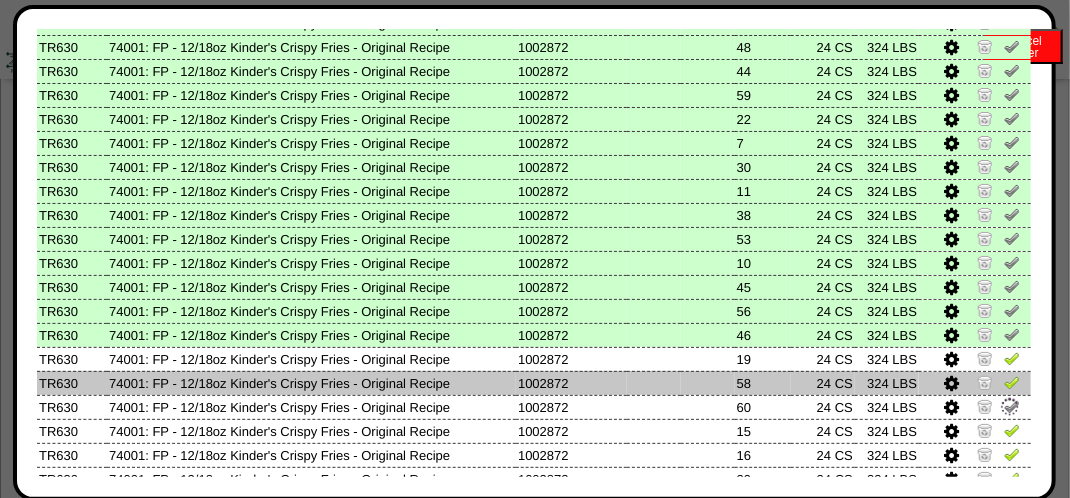 click at bounding box center (1012, 382) 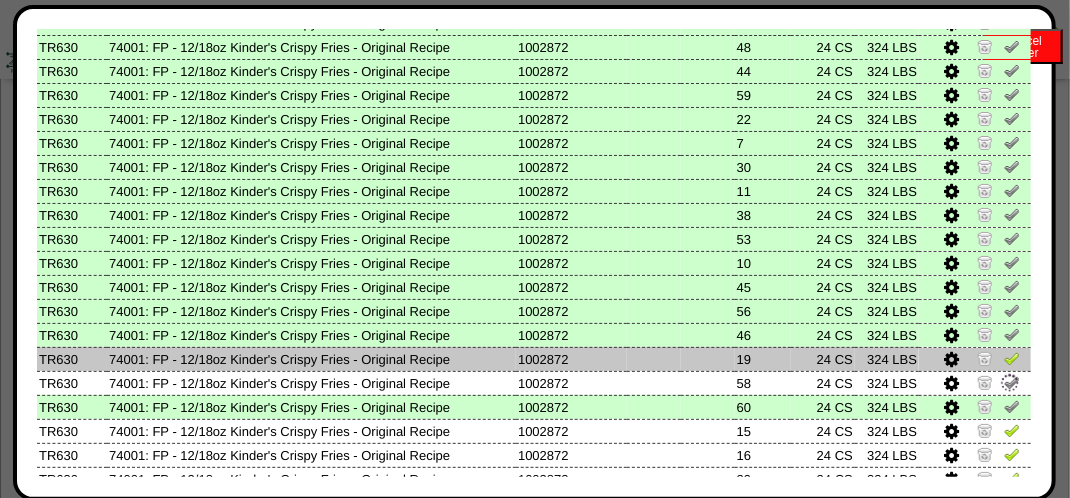 click at bounding box center [1012, 358] 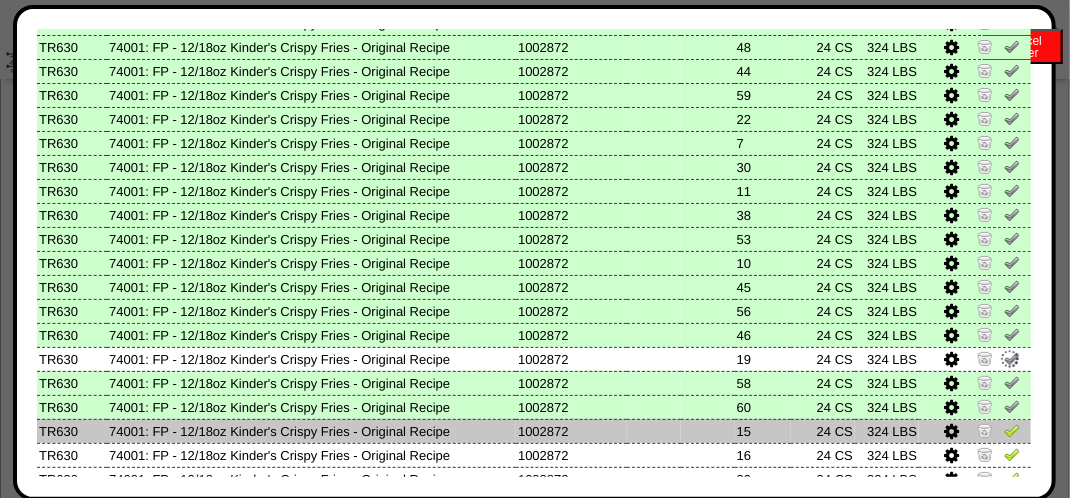 click at bounding box center (1012, 430) 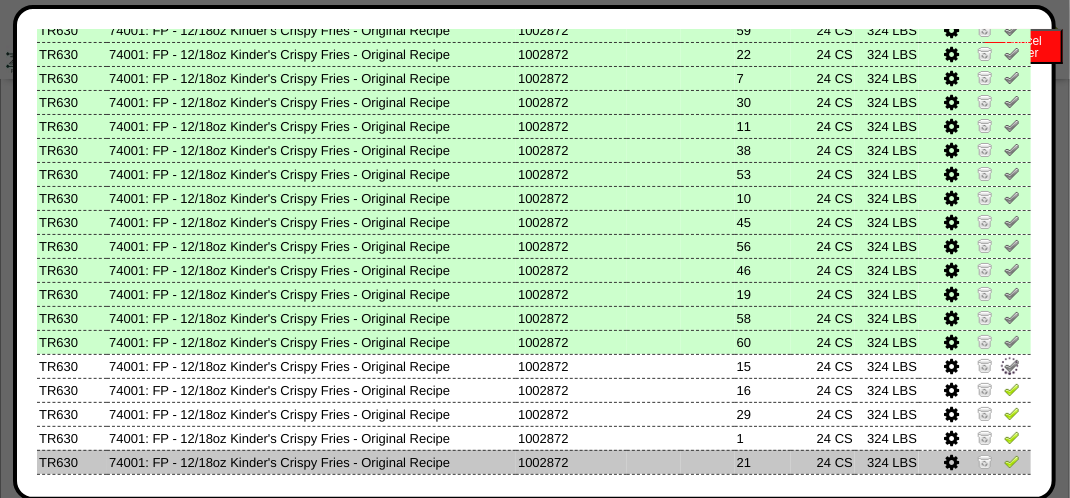 scroll, scrollTop: 500, scrollLeft: 0, axis: vertical 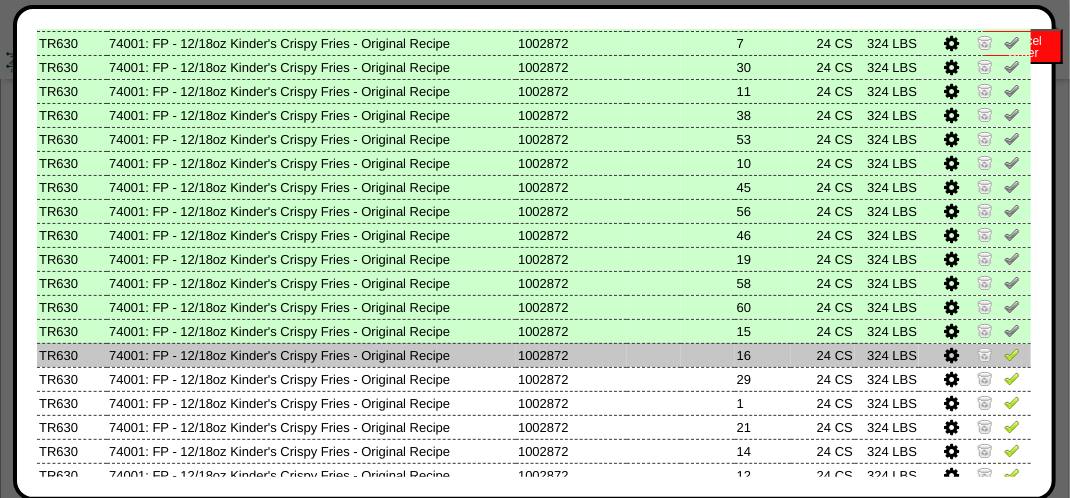 click at bounding box center [1012, 354] 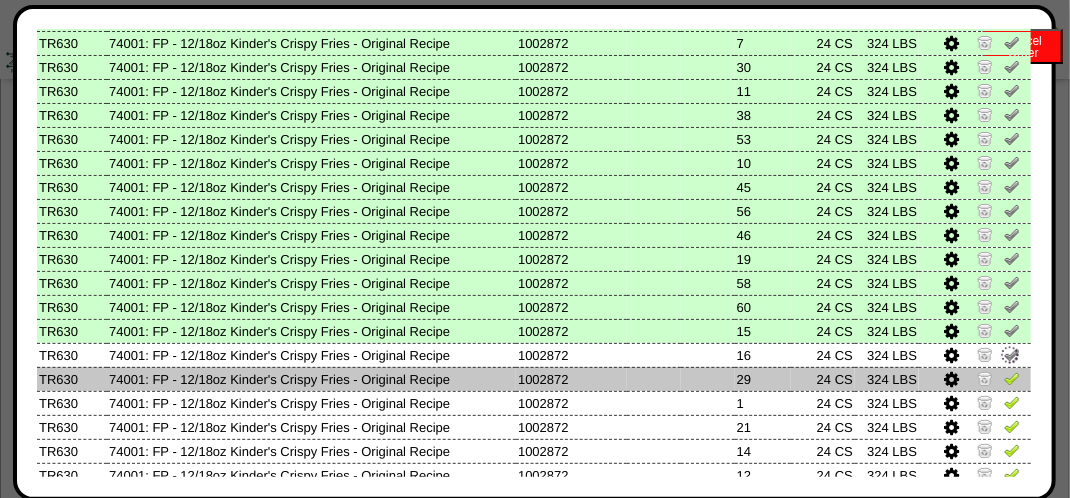 click at bounding box center [1012, 378] 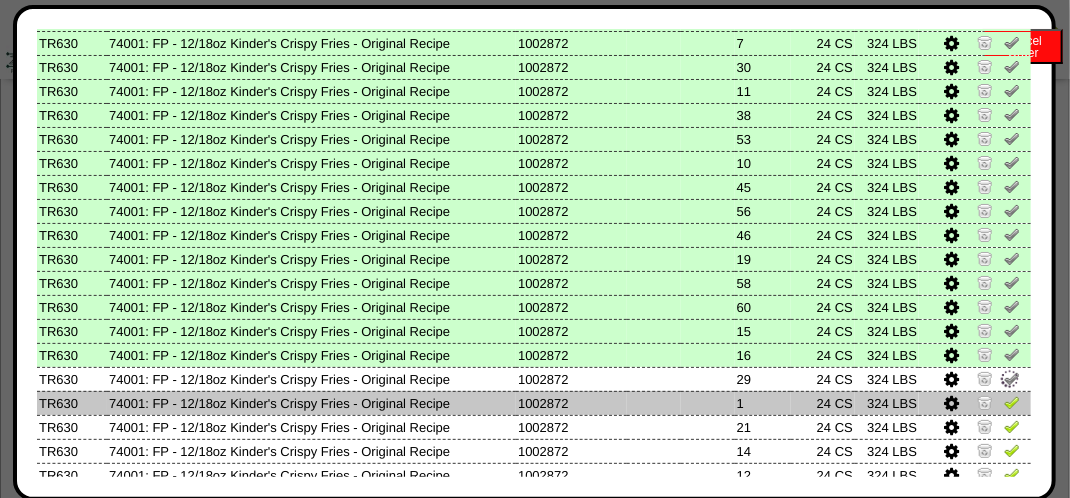 click at bounding box center [1012, 402] 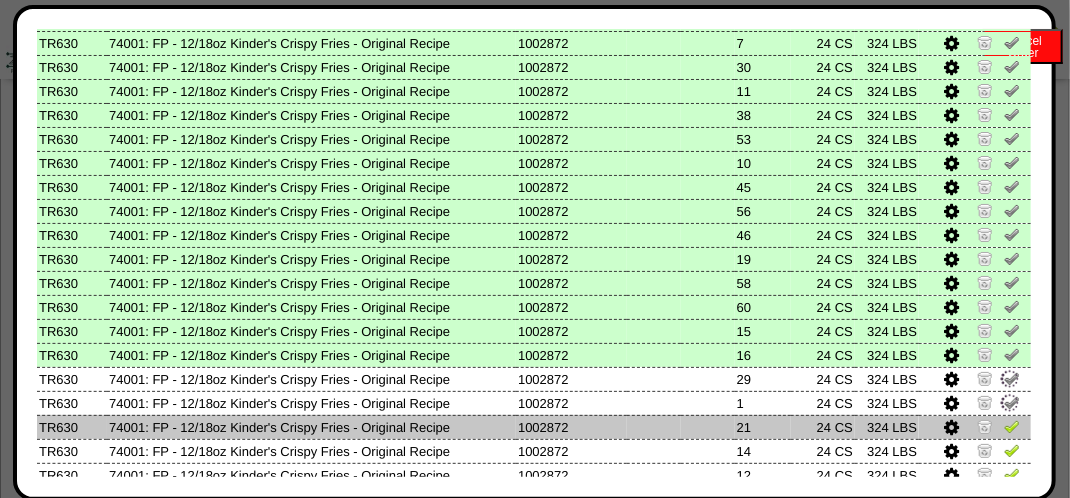 click at bounding box center [1012, 426] 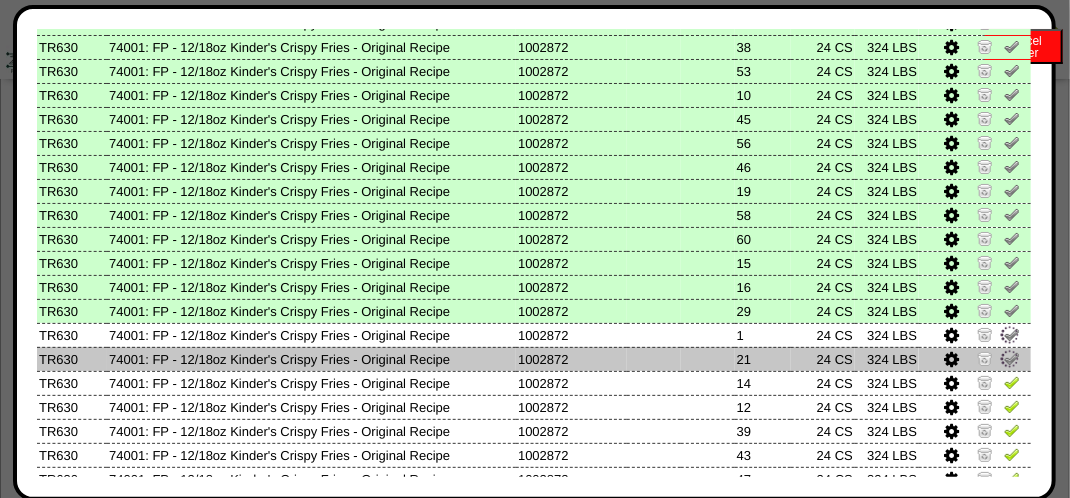 scroll, scrollTop: 600, scrollLeft: 0, axis: vertical 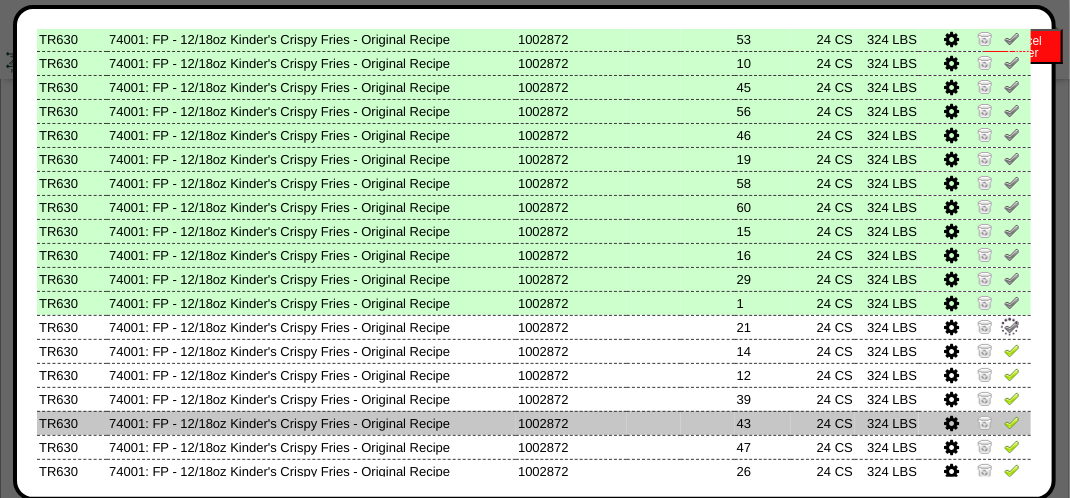 click at bounding box center [1012, 422] 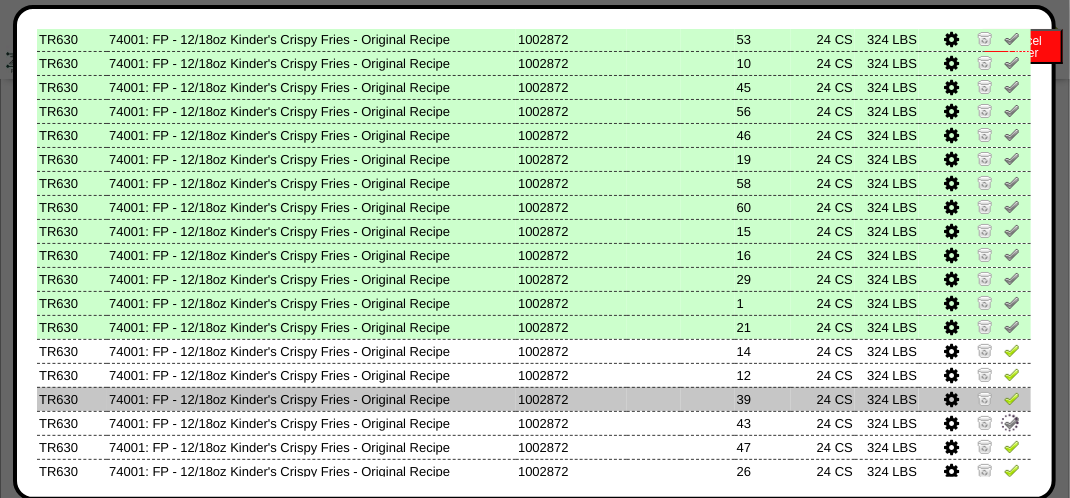 click at bounding box center [1012, 398] 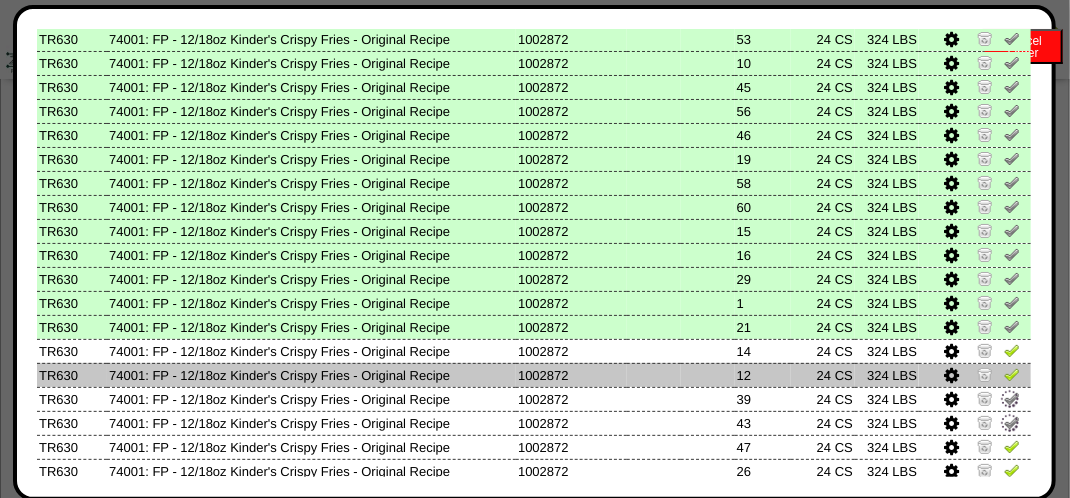click at bounding box center [1012, 374] 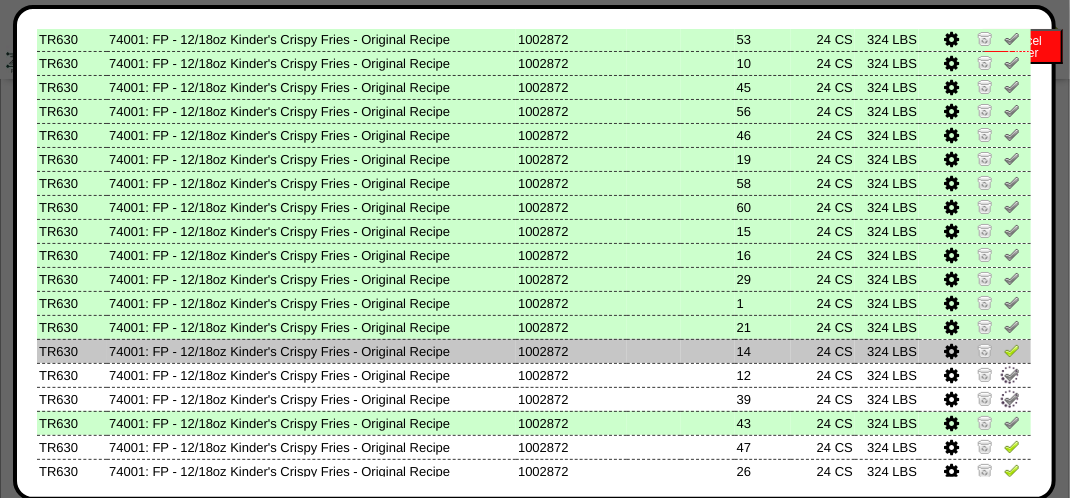 click at bounding box center (1012, 350) 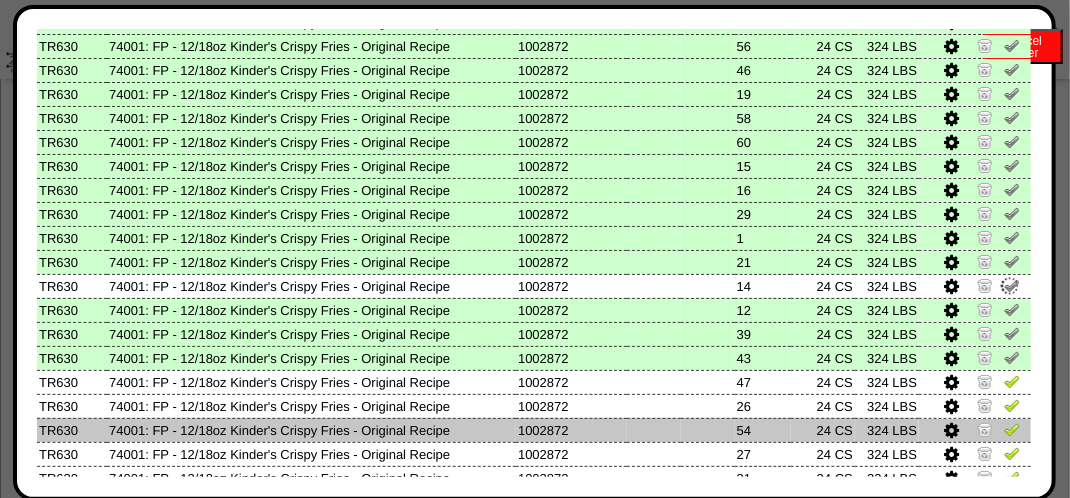 scroll, scrollTop: 700, scrollLeft: 0, axis: vertical 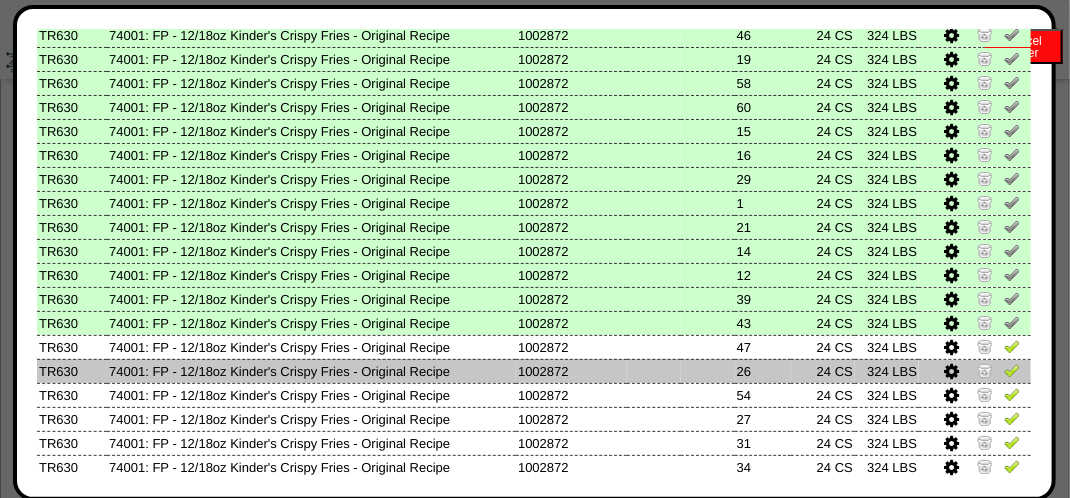 click at bounding box center (1012, 370) 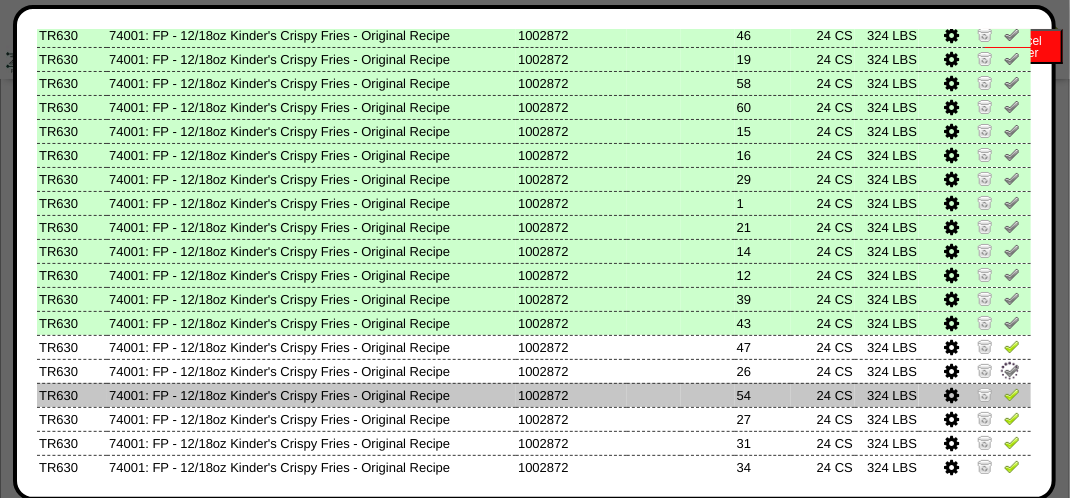 drag, startPoint x: 1002, startPoint y: 348, endPoint x: 998, endPoint y: 400, distance: 52.153618 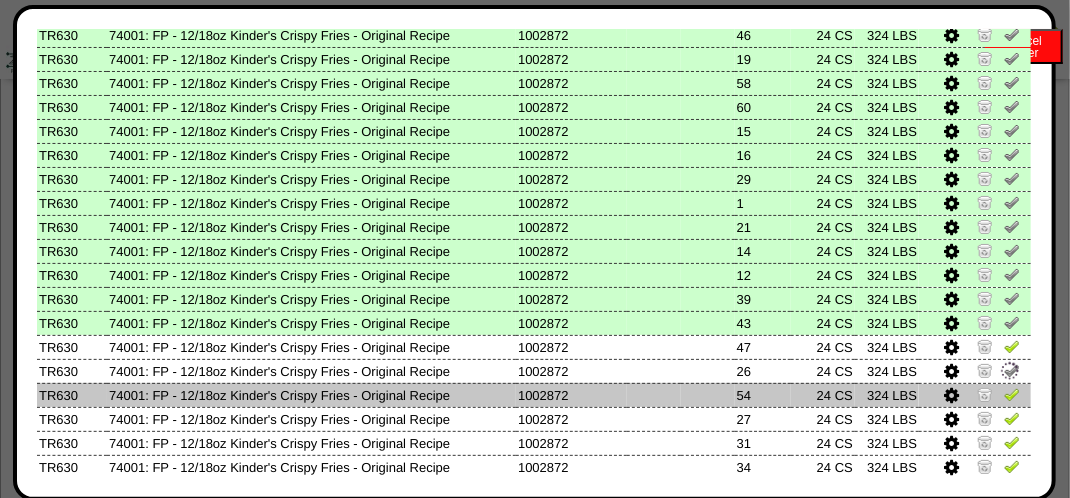 click at bounding box center [1012, 346] 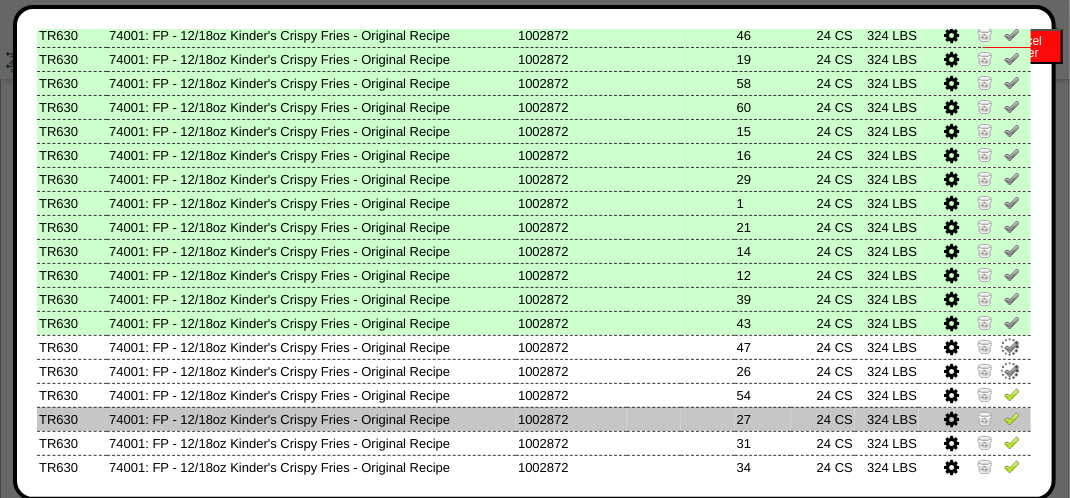 click at bounding box center [1012, 421] 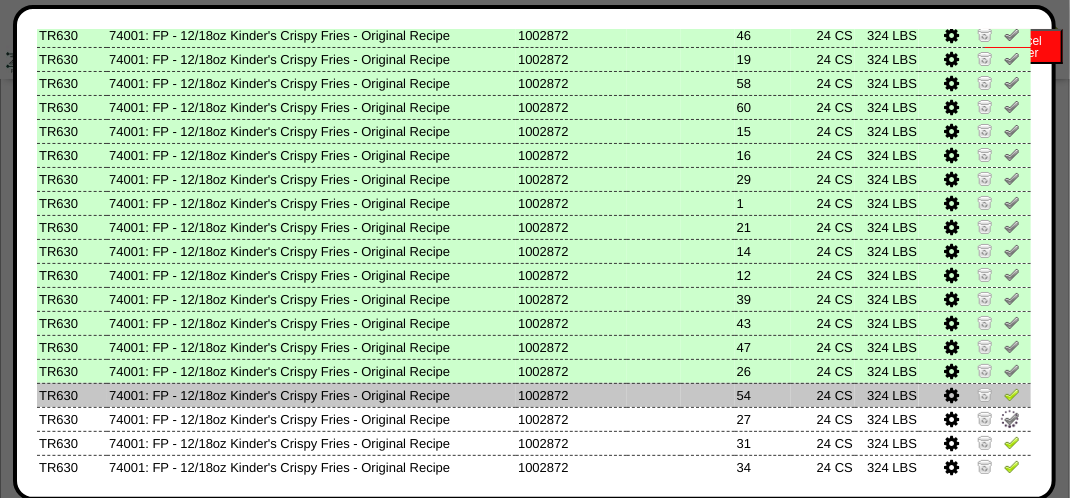 click at bounding box center (1012, 394) 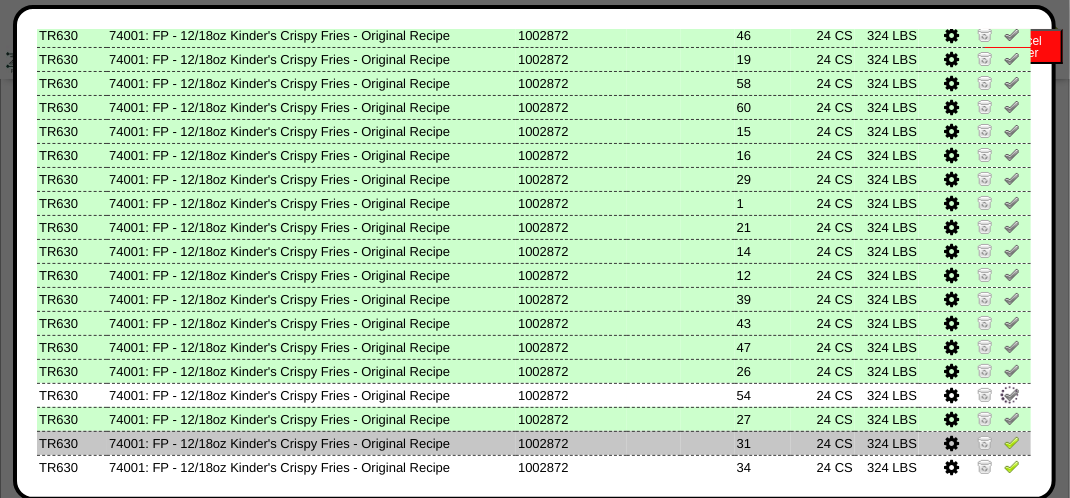 click at bounding box center (1012, 445) 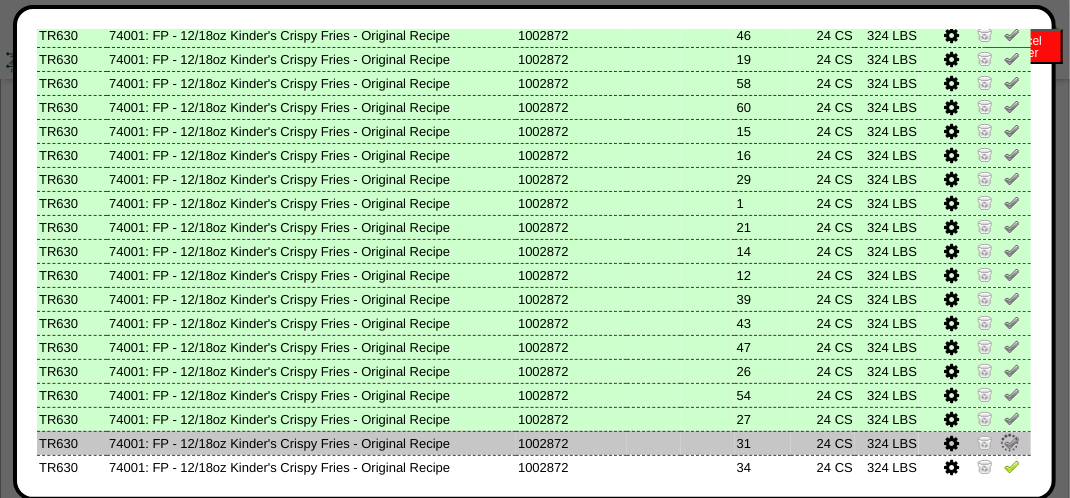 scroll, scrollTop: 1000, scrollLeft: 0, axis: vertical 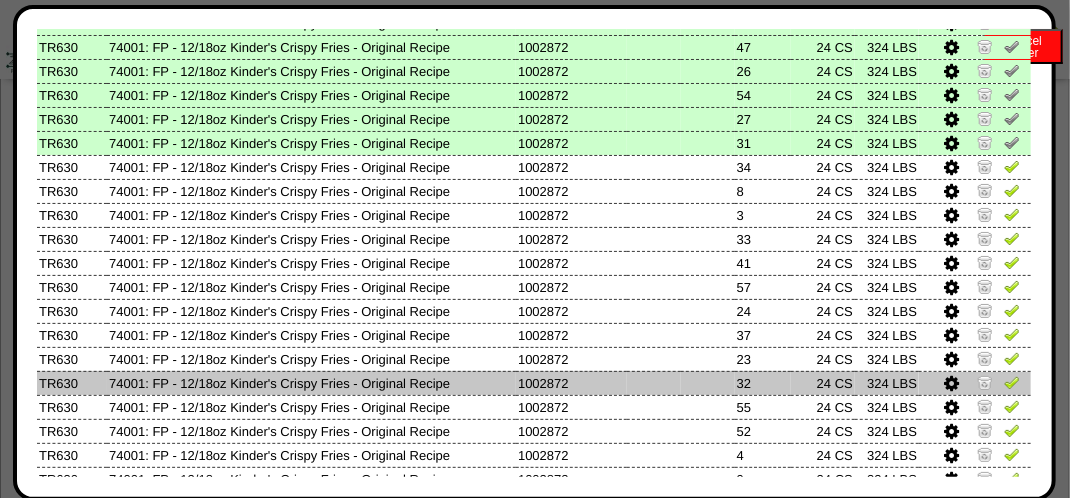 click at bounding box center (1012, 382) 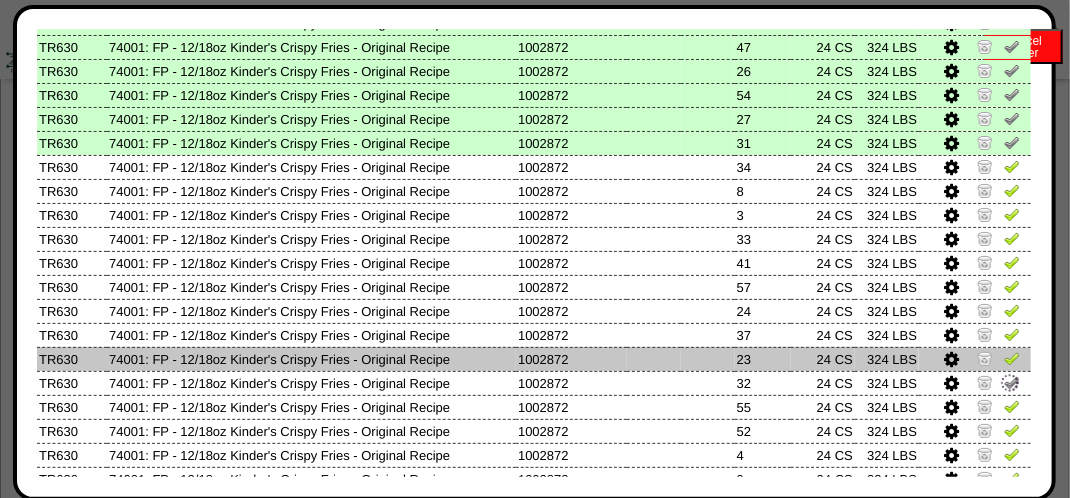 click at bounding box center (1012, 358) 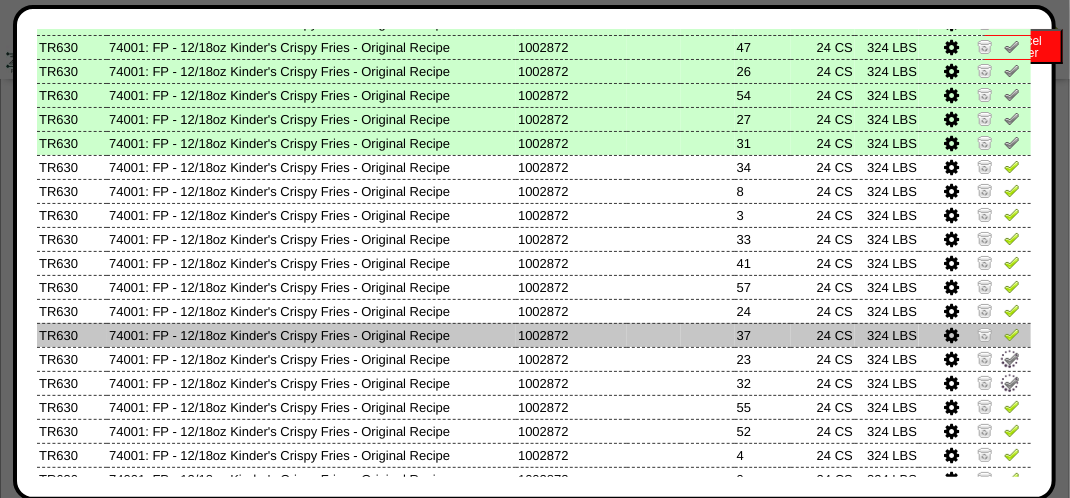 click at bounding box center [1012, 334] 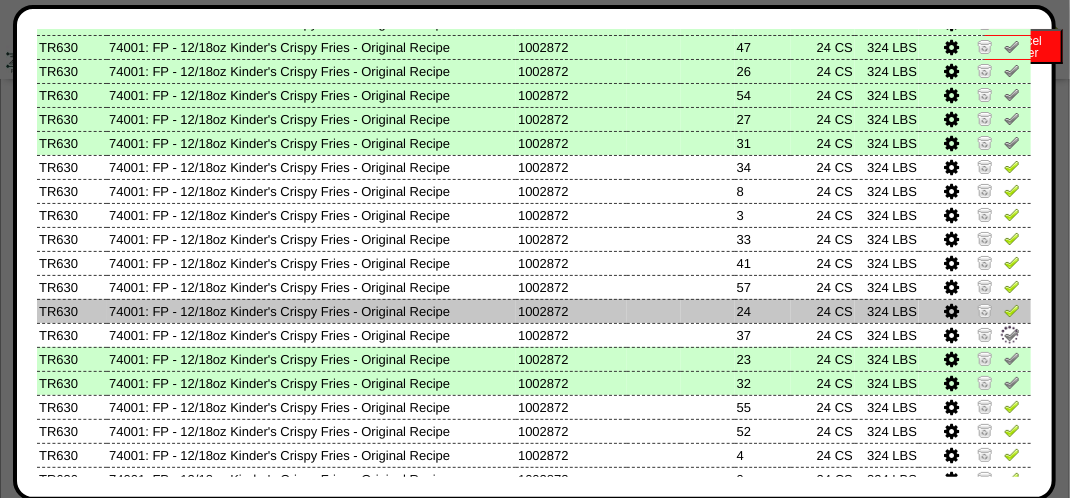 click at bounding box center [1012, 310] 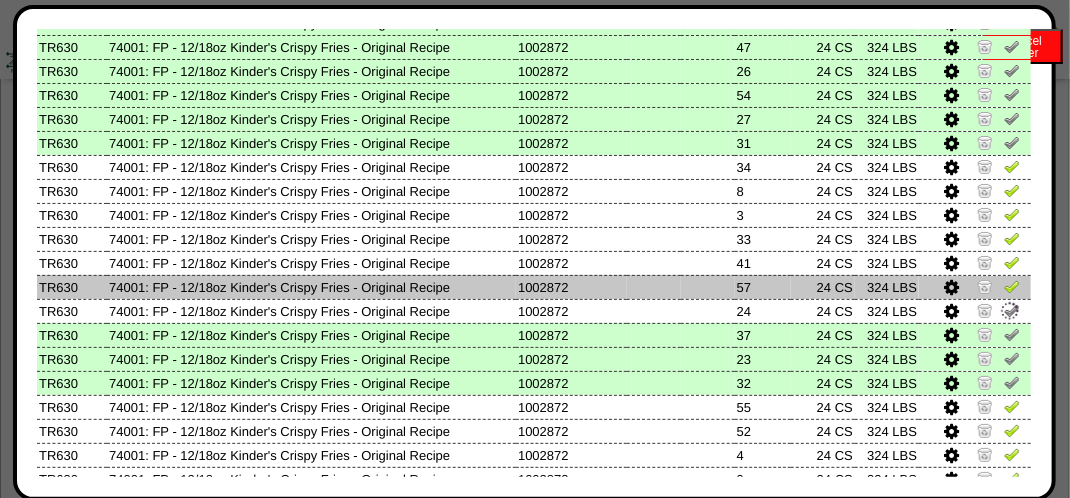 click at bounding box center (975, 287) 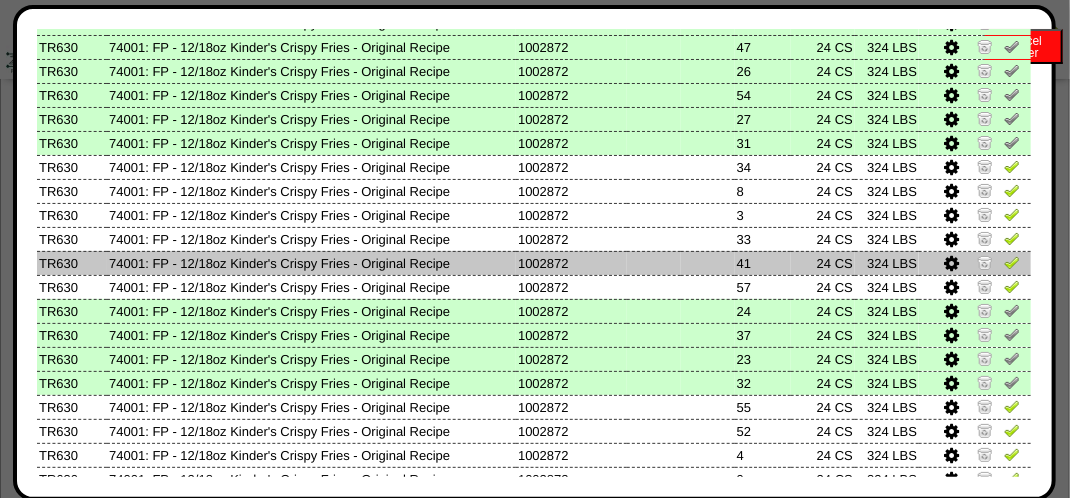 click at bounding box center [1012, 262] 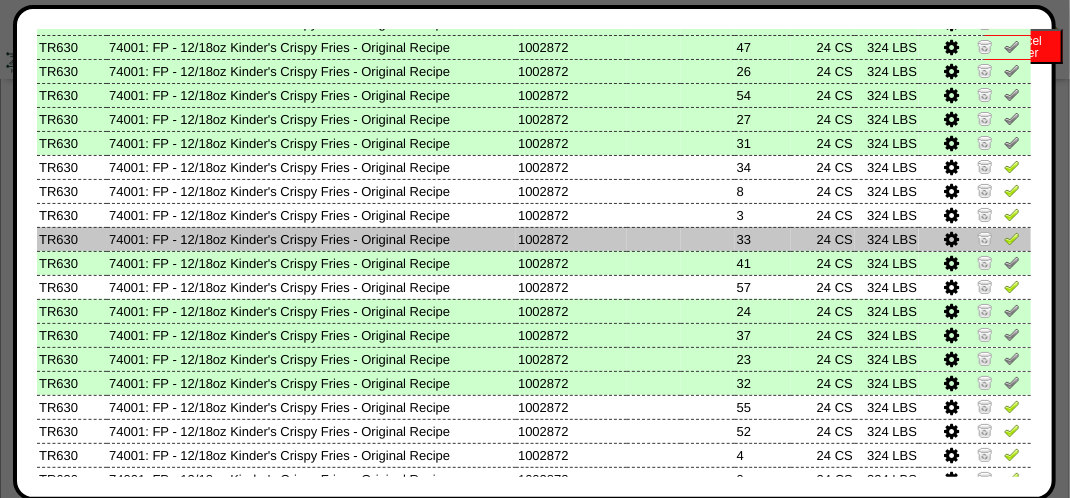 click at bounding box center [1012, 238] 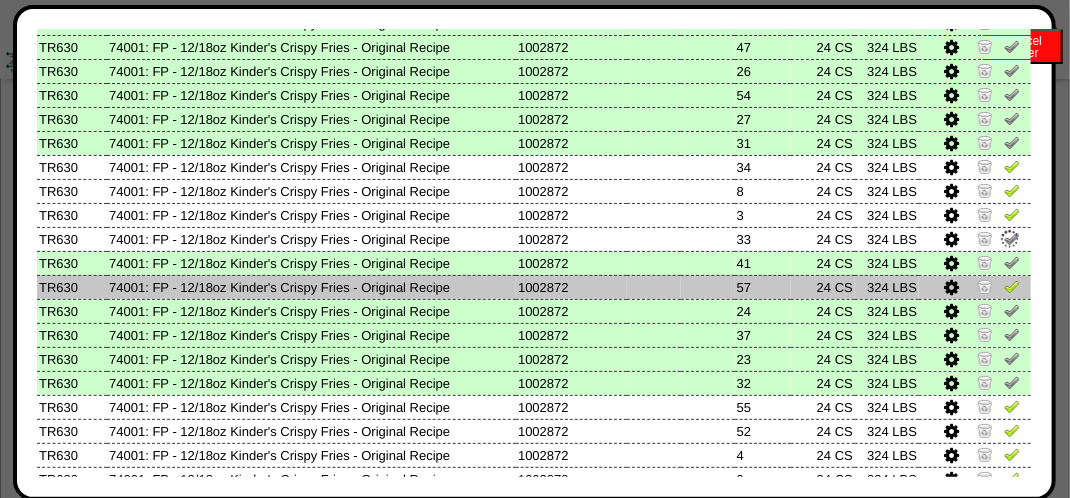 click at bounding box center [975, 287] 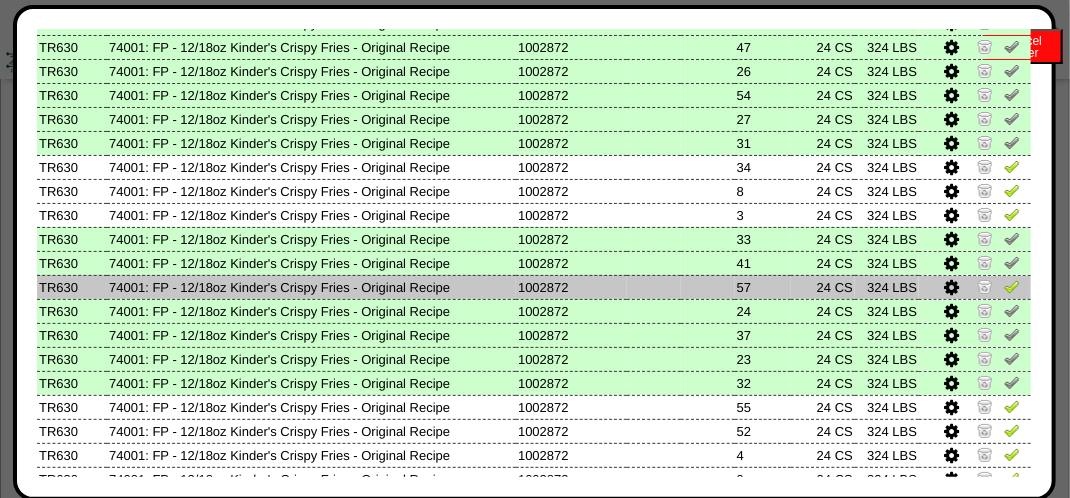 click at bounding box center (1012, 286) 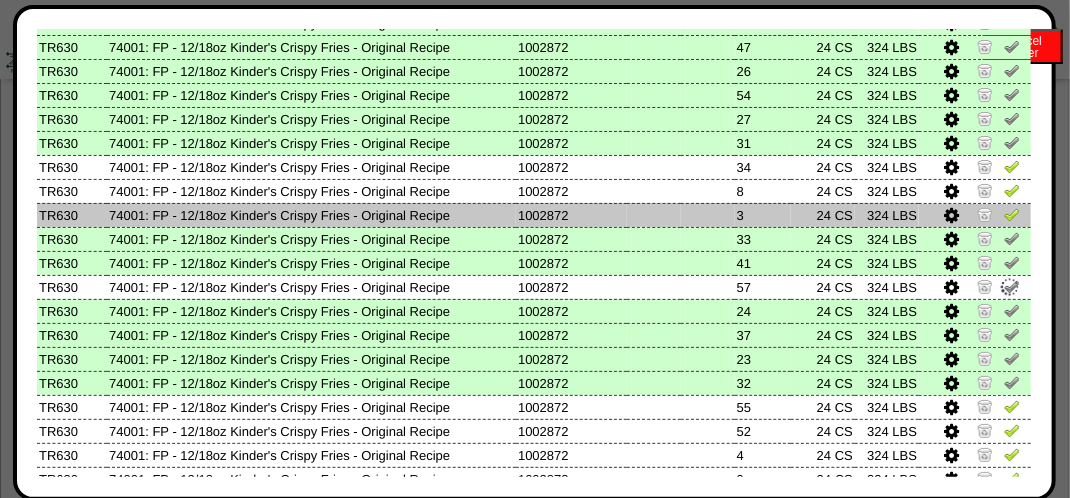 click at bounding box center (975, 215) 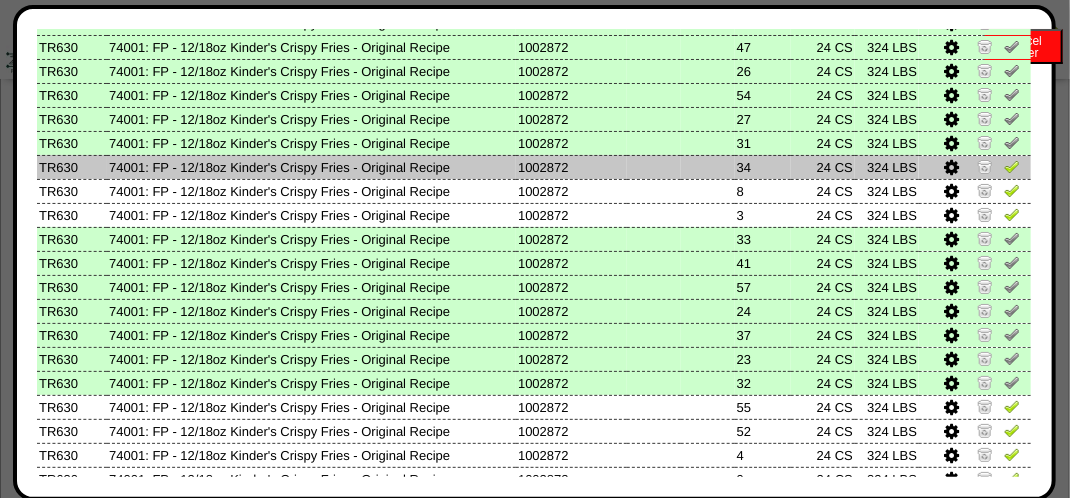 drag, startPoint x: 992, startPoint y: 180, endPoint x: 998, endPoint y: 167, distance: 14.3178215 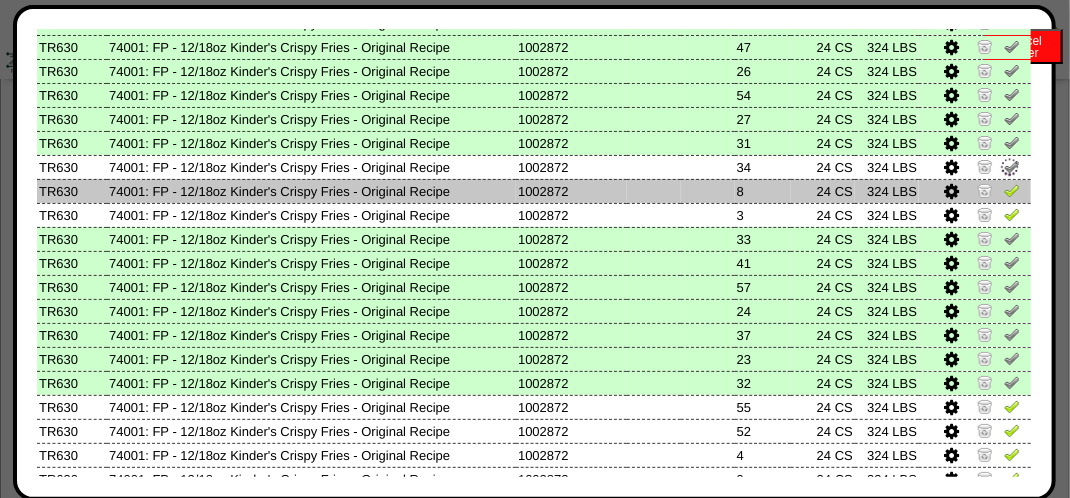 click at bounding box center (1012, 190) 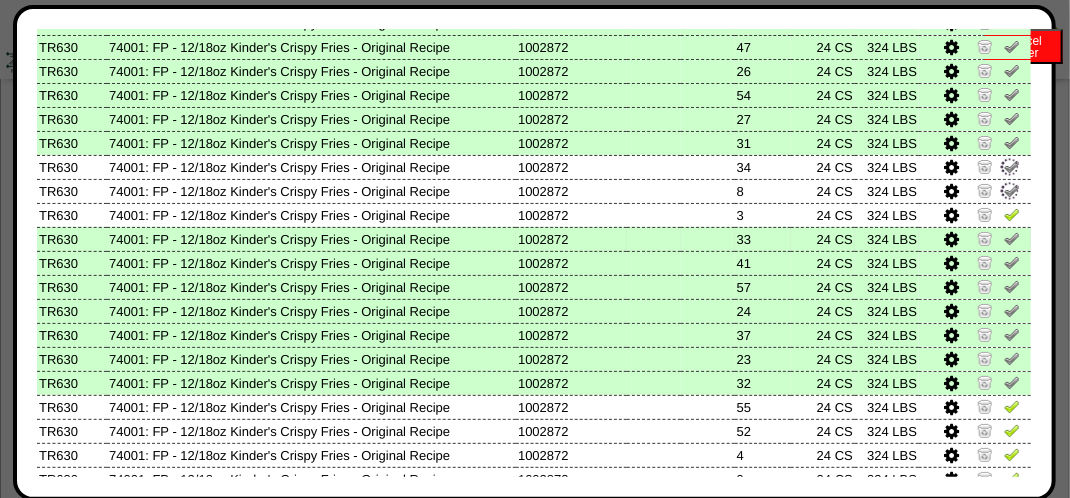 click at bounding box center (1012, 238) 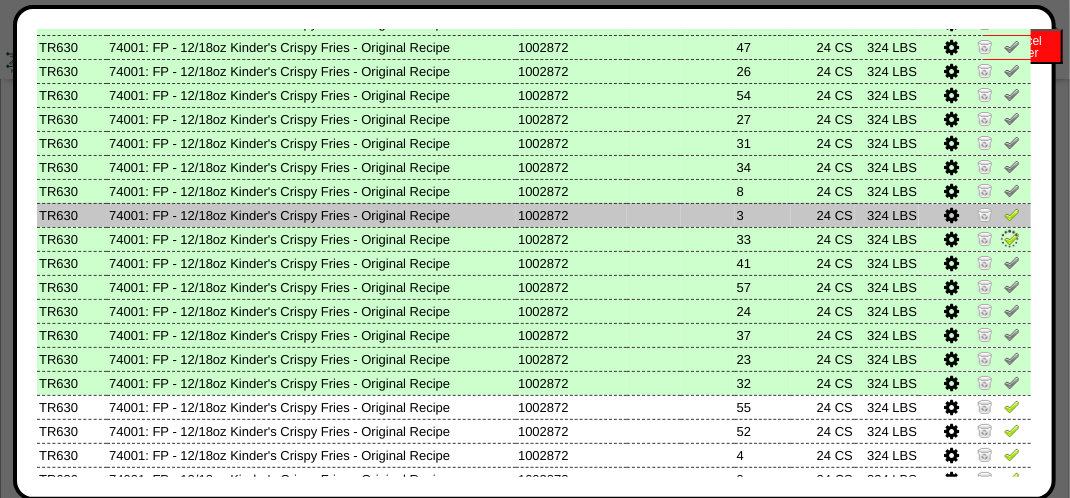 click at bounding box center (1012, 214) 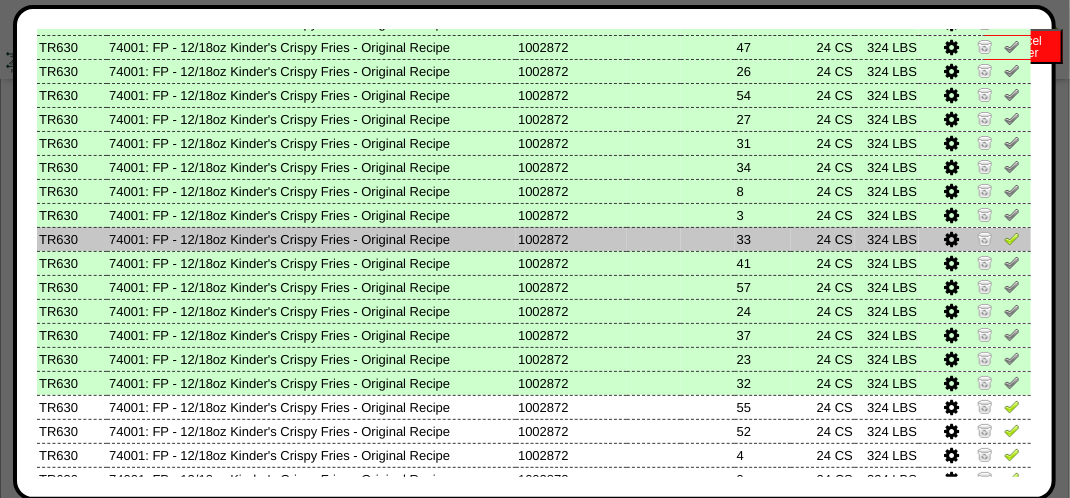 click at bounding box center [1012, 238] 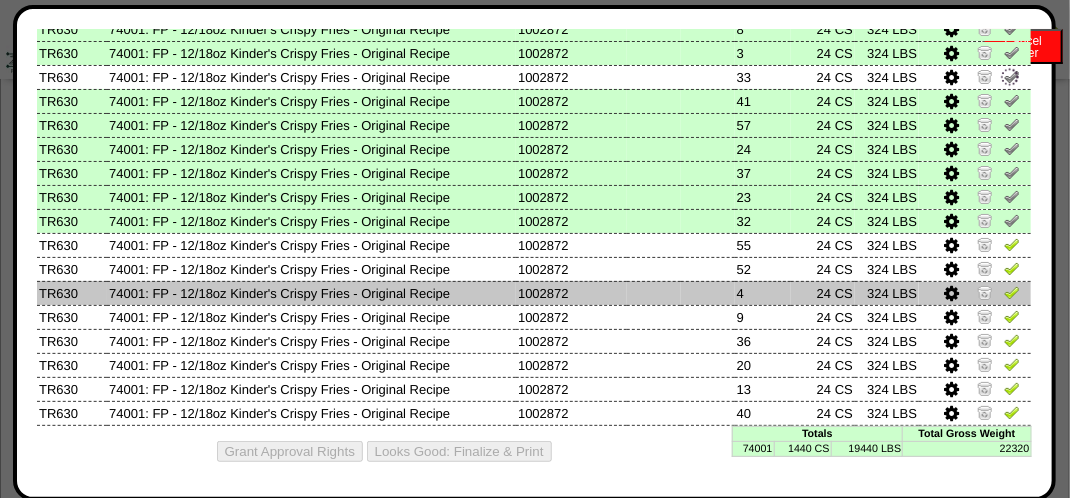 scroll, scrollTop: 1165, scrollLeft: 0, axis: vertical 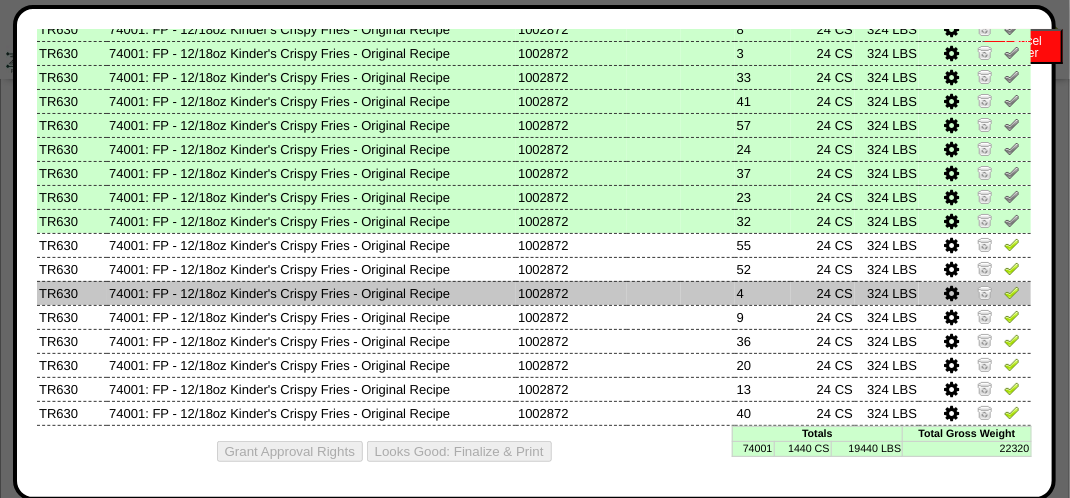 click at bounding box center (1012, 292) 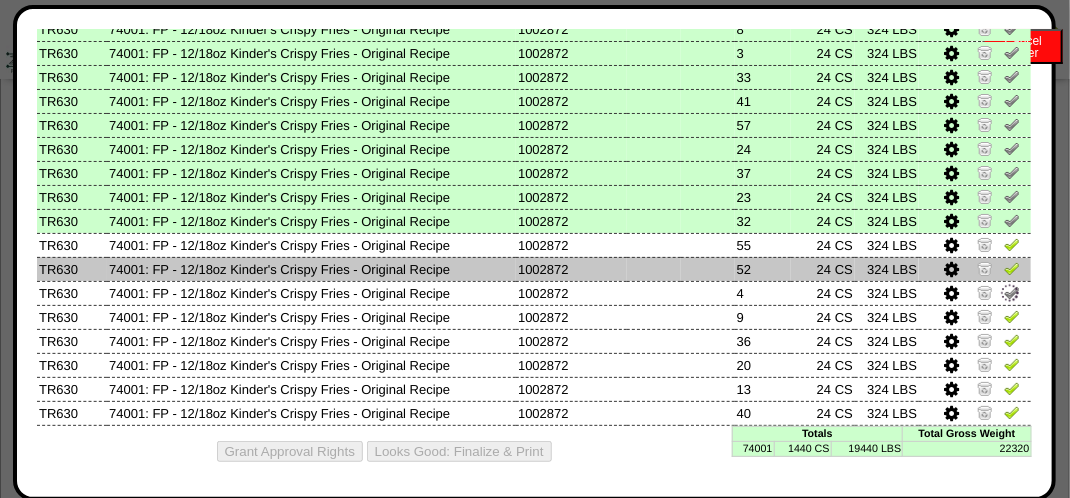 click at bounding box center (1012, 268) 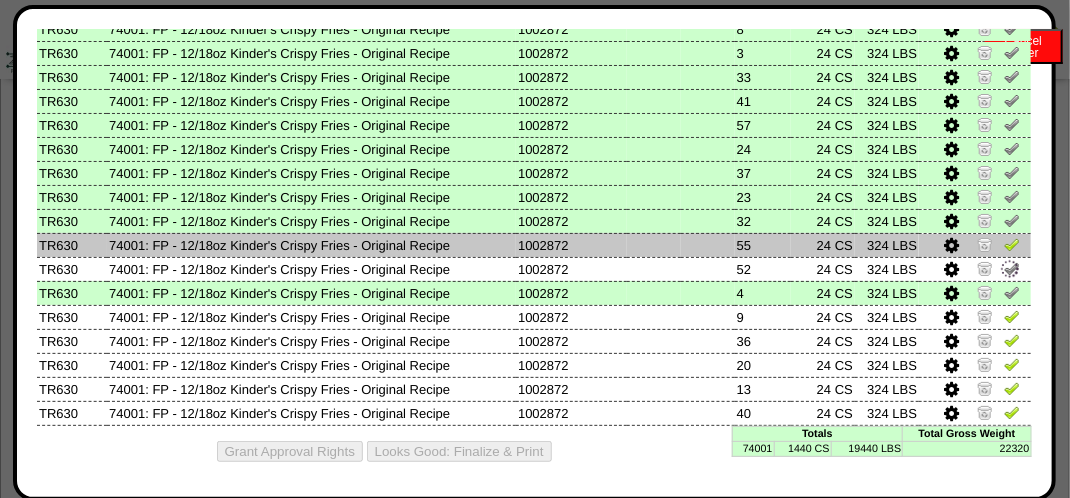 click at bounding box center (1012, 244) 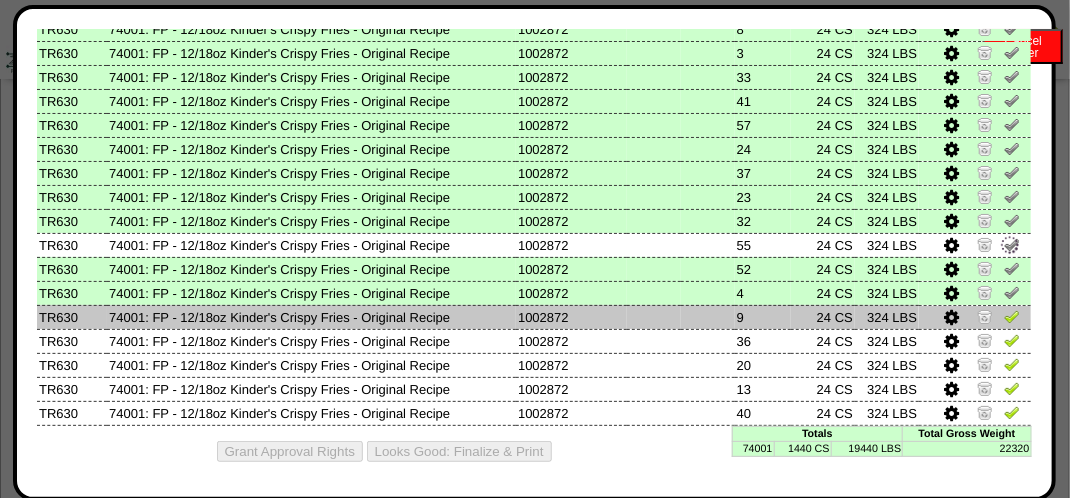 click at bounding box center [1012, 316] 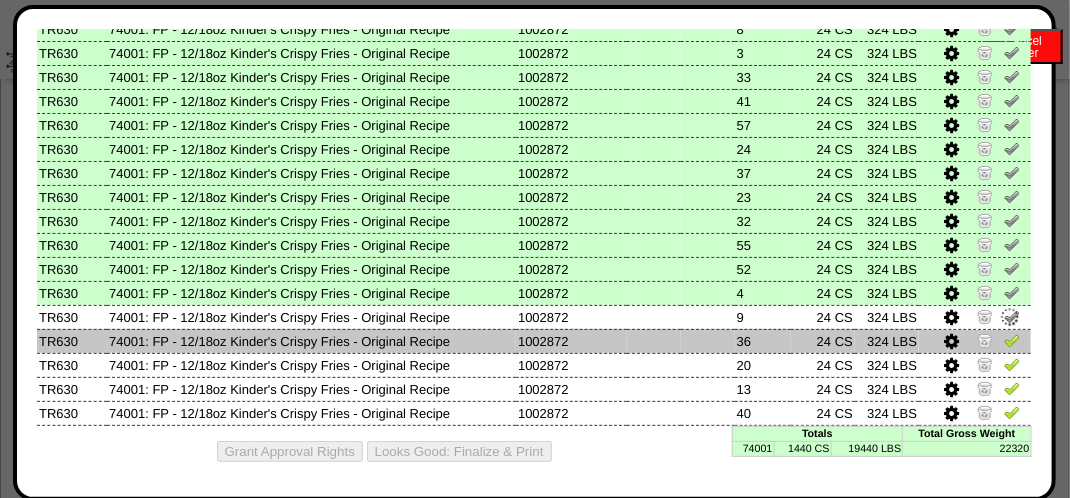 click at bounding box center [1012, 340] 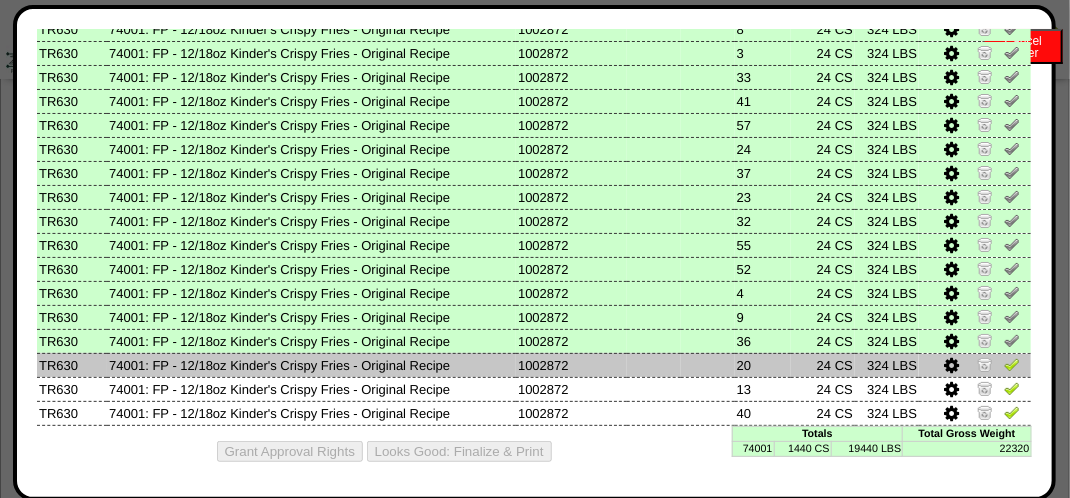 click at bounding box center (1012, 364) 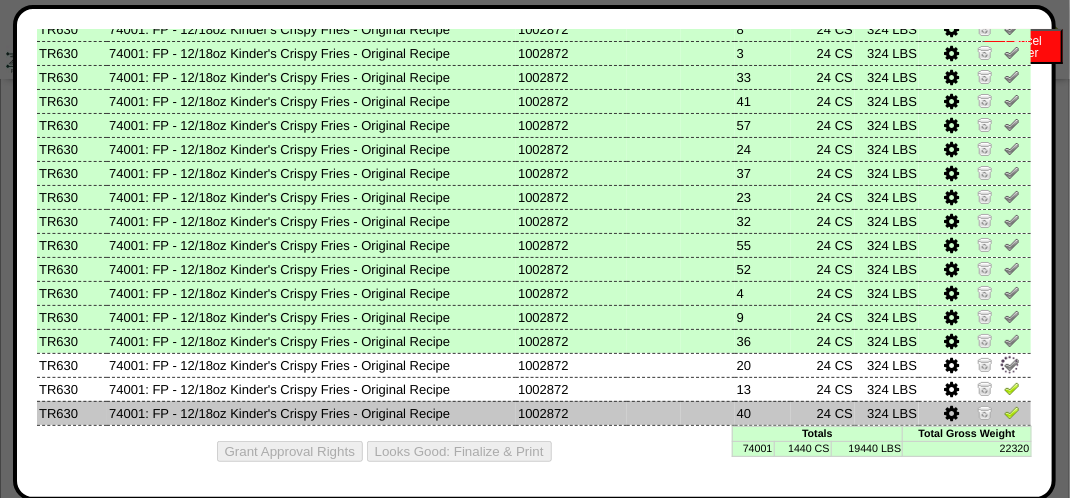 drag, startPoint x: 992, startPoint y: 387, endPoint x: 992, endPoint y: 402, distance: 15 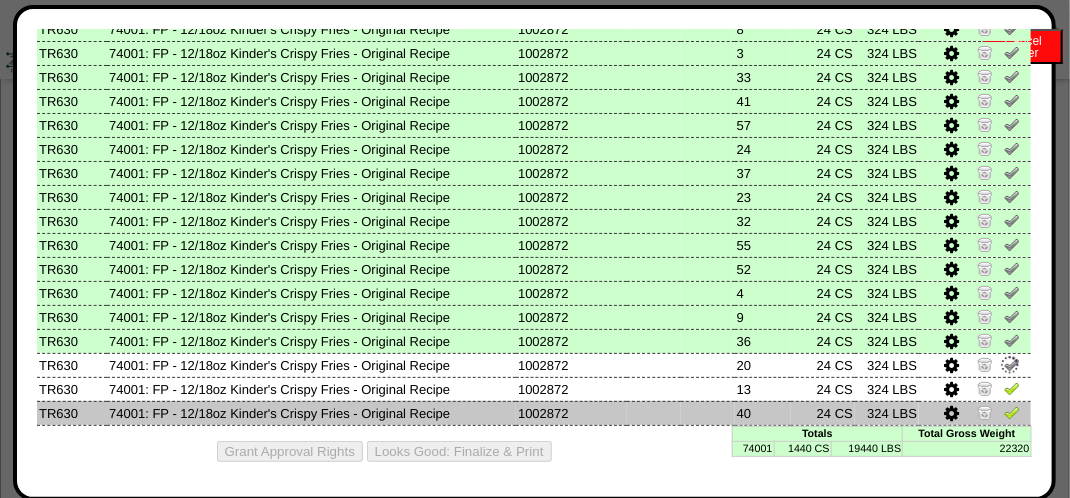 click at bounding box center (1012, 388) 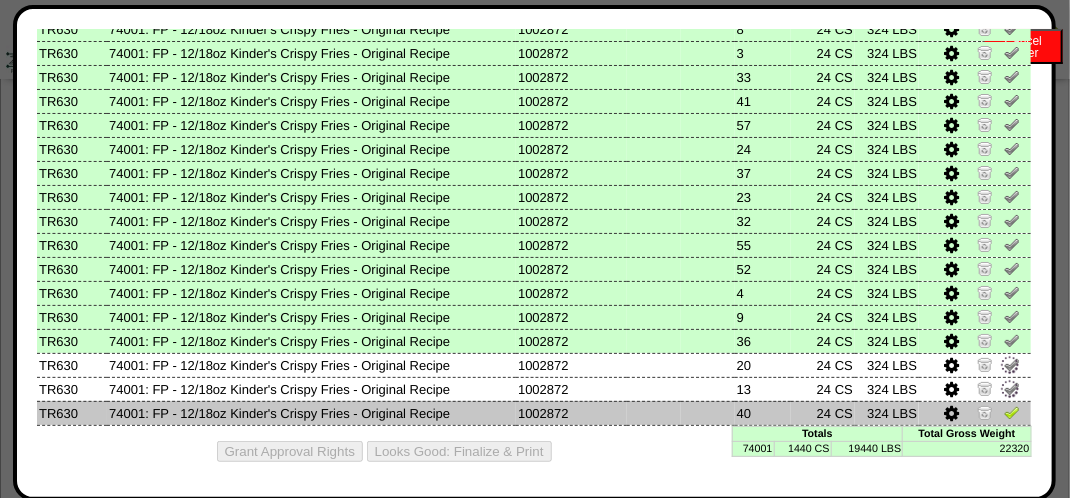 click at bounding box center [1012, 412] 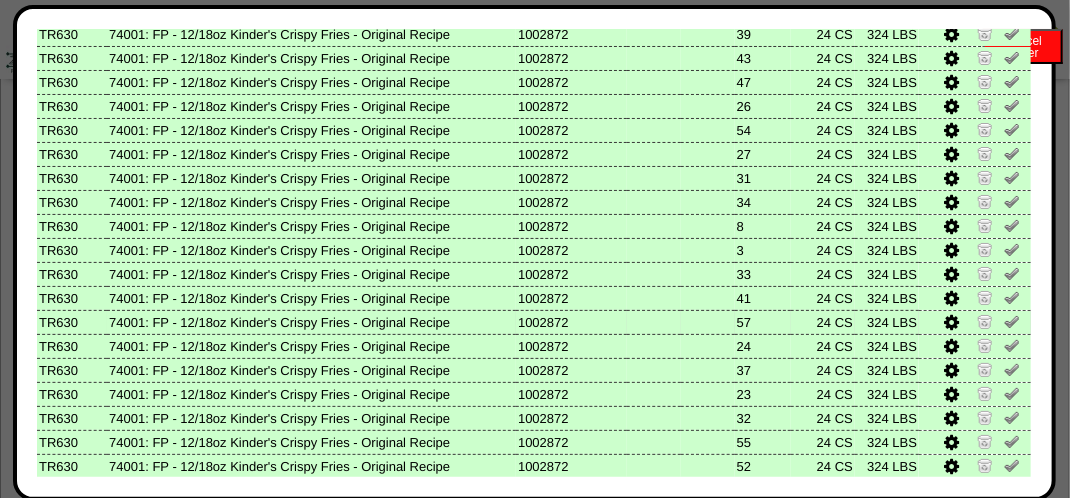scroll, scrollTop: 1133, scrollLeft: 0, axis: vertical 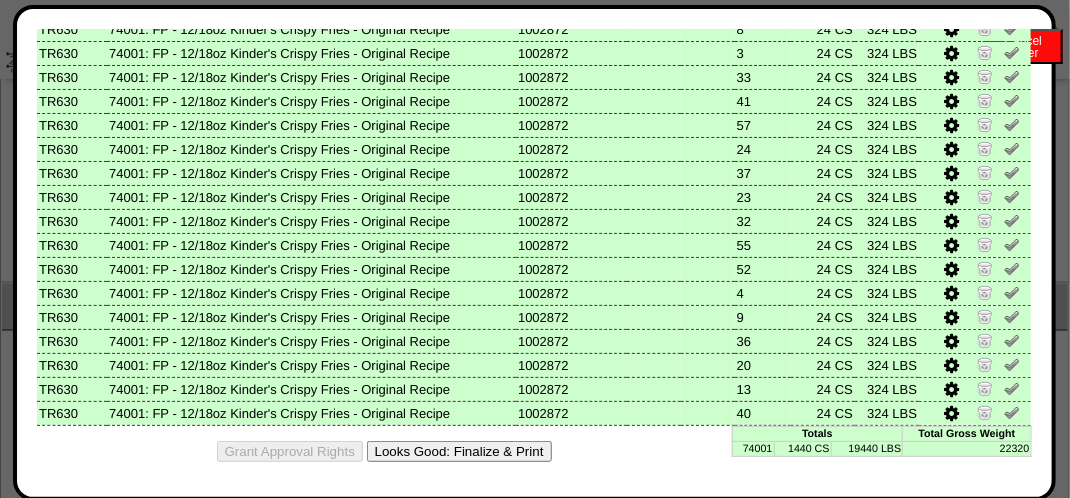 click on "Looks Good: Finalize & Print" at bounding box center (459, 451) 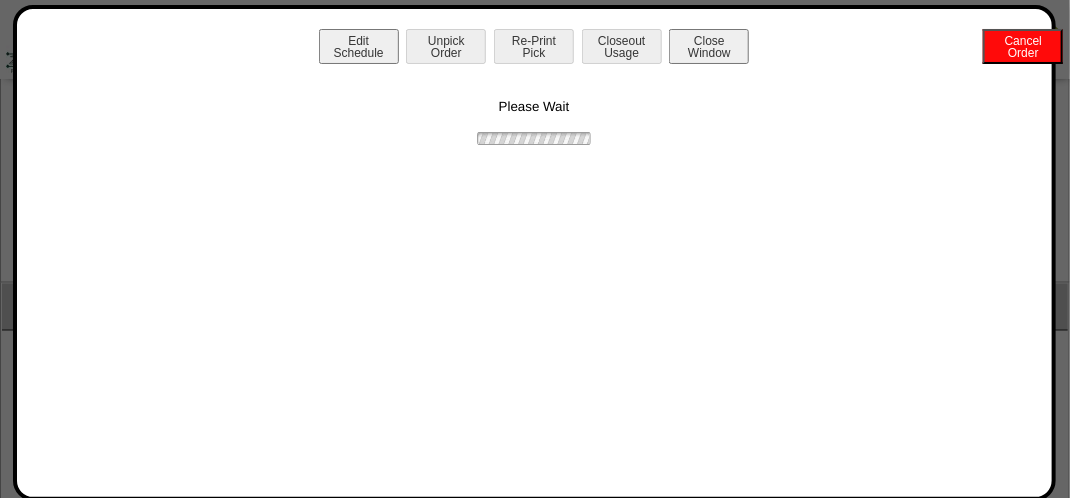scroll, scrollTop: 0, scrollLeft: 0, axis: both 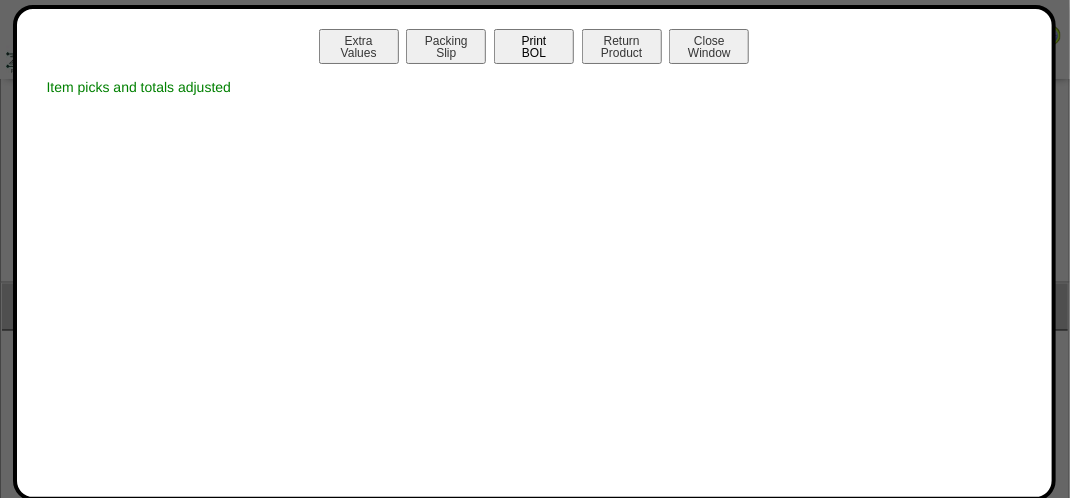 click on "Print BOL" at bounding box center (534, 46) 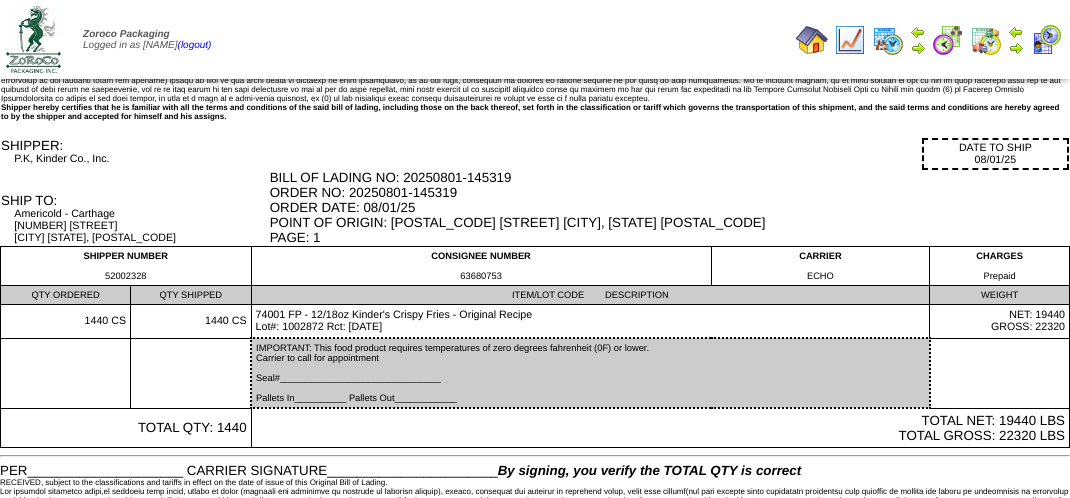scroll, scrollTop: 0, scrollLeft: 0, axis: both 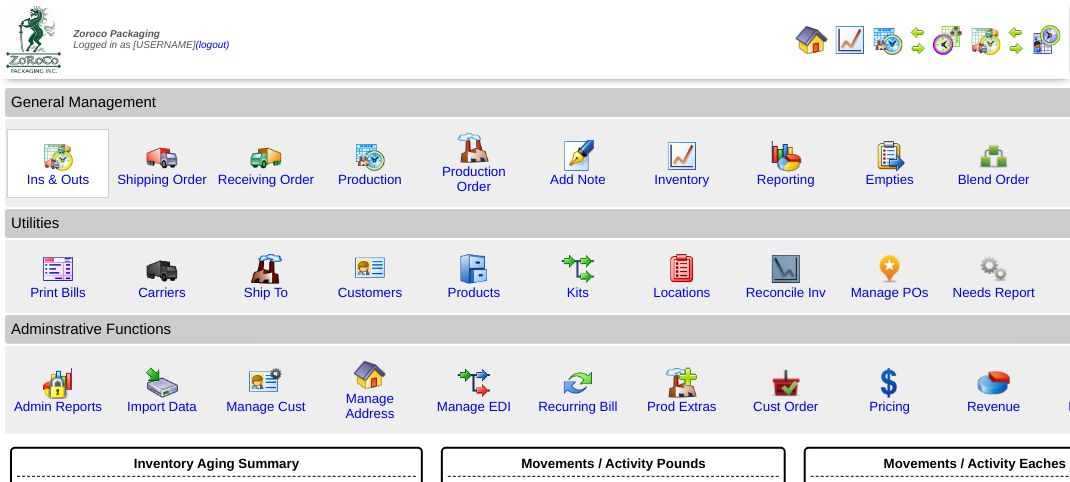 click at bounding box center (58, 156) 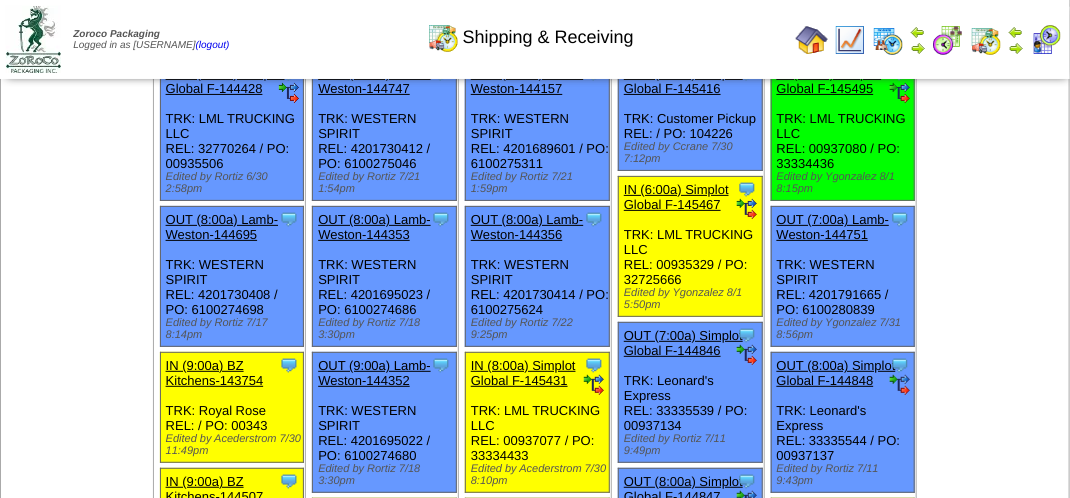 scroll, scrollTop: 0, scrollLeft: 0, axis: both 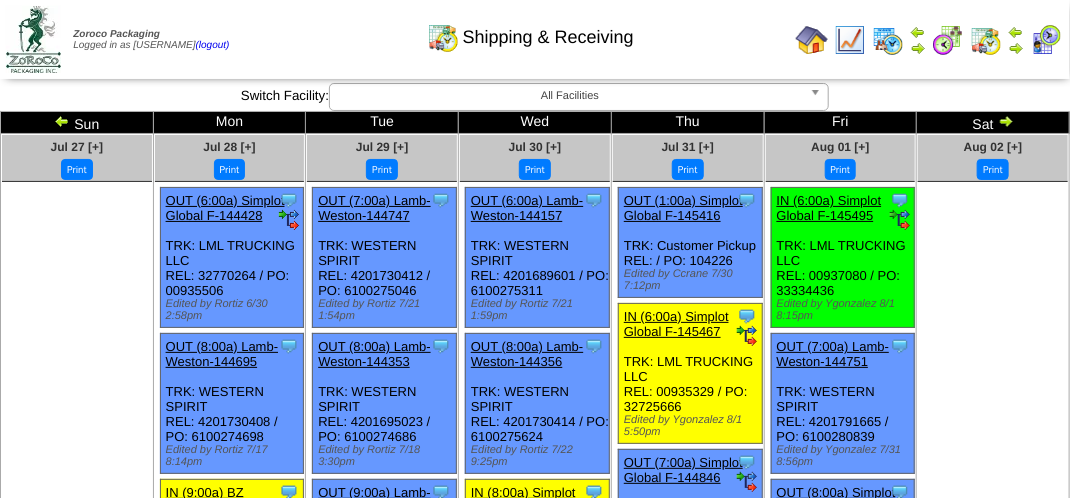 click at bounding box center [1046, 40] 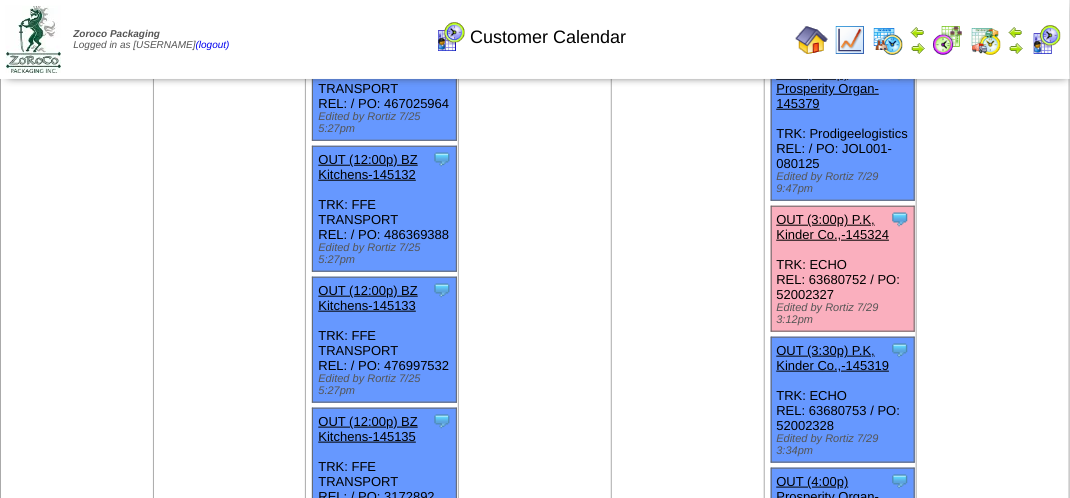 scroll, scrollTop: 600, scrollLeft: 0, axis: vertical 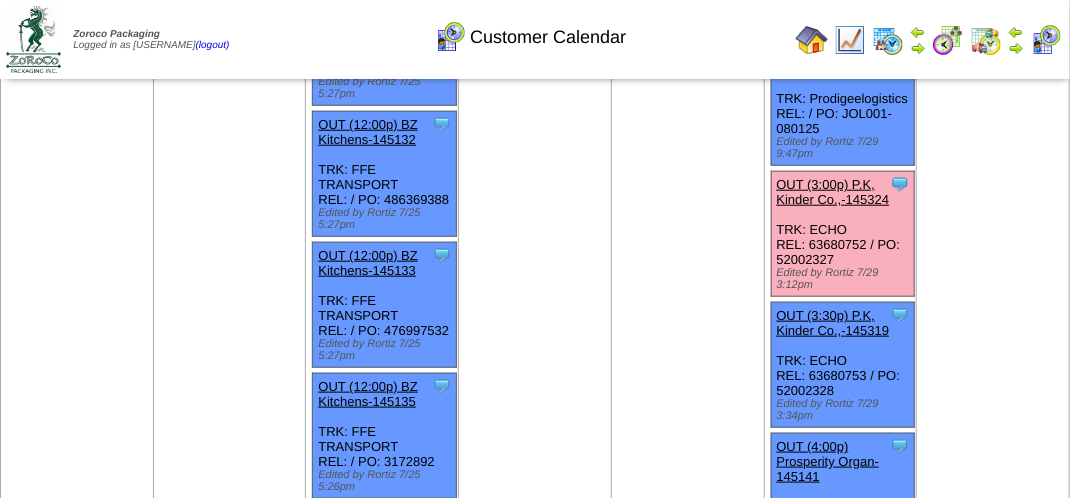 click on "OUT
(3:00p)
P.K, Kinder Co.,-145324" at bounding box center (833, 192) 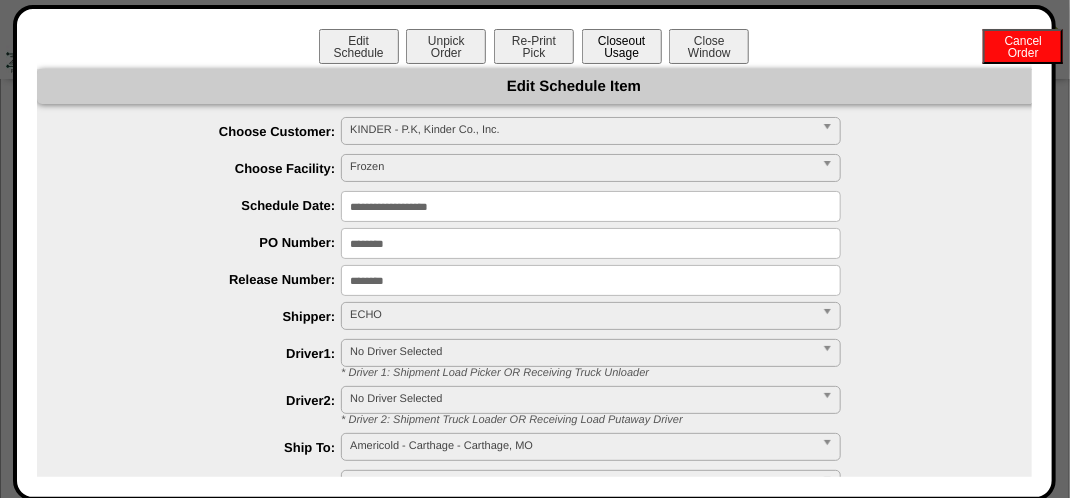 click on "Closeout Usage" at bounding box center [622, 46] 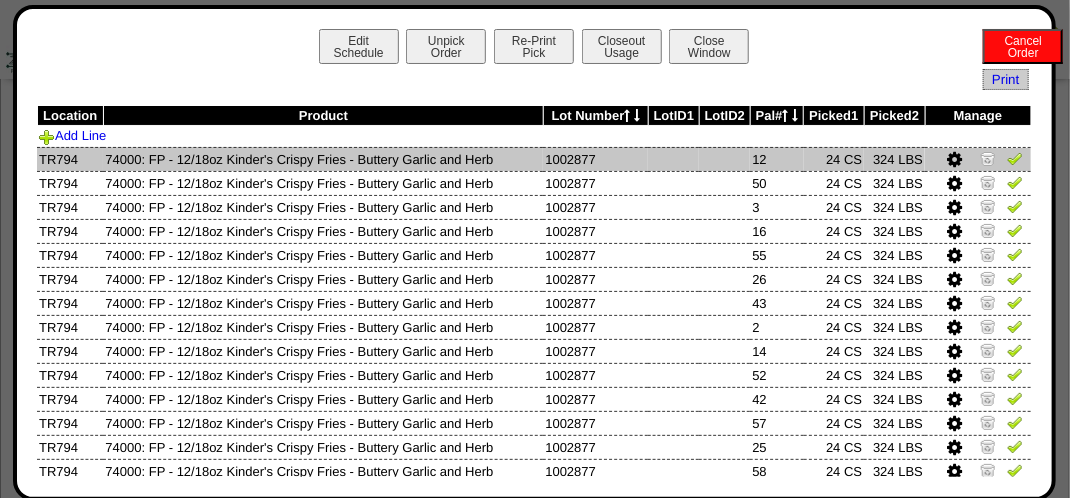 click at bounding box center [1015, 158] 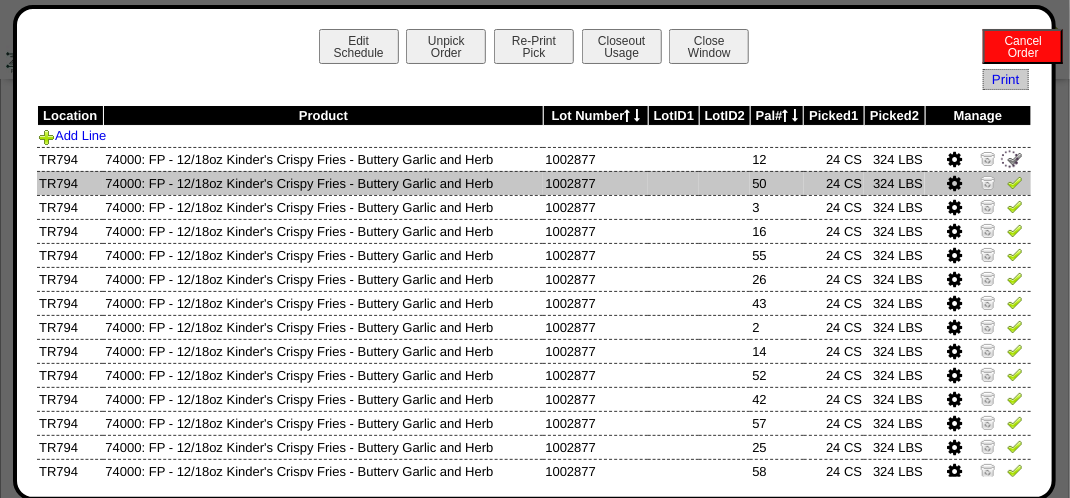 click at bounding box center (1015, 182) 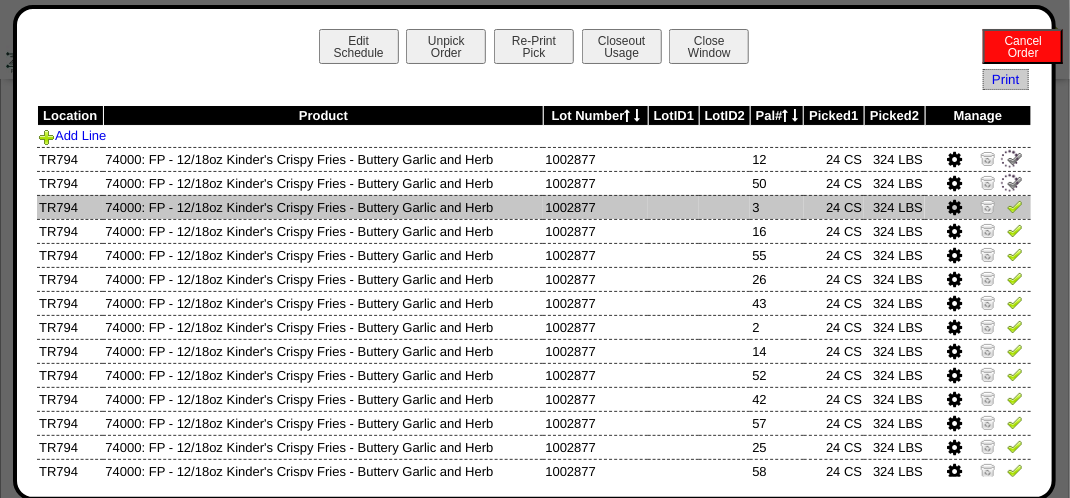 click at bounding box center (1015, 206) 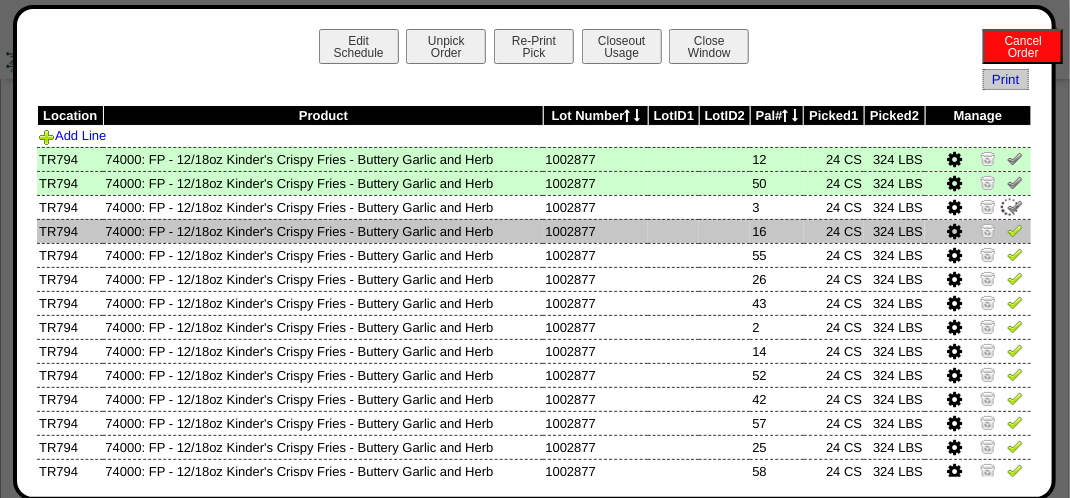 click at bounding box center (1015, 230) 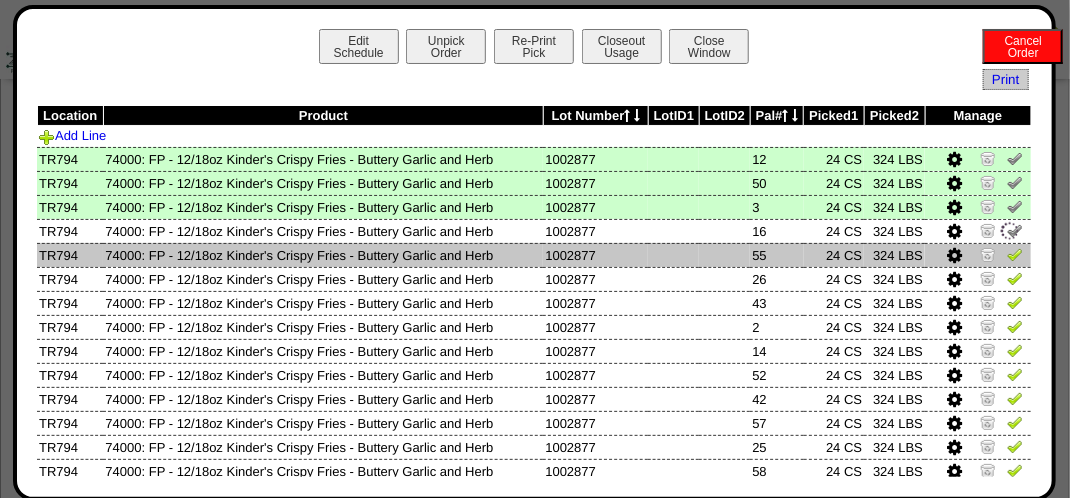click at bounding box center [1015, 254] 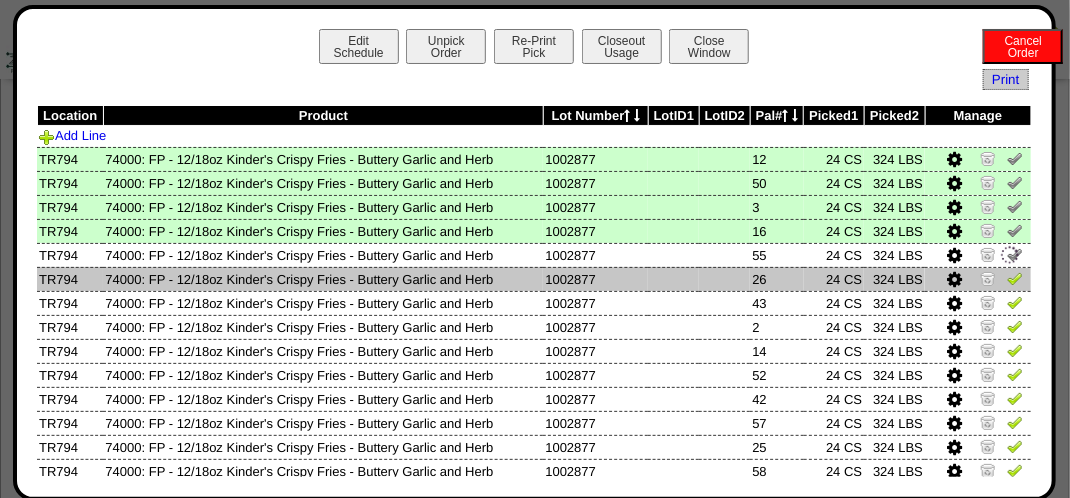 click at bounding box center [1015, 278] 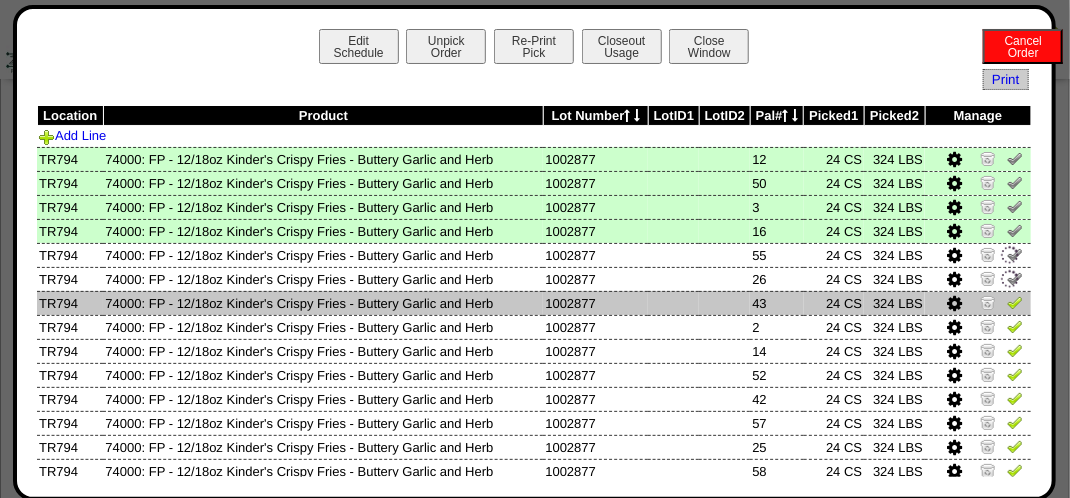 click at bounding box center (1015, 302) 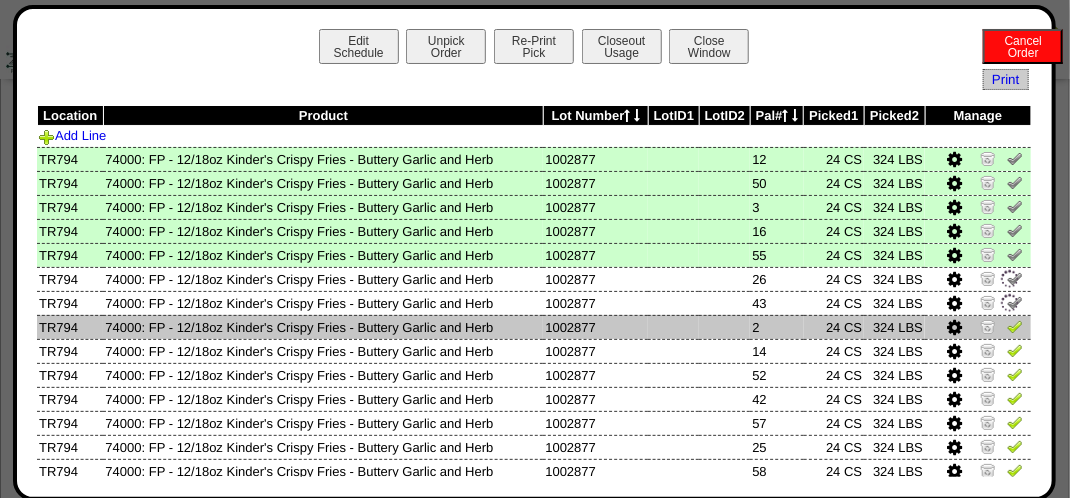 click at bounding box center [978, 327] 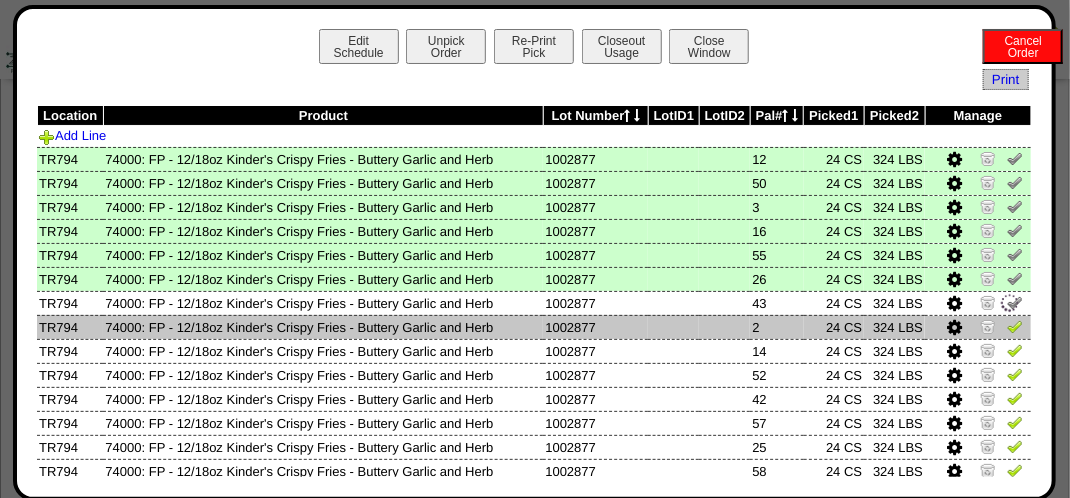 click at bounding box center [1015, 326] 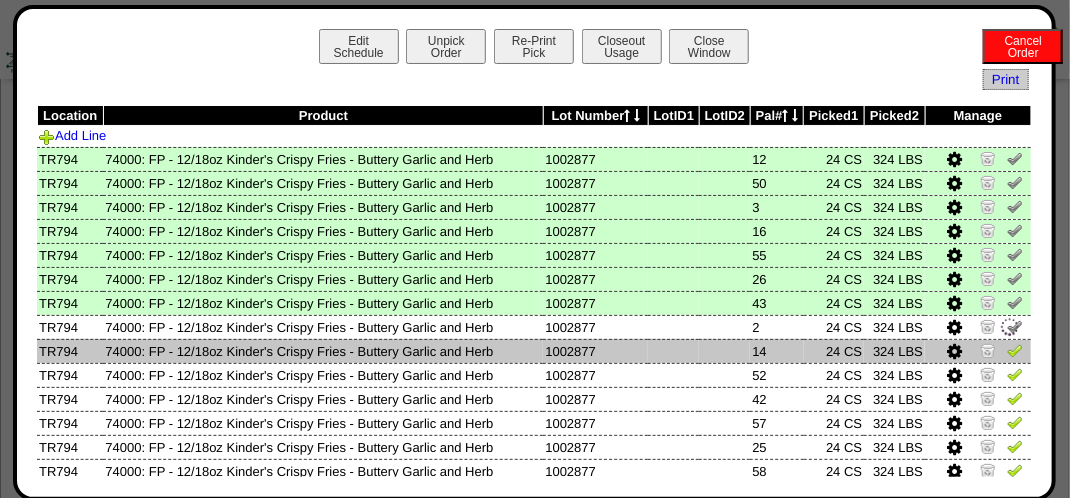 click at bounding box center (1015, 350) 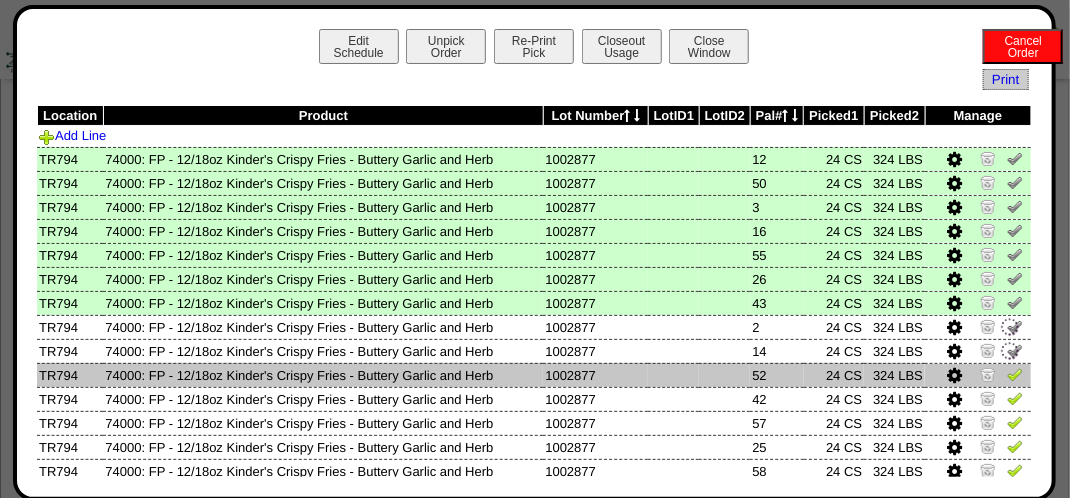 click at bounding box center [1015, 374] 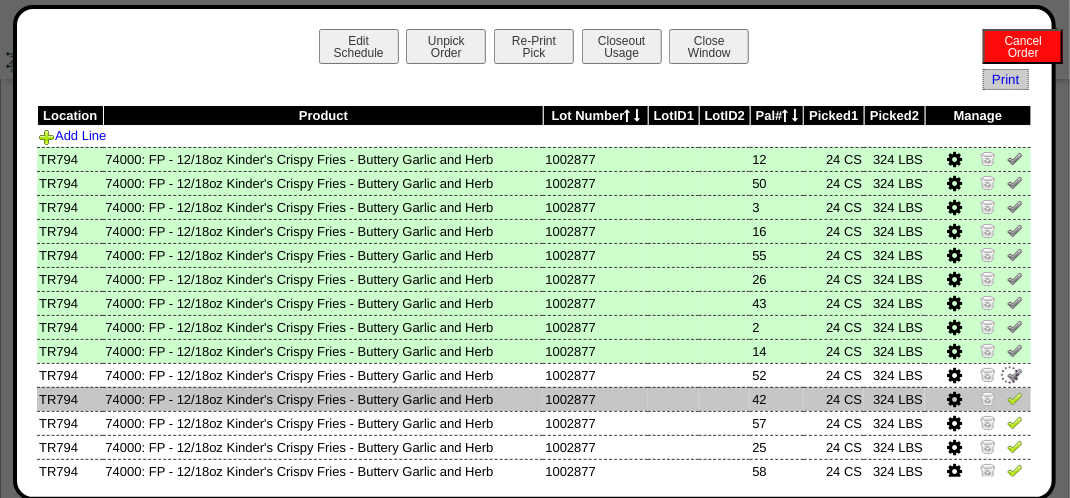 click at bounding box center (1015, 398) 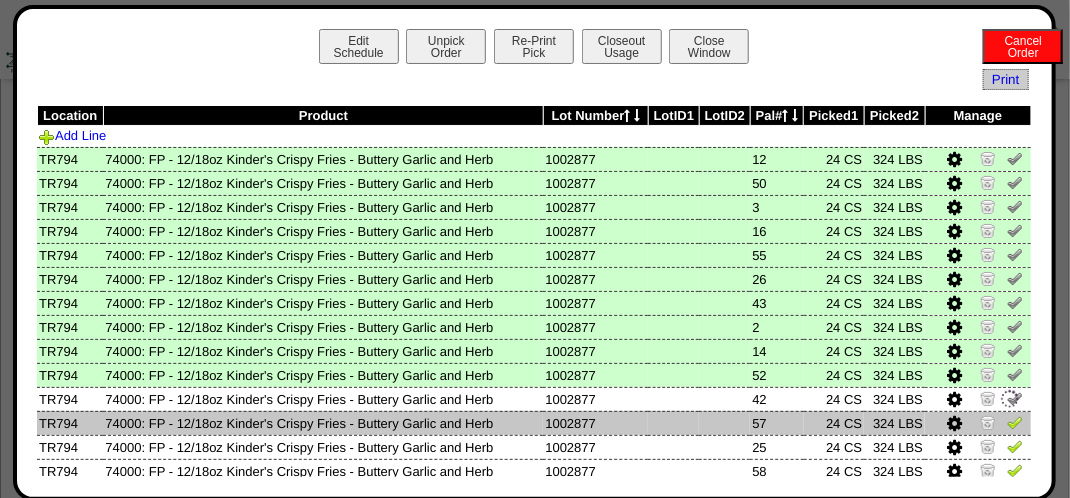 click at bounding box center (1015, 422) 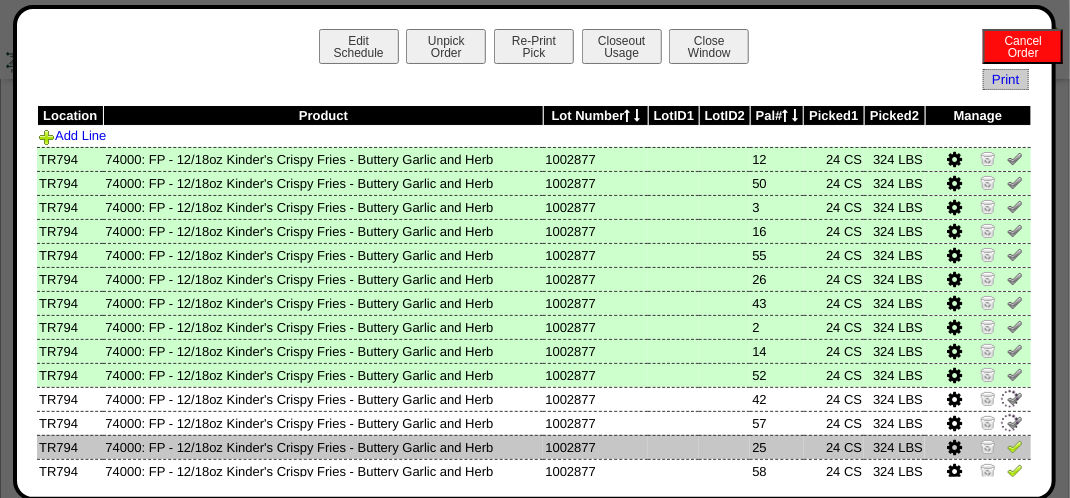 click at bounding box center (1015, 446) 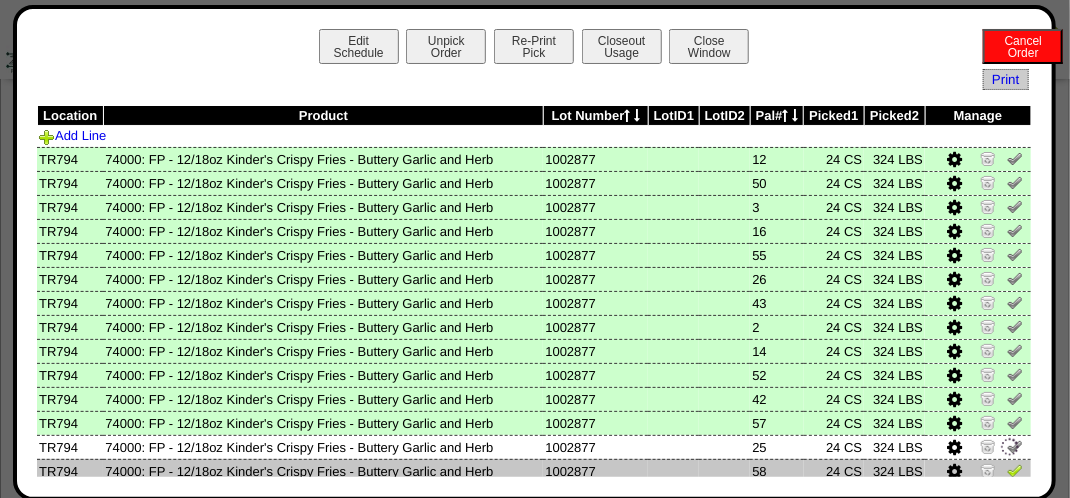 click at bounding box center (1015, 470) 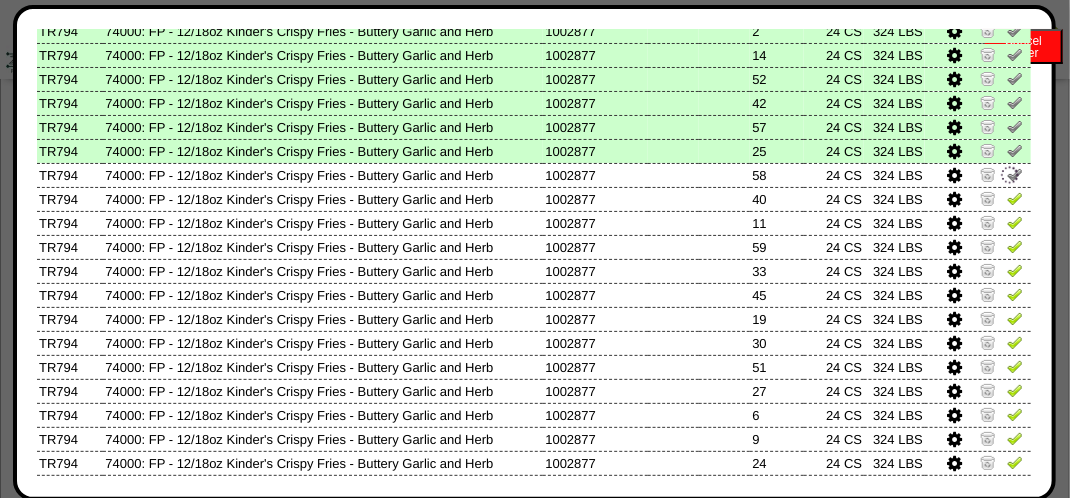 scroll, scrollTop: 300, scrollLeft: 0, axis: vertical 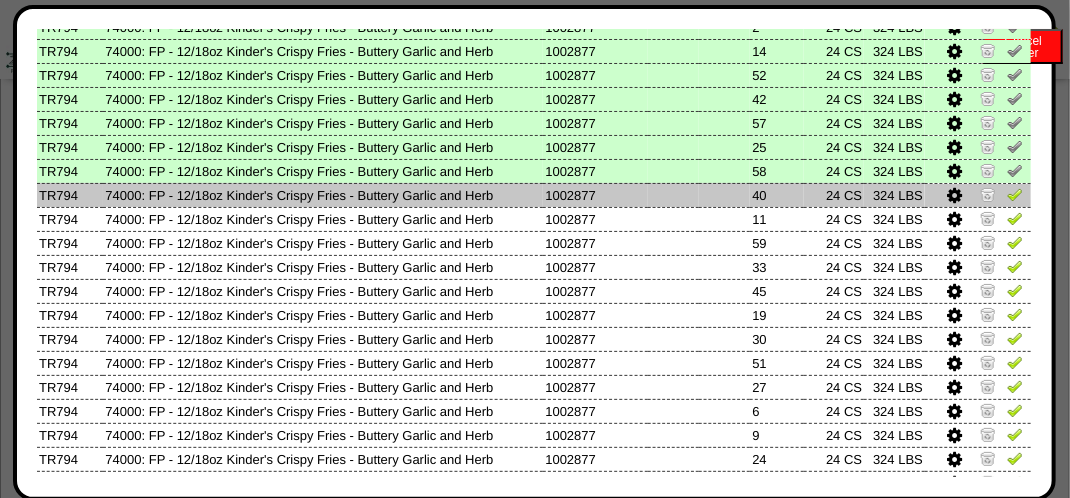 click at bounding box center (1015, 194) 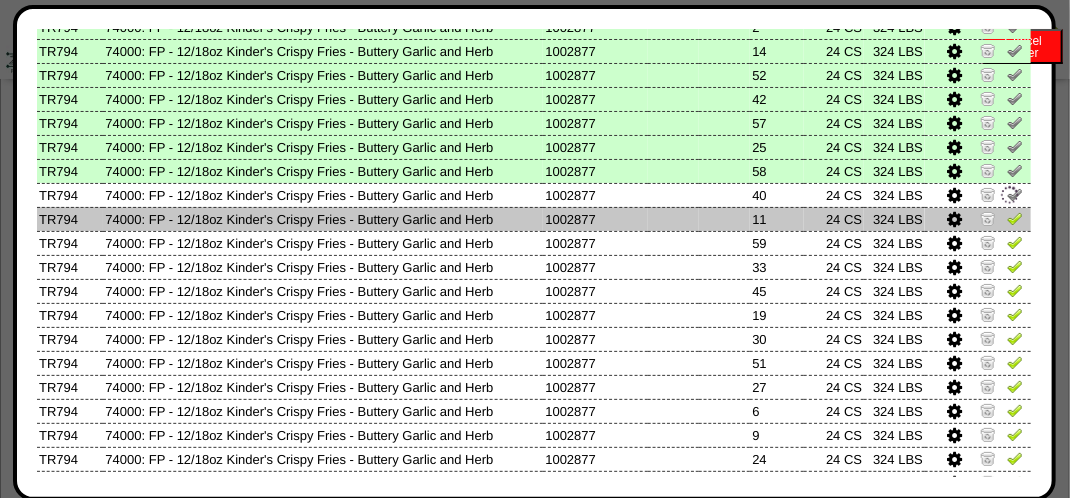 click at bounding box center (1015, 221) 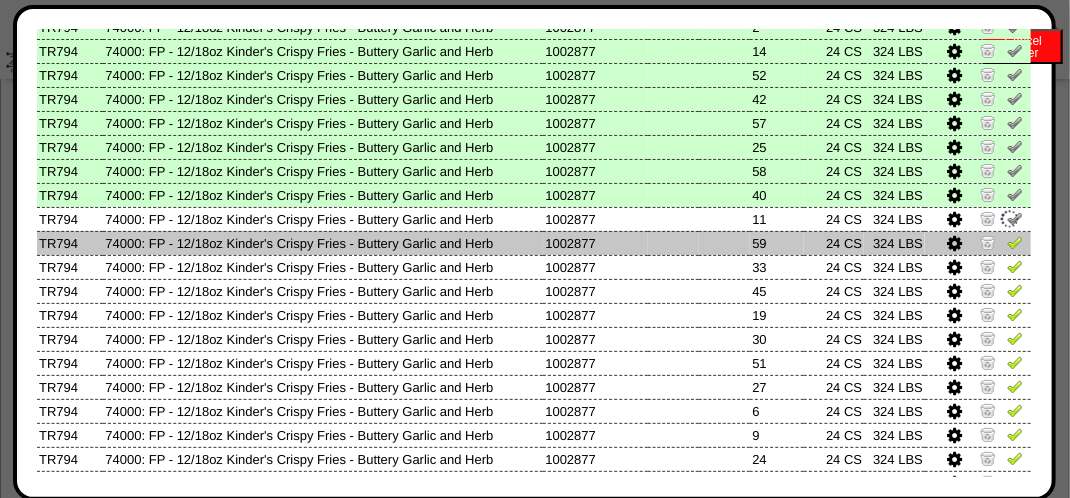 click at bounding box center (1015, 242) 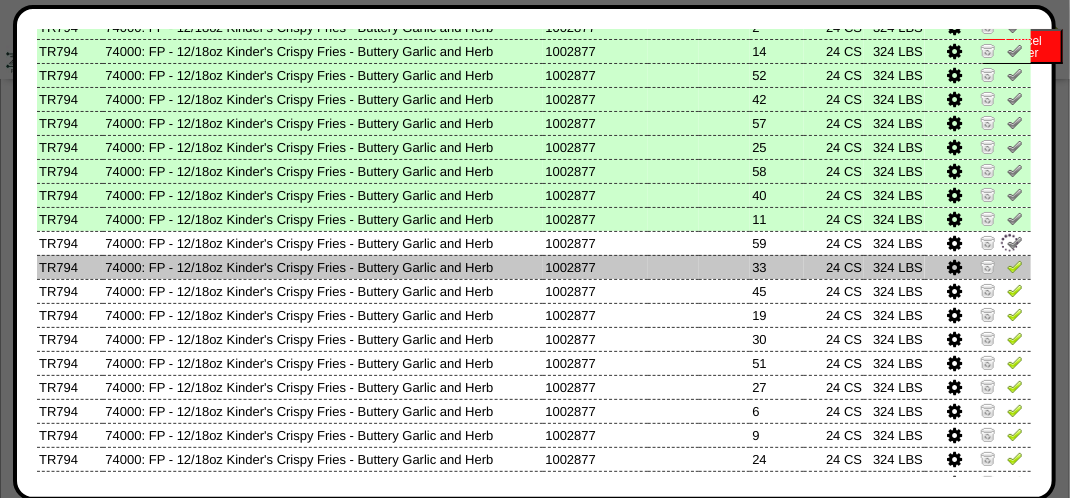 click at bounding box center (1015, 266) 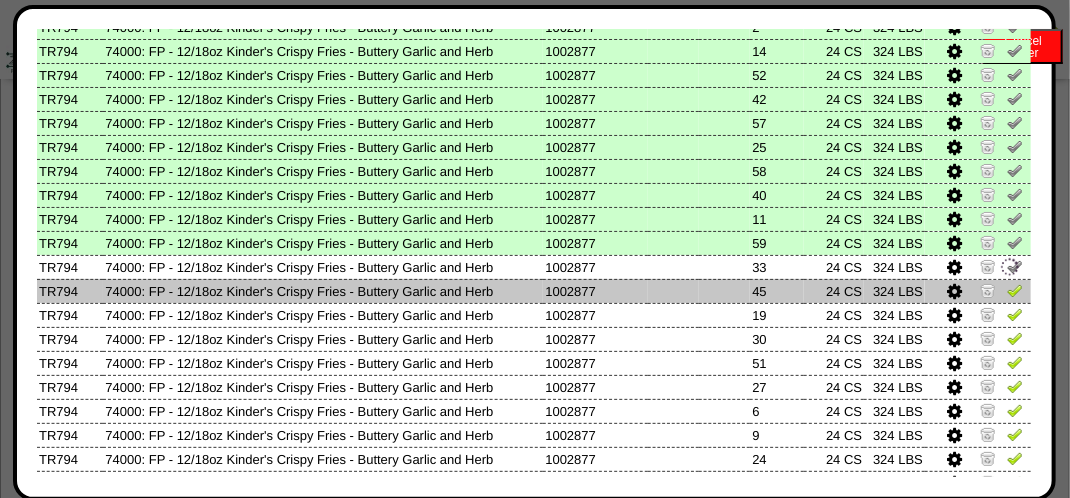 click at bounding box center (1015, 290) 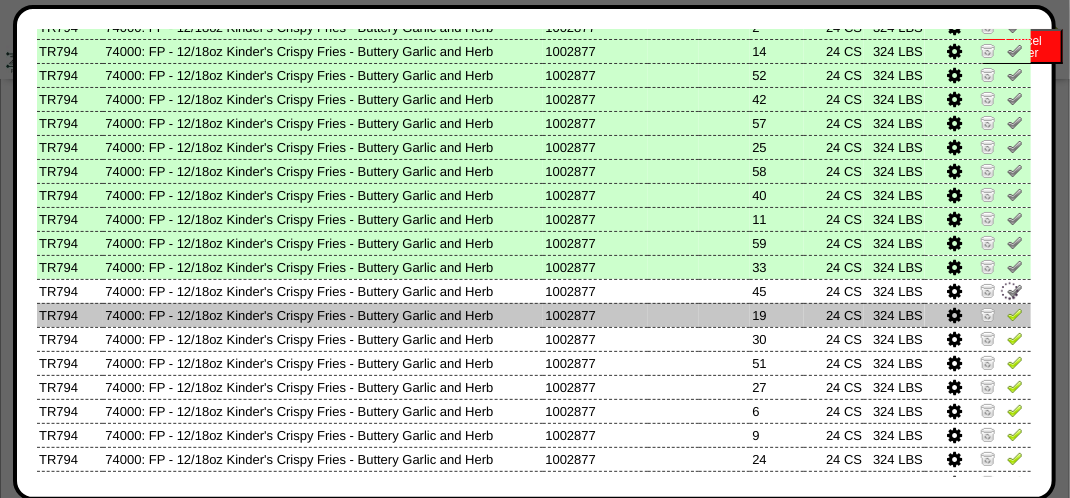 click at bounding box center [1015, 314] 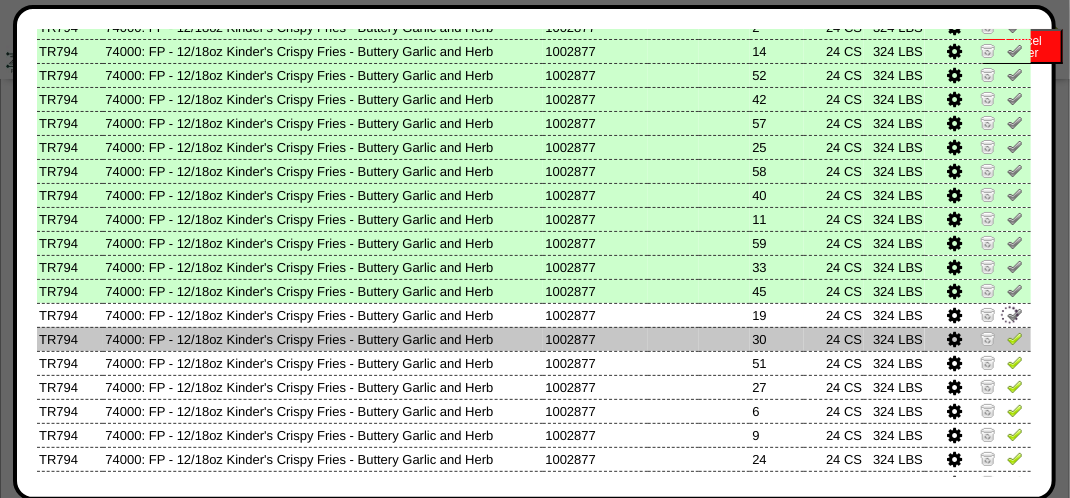 click at bounding box center [1015, 338] 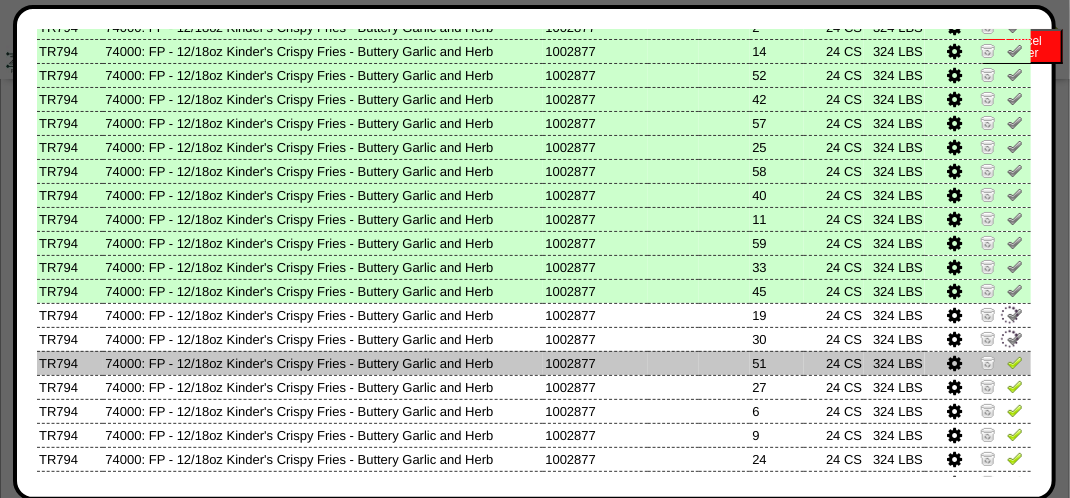 click at bounding box center (1015, 362) 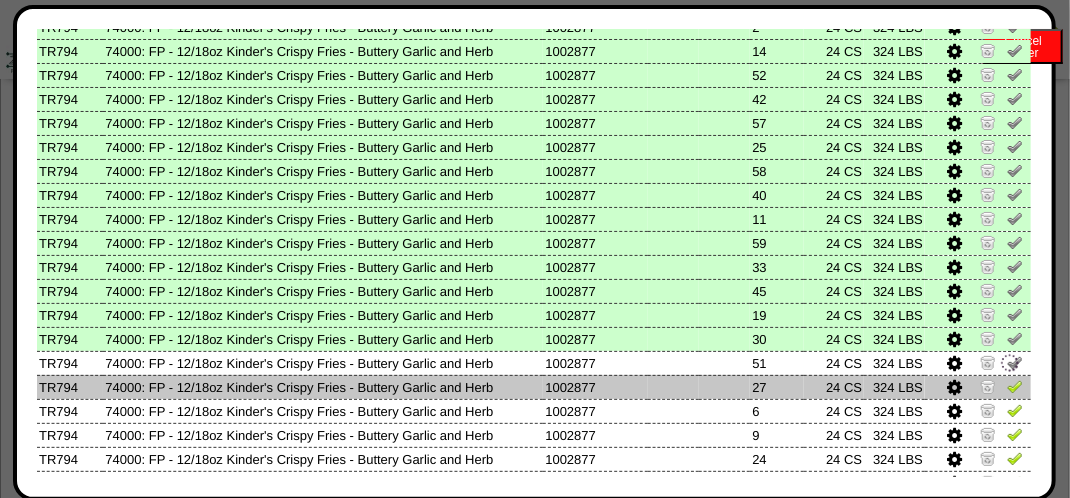 click at bounding box center [1015, 386] 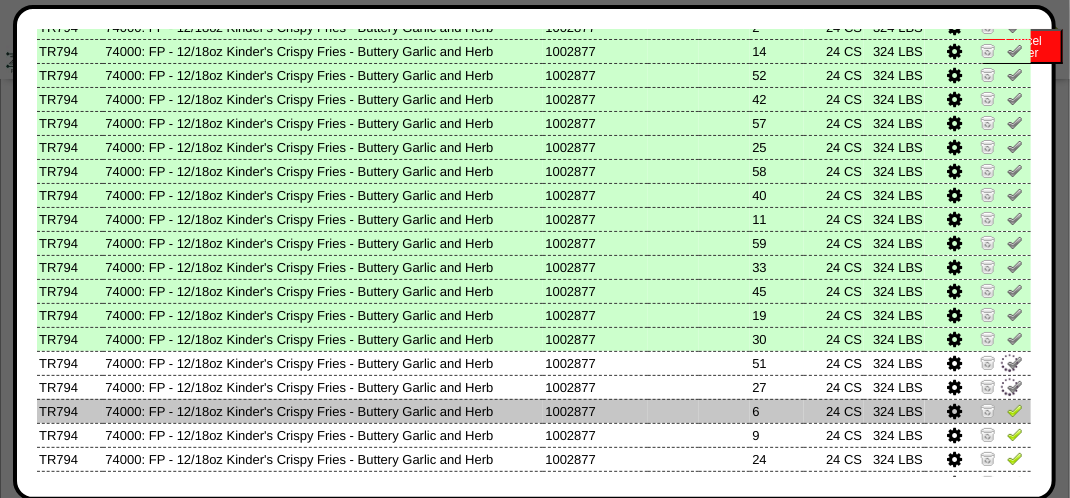 click at bounding box center (978, 411) 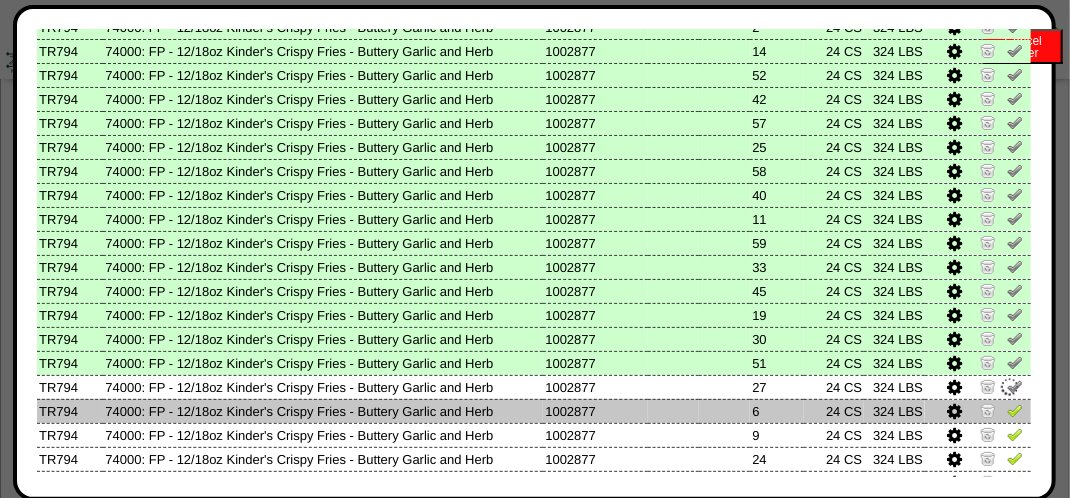 click at bounding box center [1015, 410] 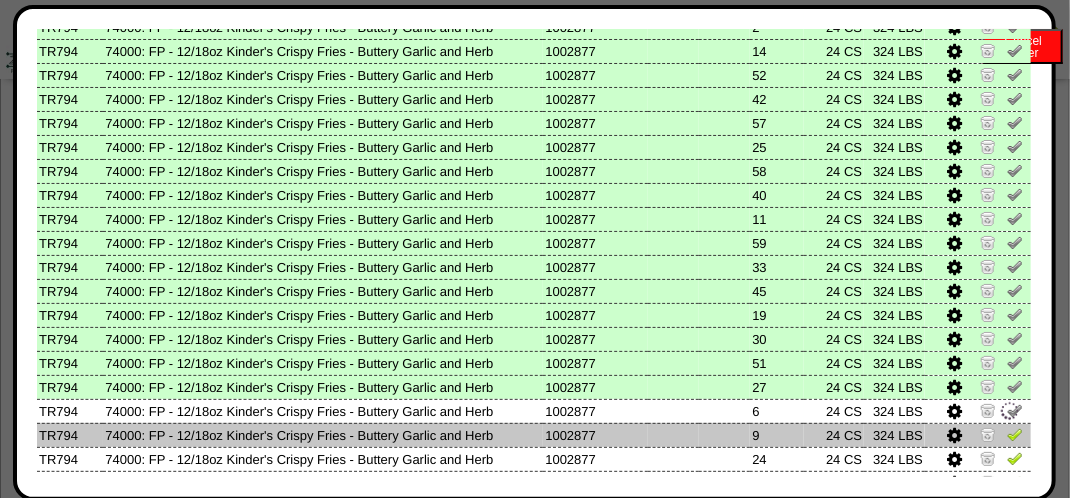 click at bounding box center [978, 435] 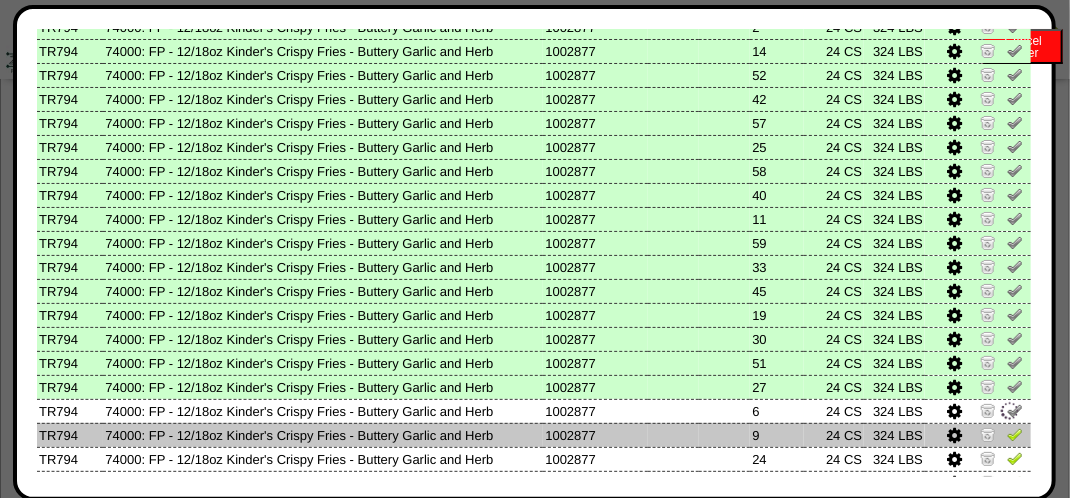 click at bounding box center [1015, 434] 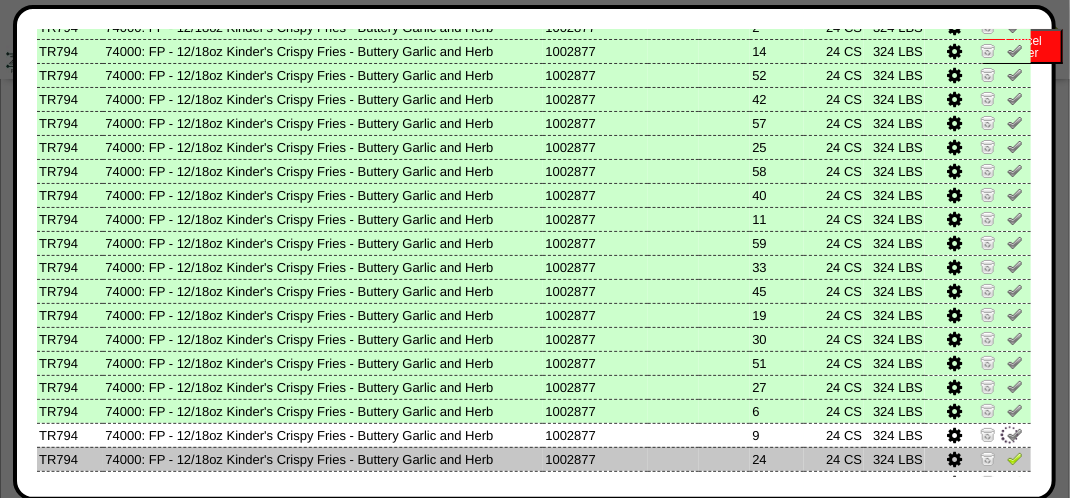 click at bounding box center (978, 459) 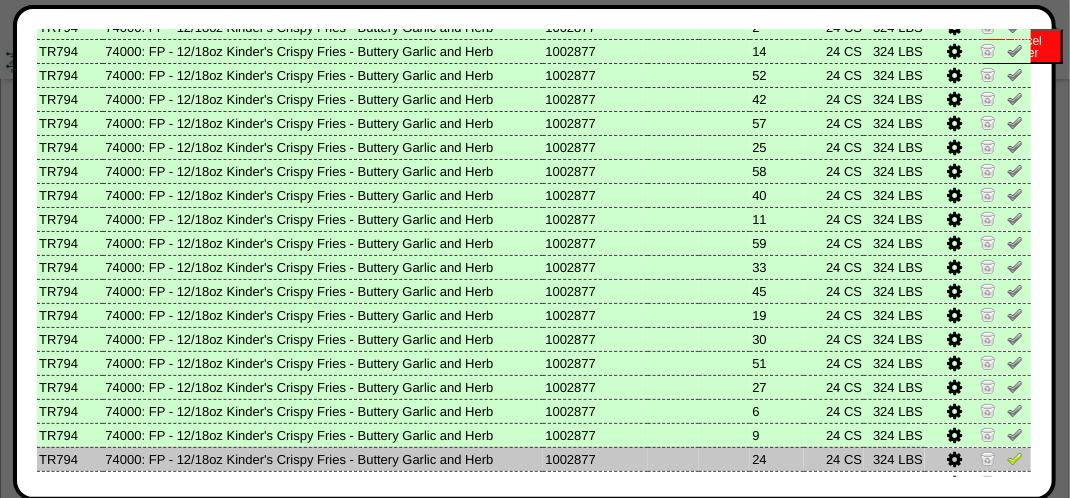 click at bounding box center [1015, 458] 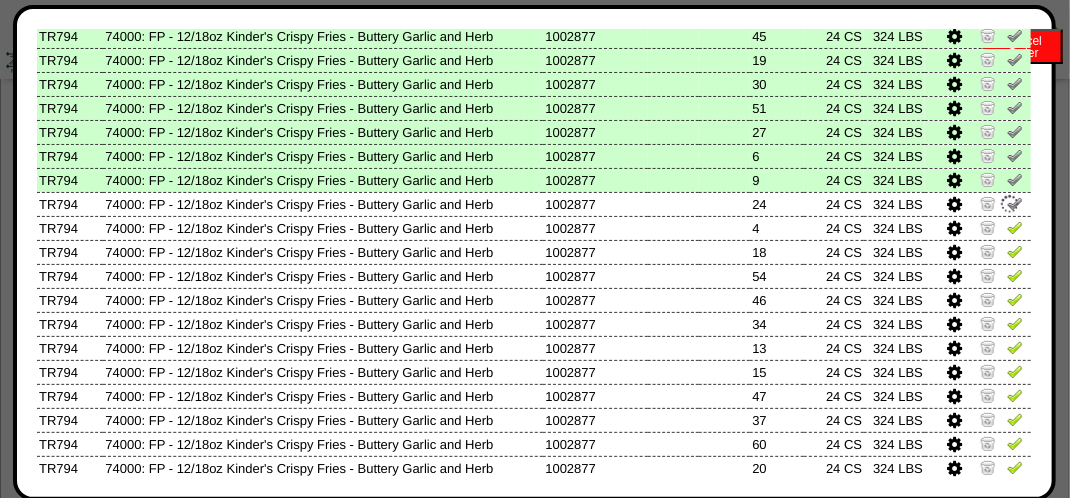 scroll, scrollTop: 600, scrollLeft: 0, axis: vertical 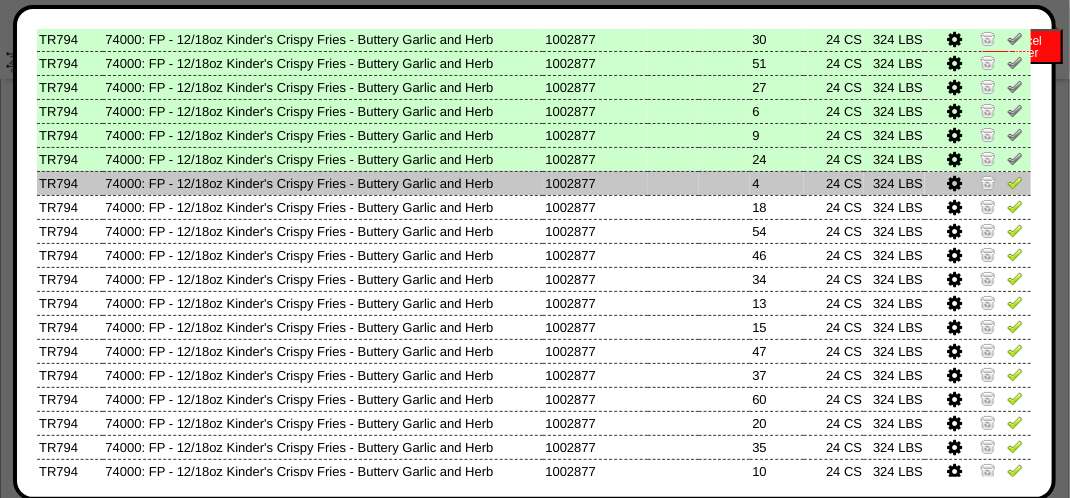 click at bounding box center [1015, 182] 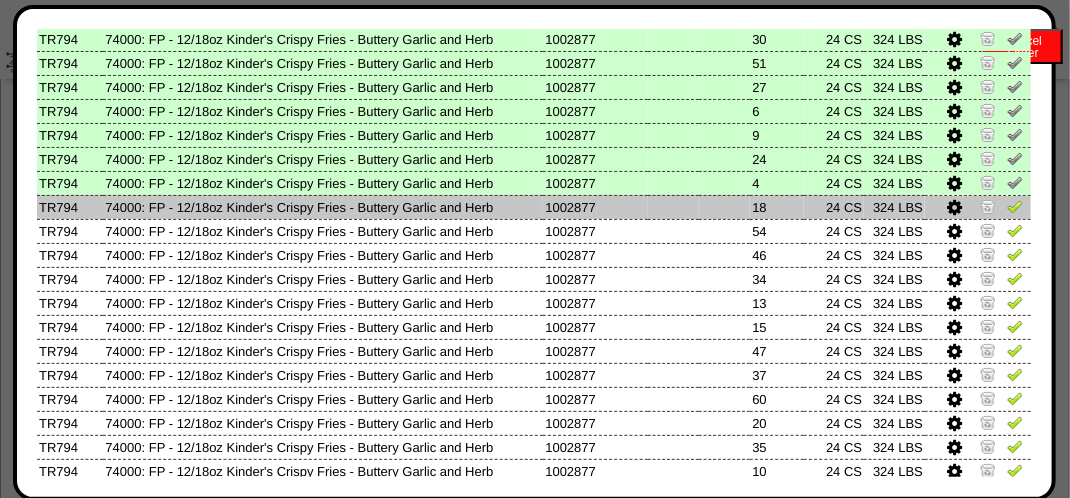 click at bounding box center (1015, 206) 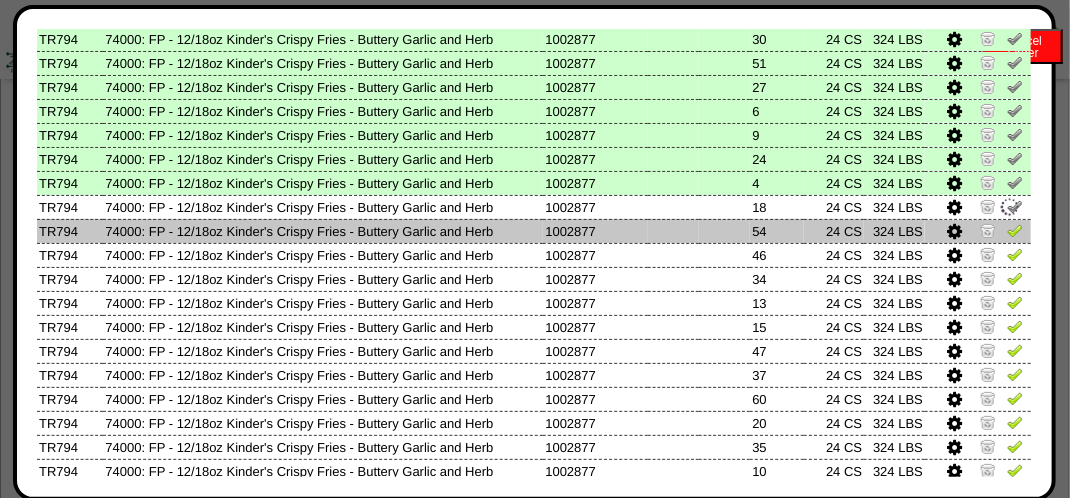 click at bounding box center [1015, 230] 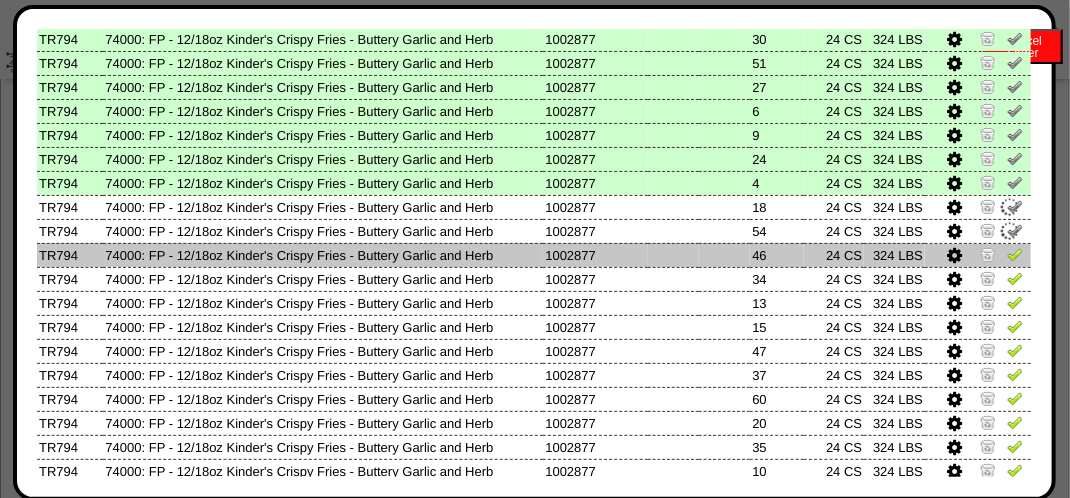 click at bounding box center (1015, 254) 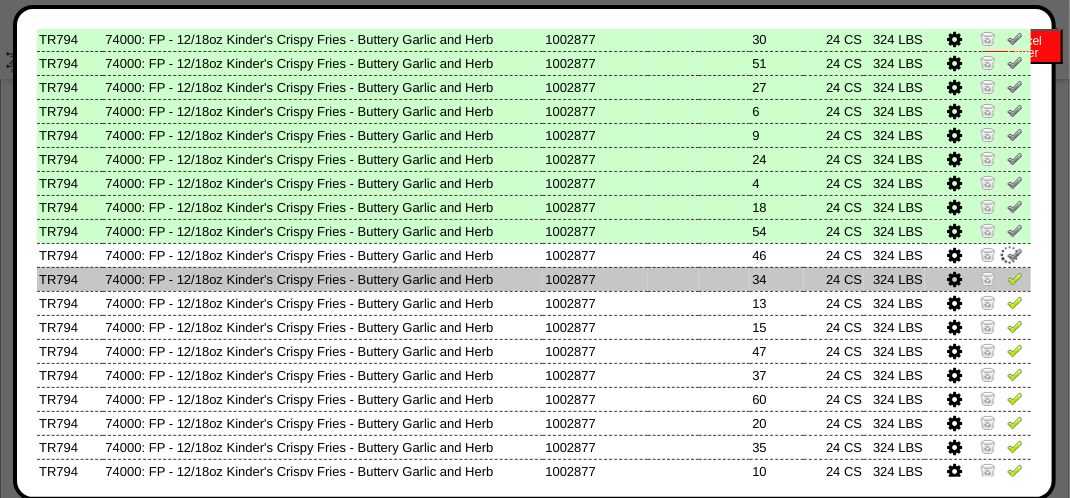 click at bounding box center (1015, 278) 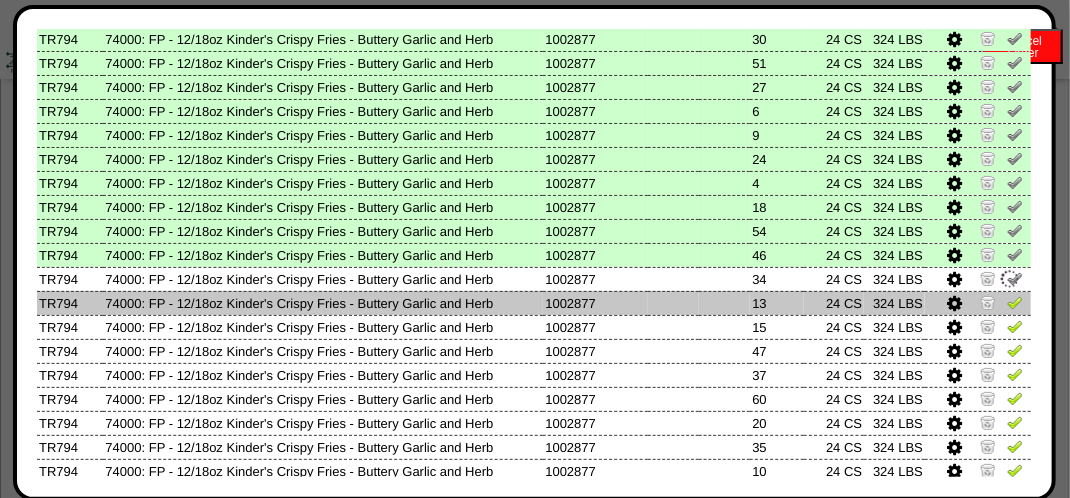 click at bounding box center (1015, 302) 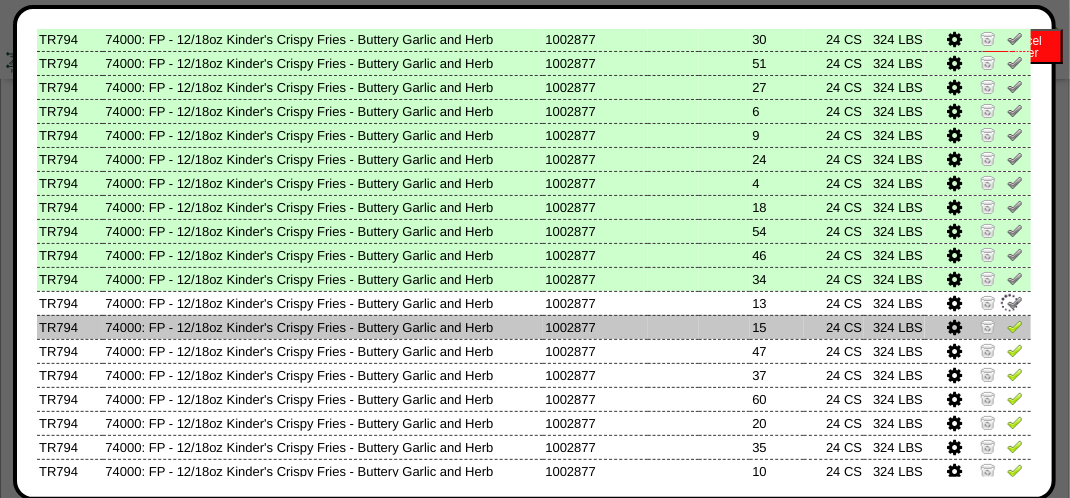 click at bounding box center (1015, 326) 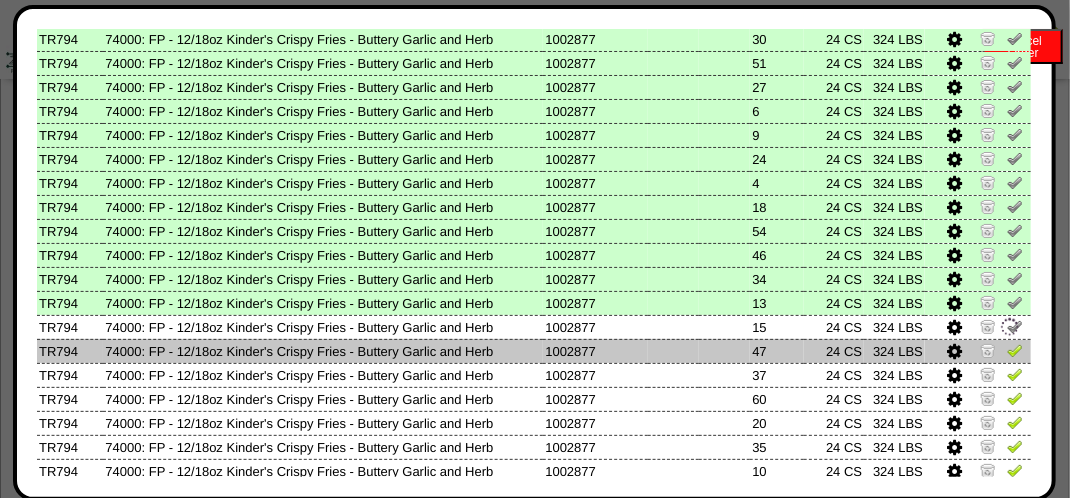 click at bounding box center (1015, 350) 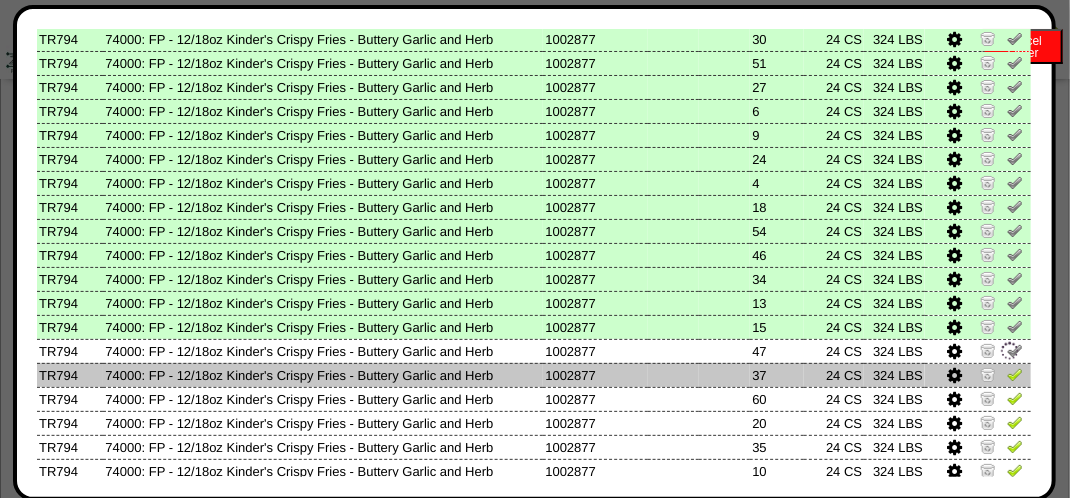click at bounding box center (1015, 374) 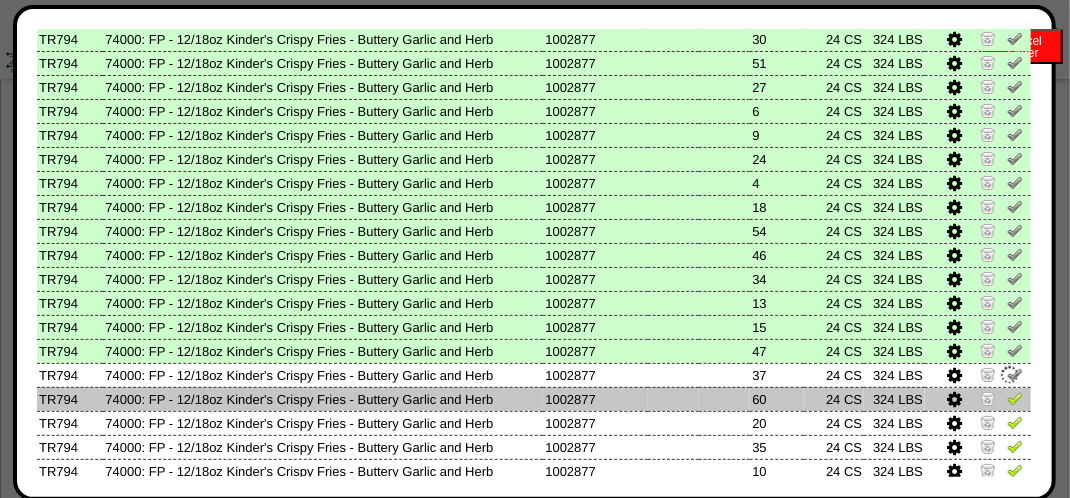 click at bounding box center (1015, 398) 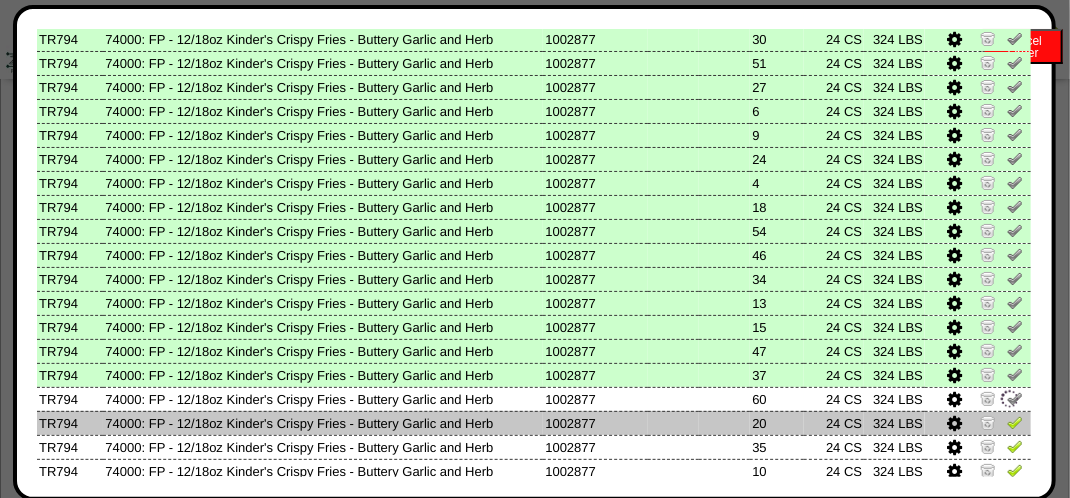 click at bounding box center (1015, 422) 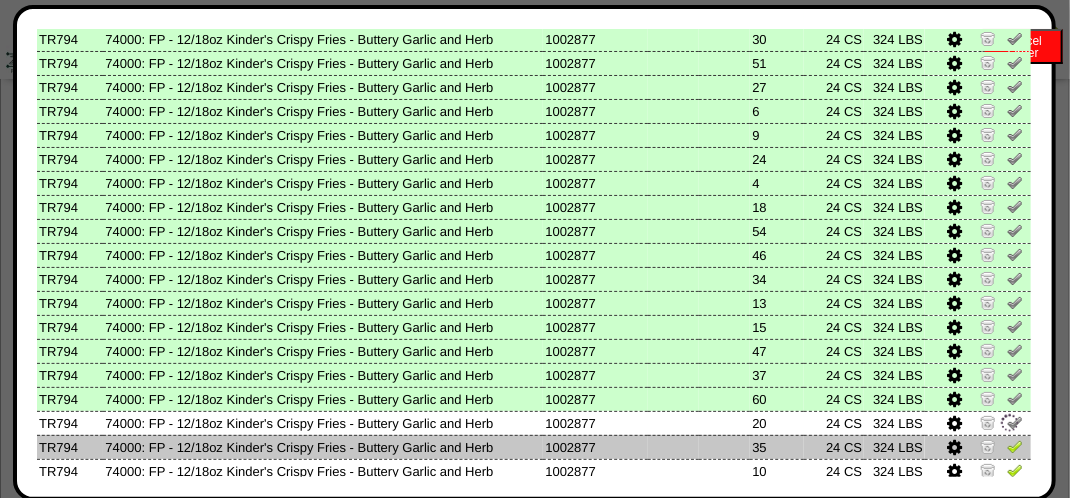 click at bounding box center [1015, 446] 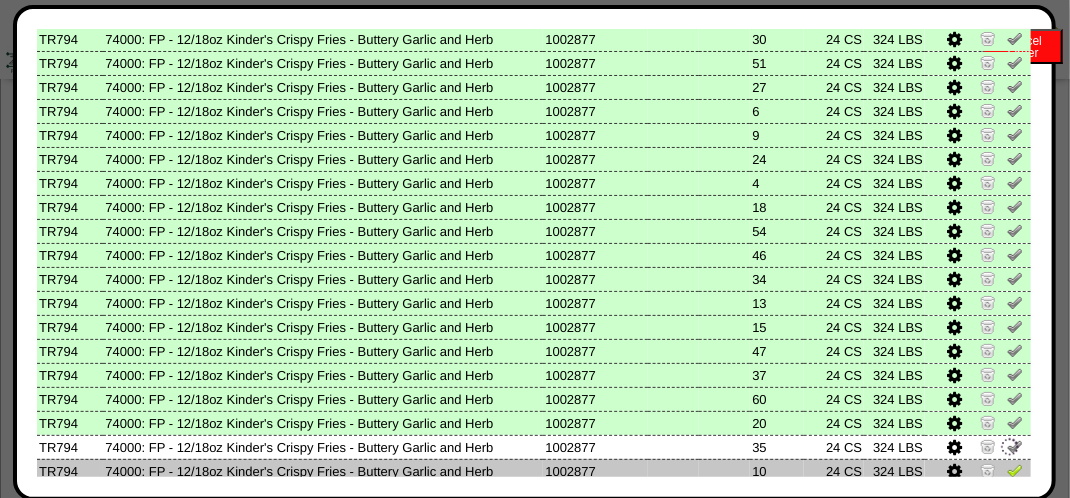 click at bounding box center (1015, 470) 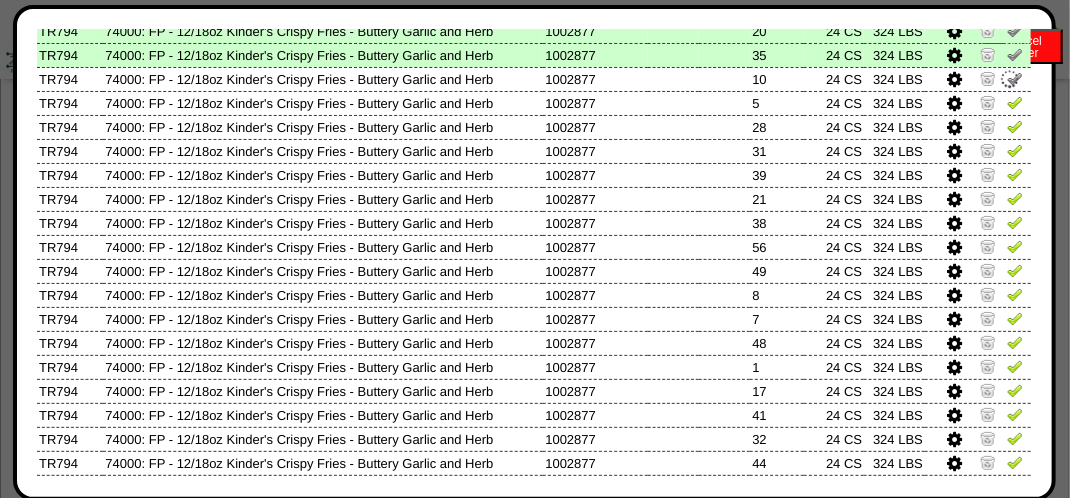 scroll, scrollTop: 1000, scrollLeft: 0, axis: vertical 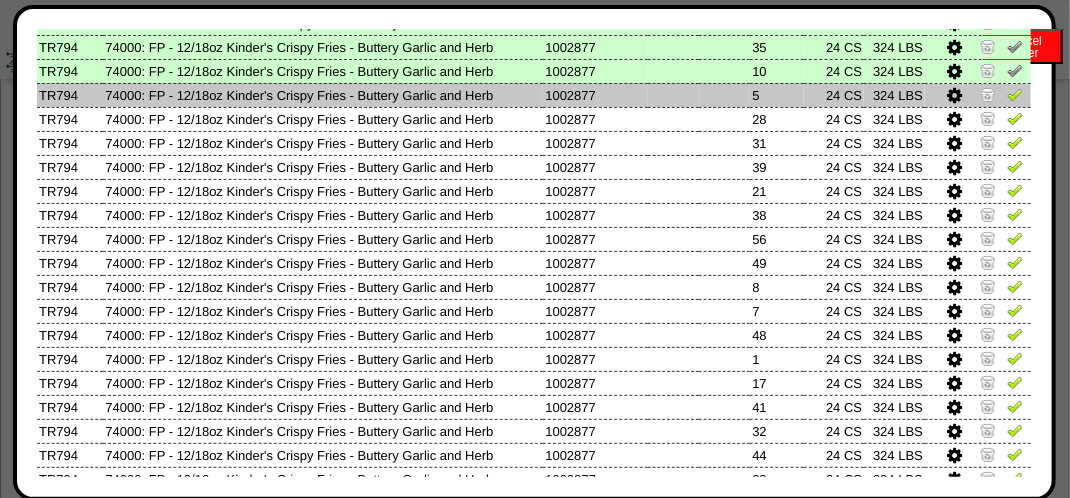 click at bounding box center (1015, 94) 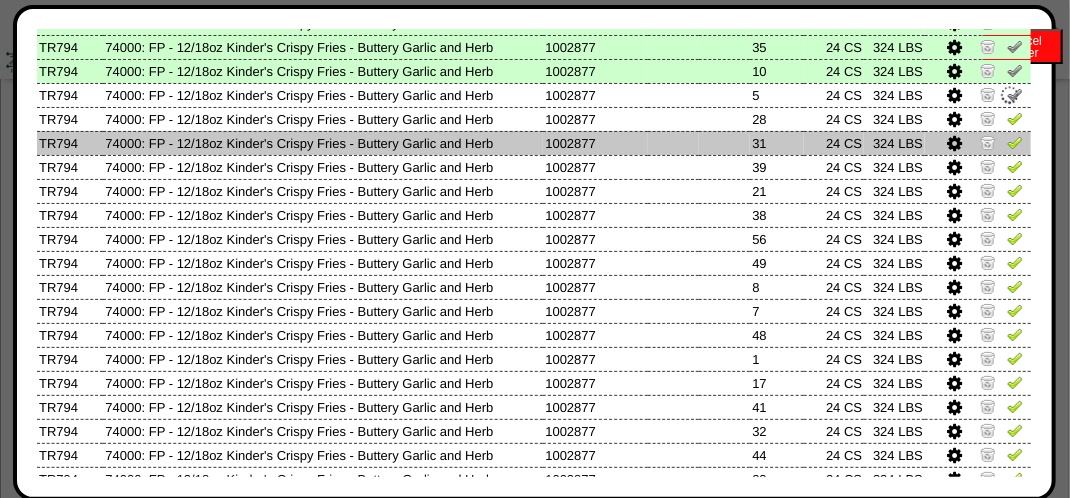 drag, startPoint x: 1003, startPoint y: 114, endPoint x: 1005, endPoint y: 151, distance: 37.054016 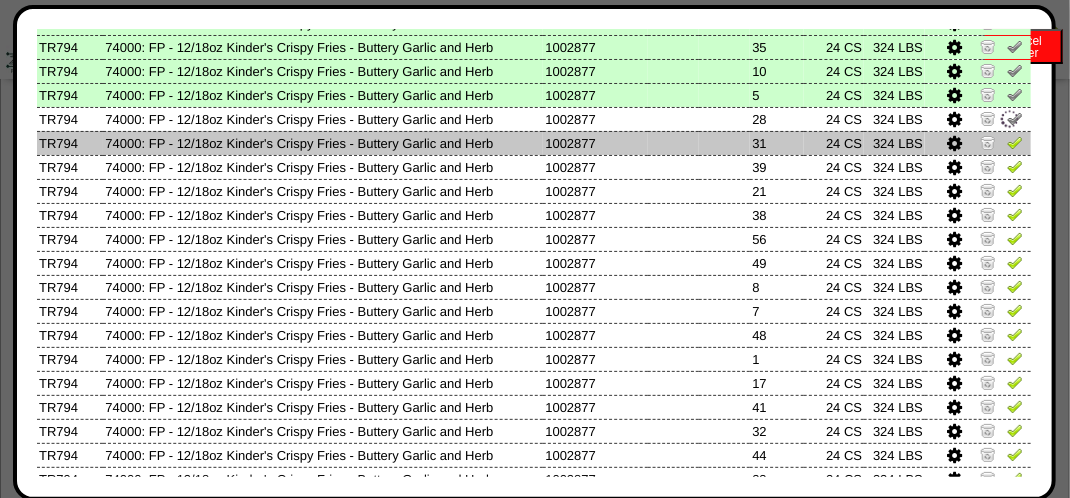 click at bounding box center [1015, 142] 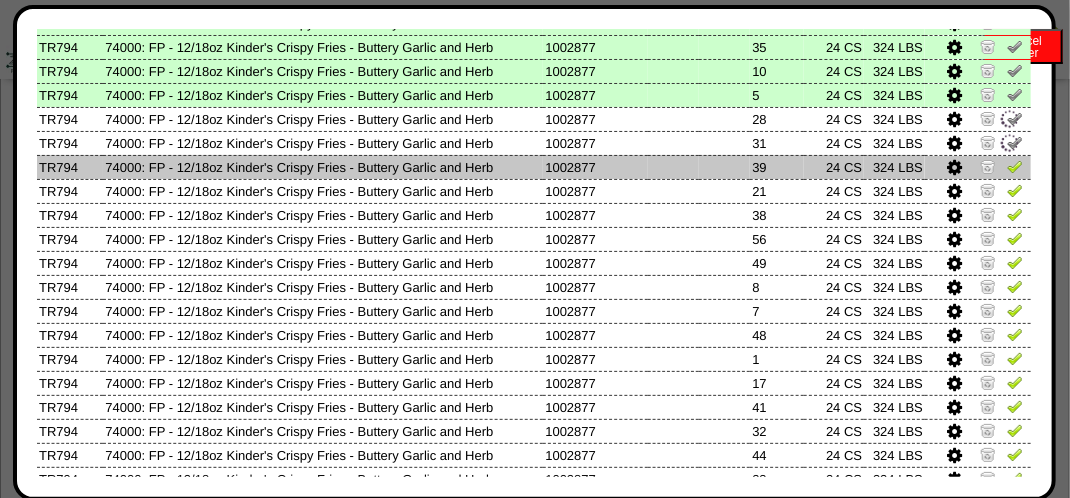 click at bounding box center (1015, 166) 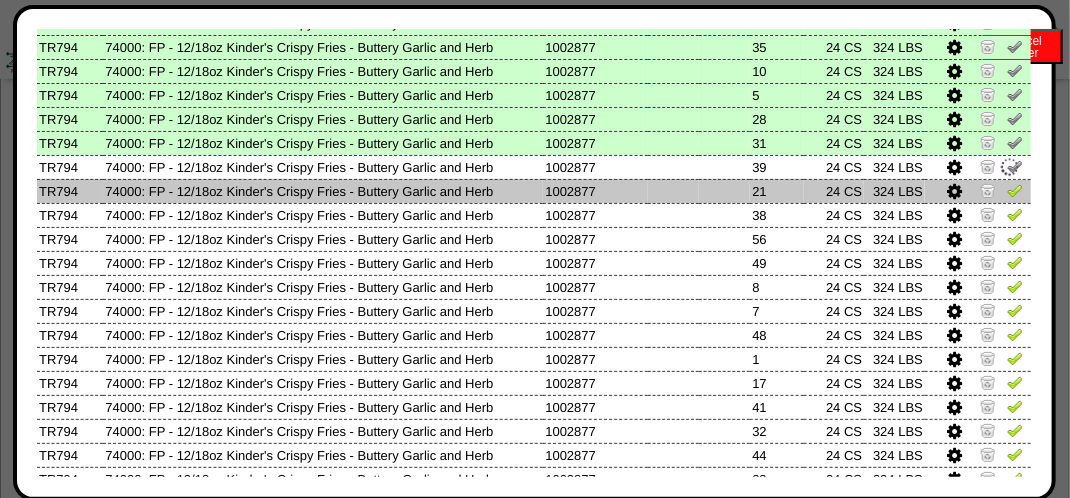 click at bounding box center (1015, 190) 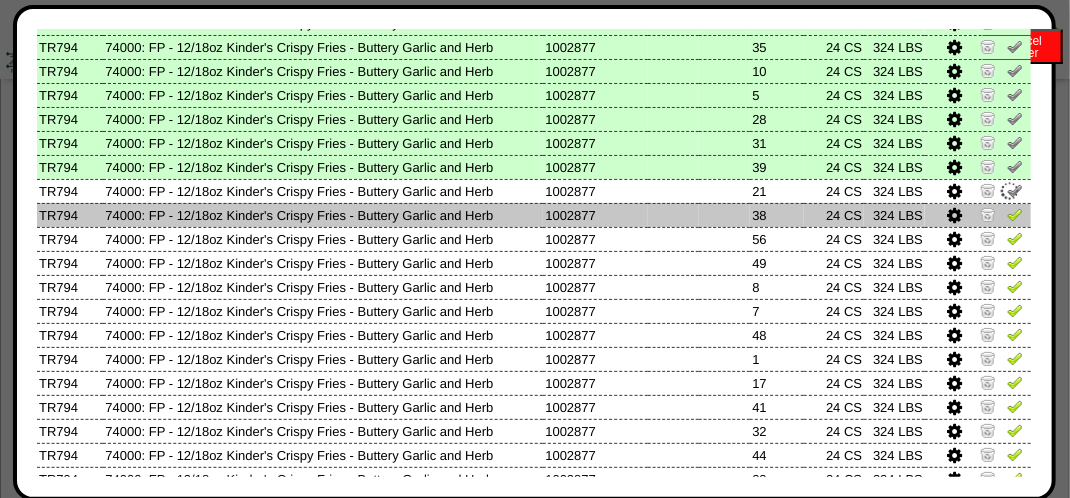 click at bounding box center [1015, 214] 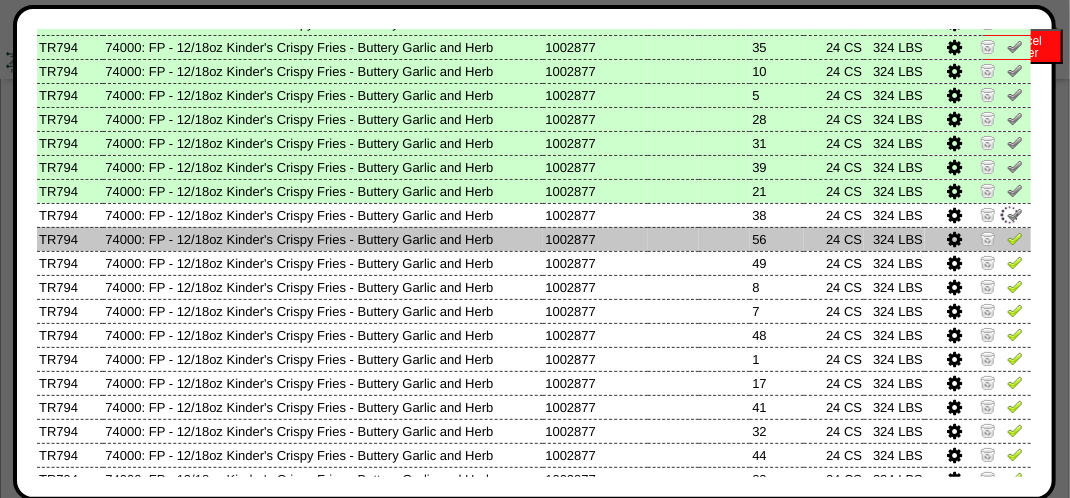 click at bounding box center [1015, 238] 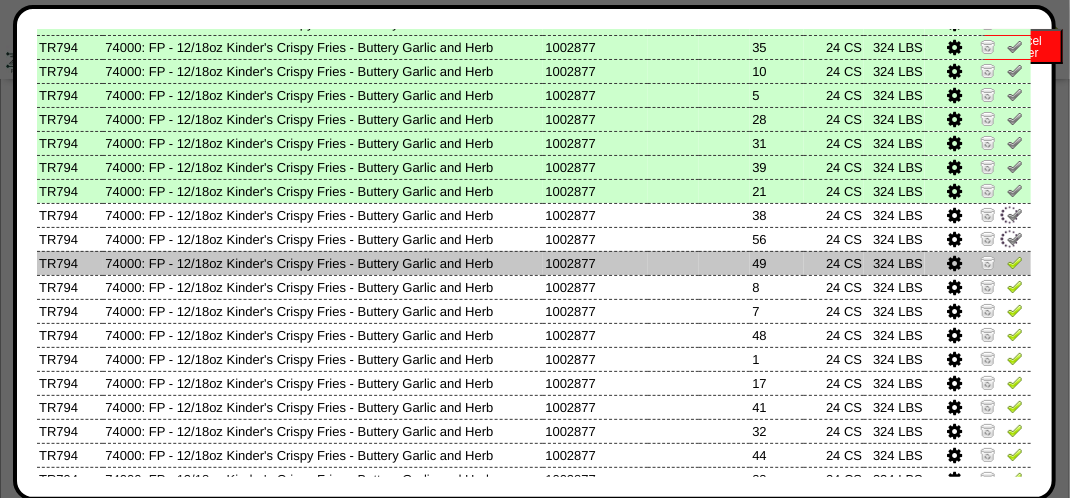click at bounding box center (1015, 262) 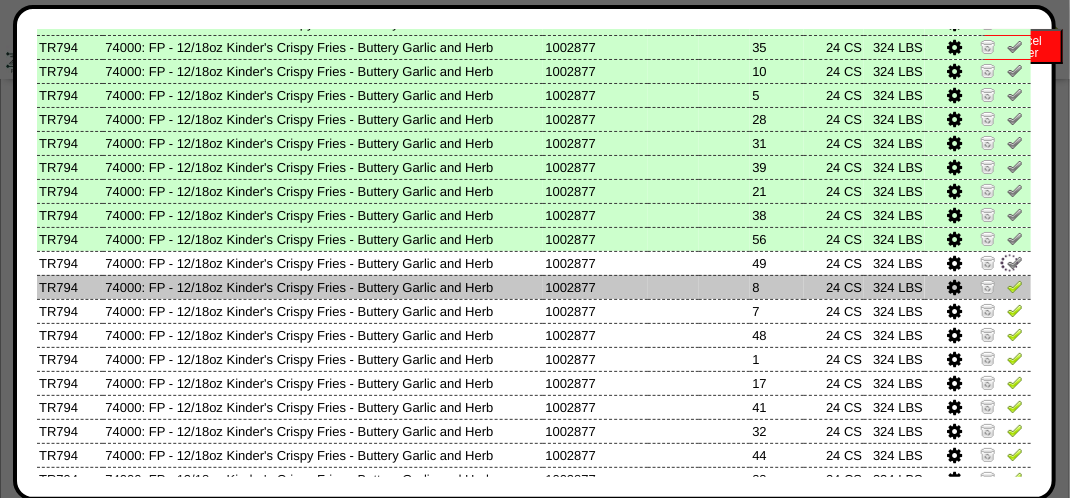 click at bounding box center (978, 287) 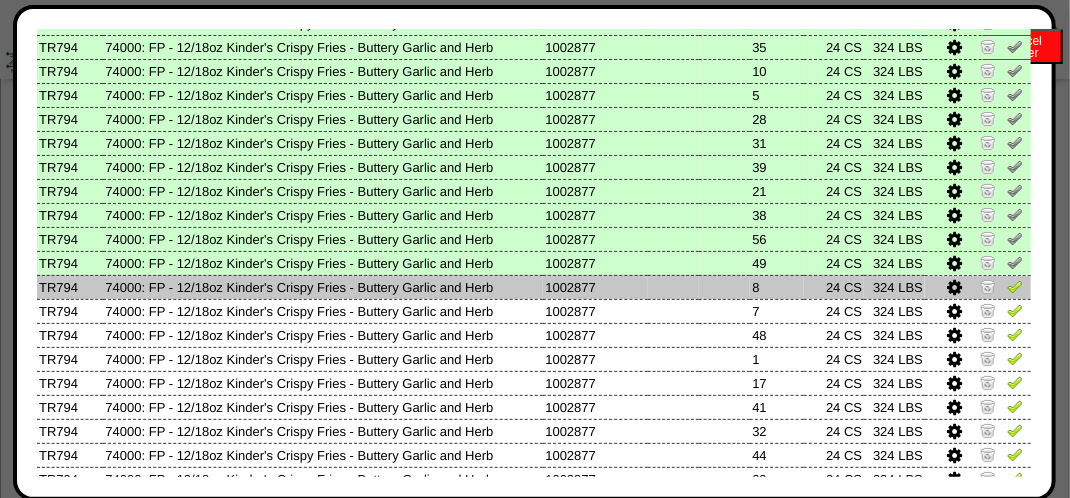 click at bounding box center (1015, 286) 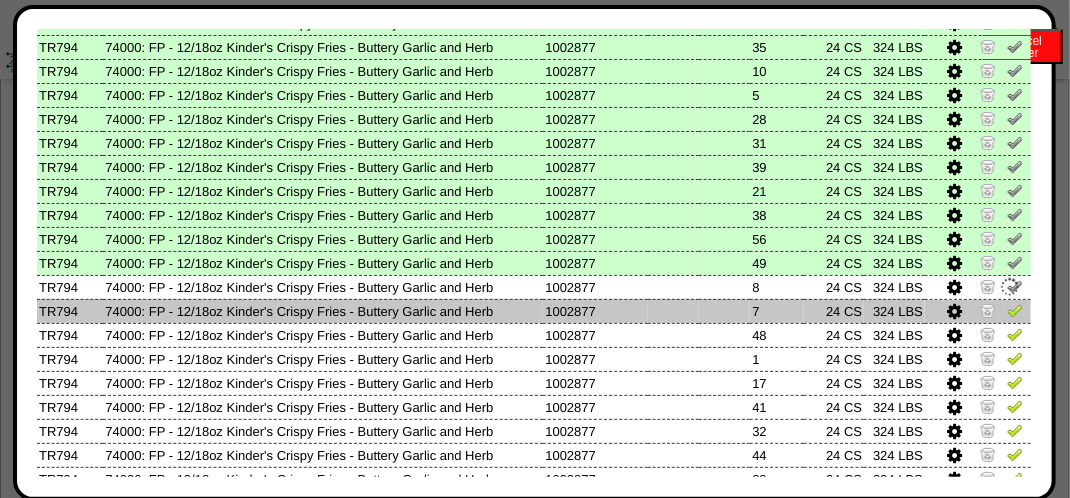 click at bounding box center [1015, 310] 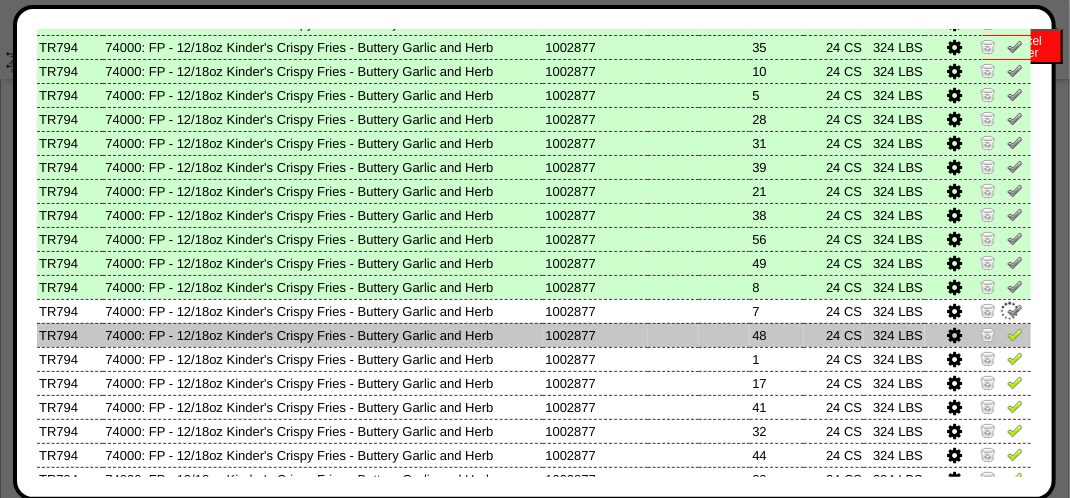 click at bounding box center [1015, 334] 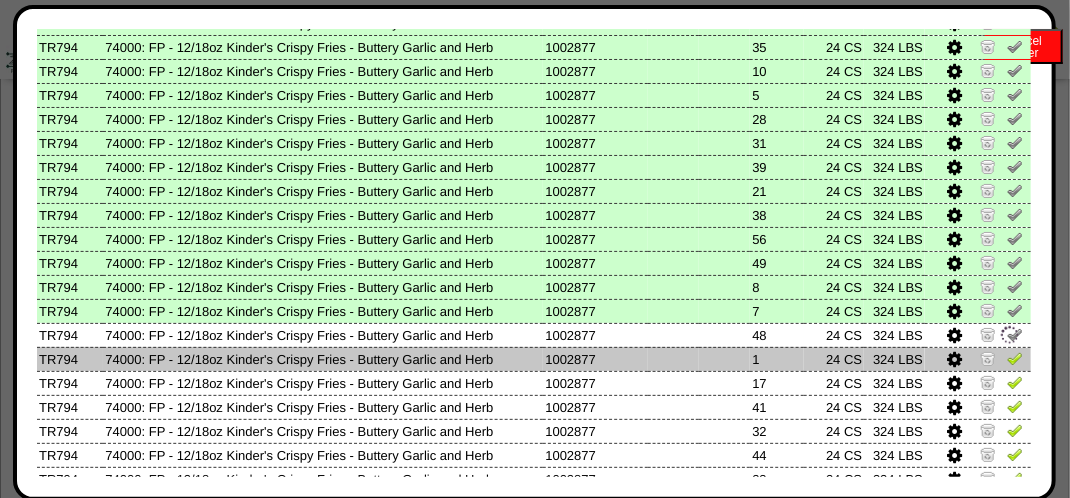 click at bounding box center [1015, 358] 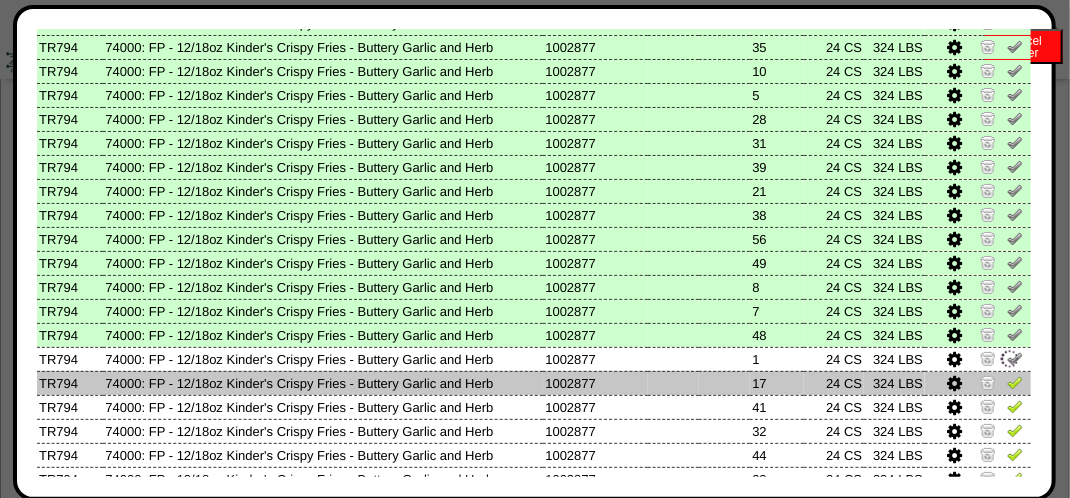 click at bounding box center (1015, 382) 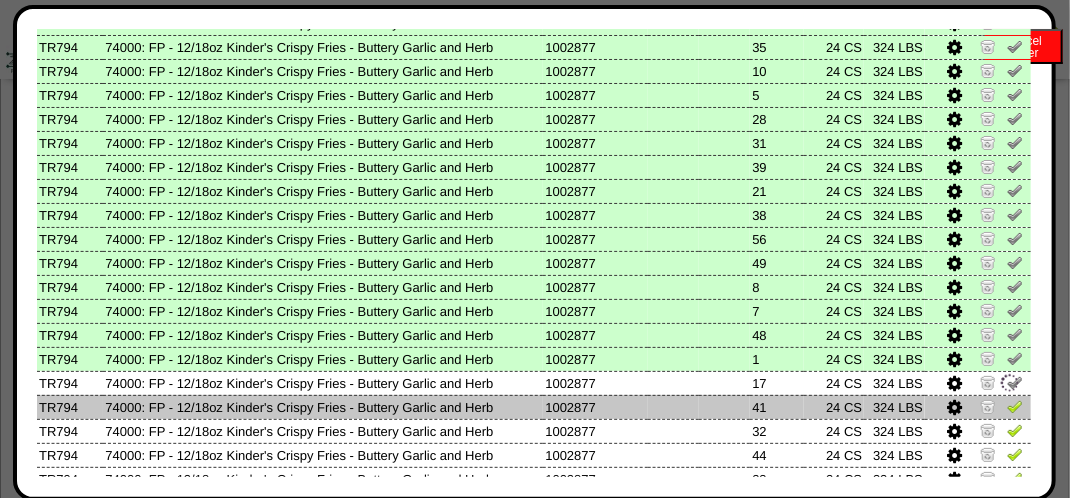click at bounding box center (1015, 406) 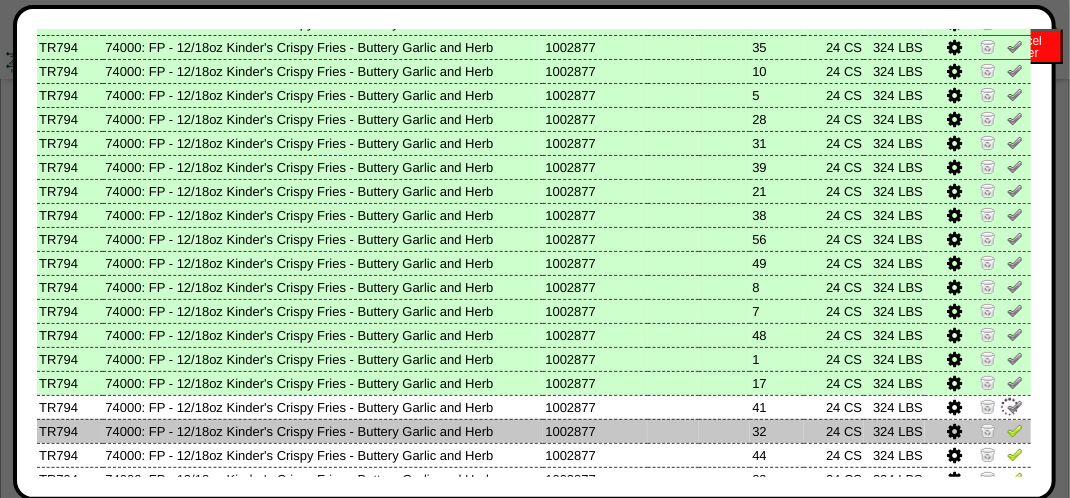 click at bounding box center (1015, 433) 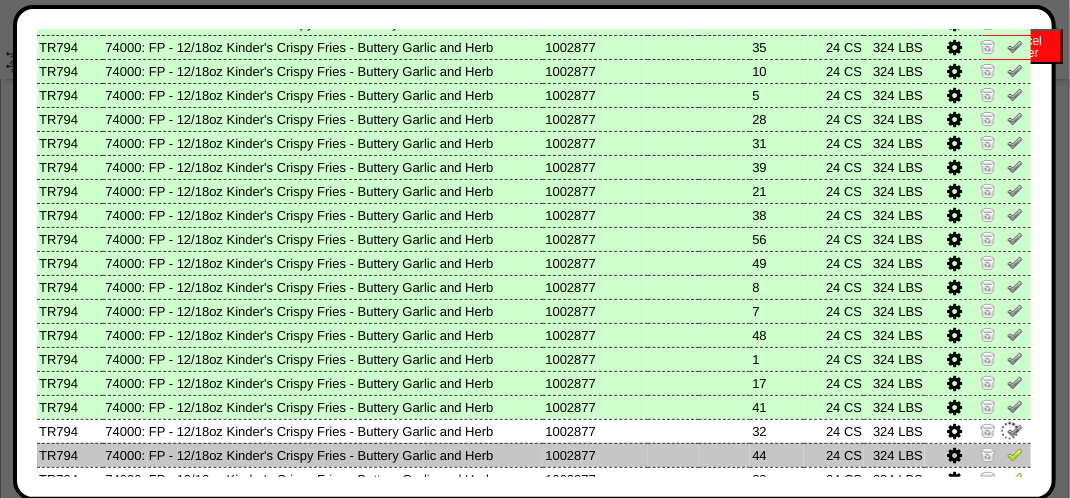 click at bounding box center (1015, 454) 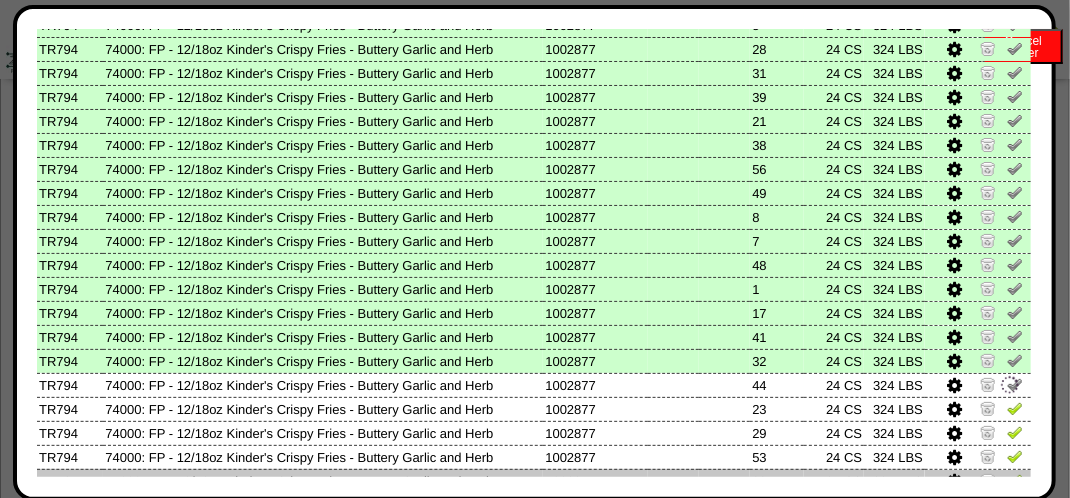 scroll, scrollTop: 1165, scrollLeft: 0, axis: vertical 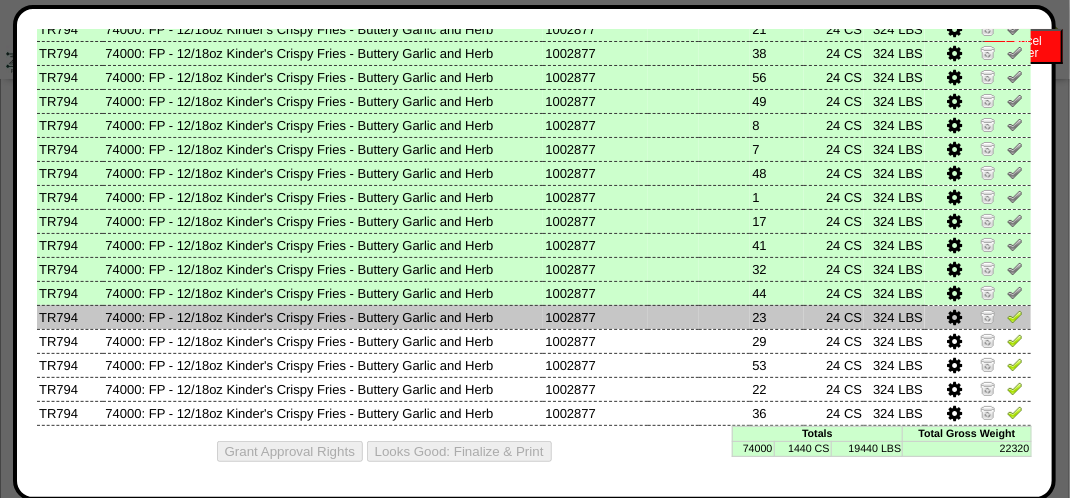 click at bounding box center (978, 317) 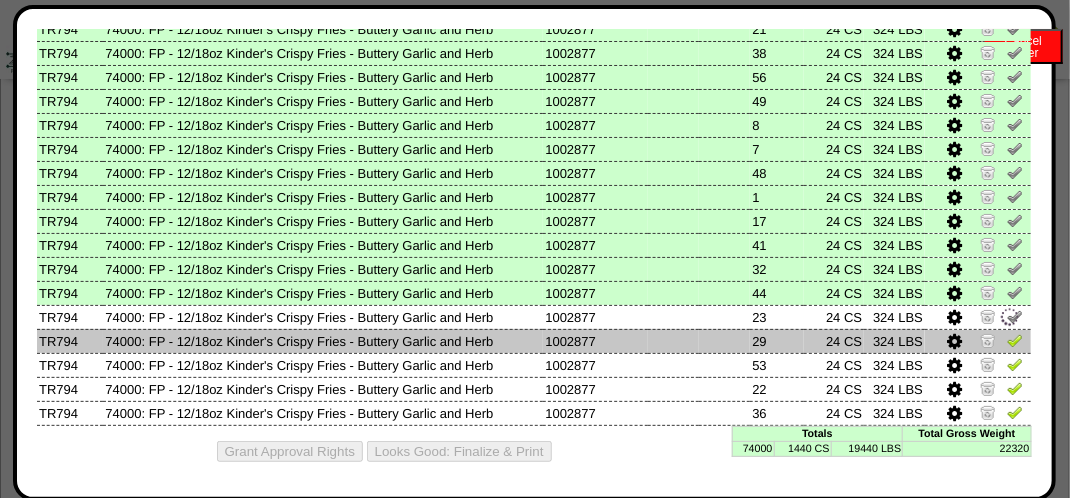 click at bounding box center (1015, 340) 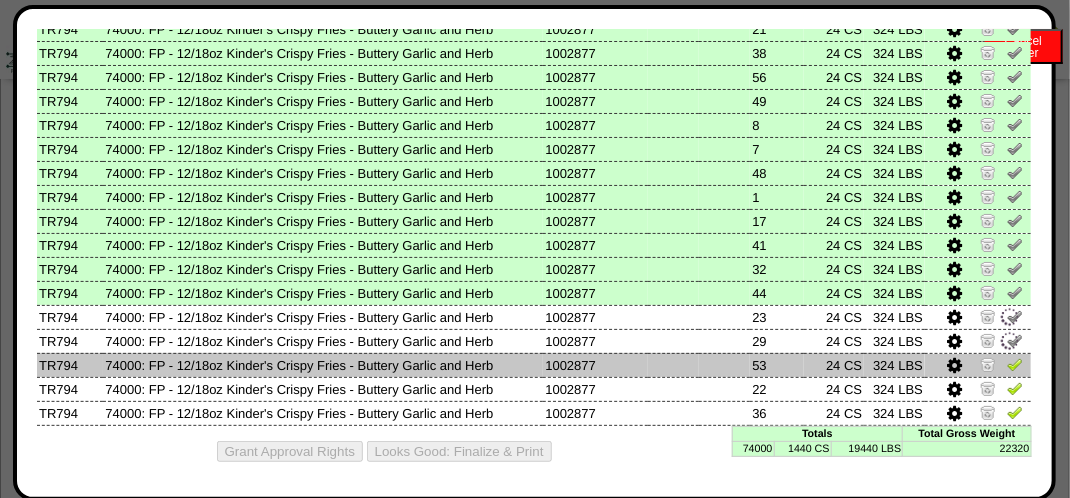 click at bounding box center (1015, 364) 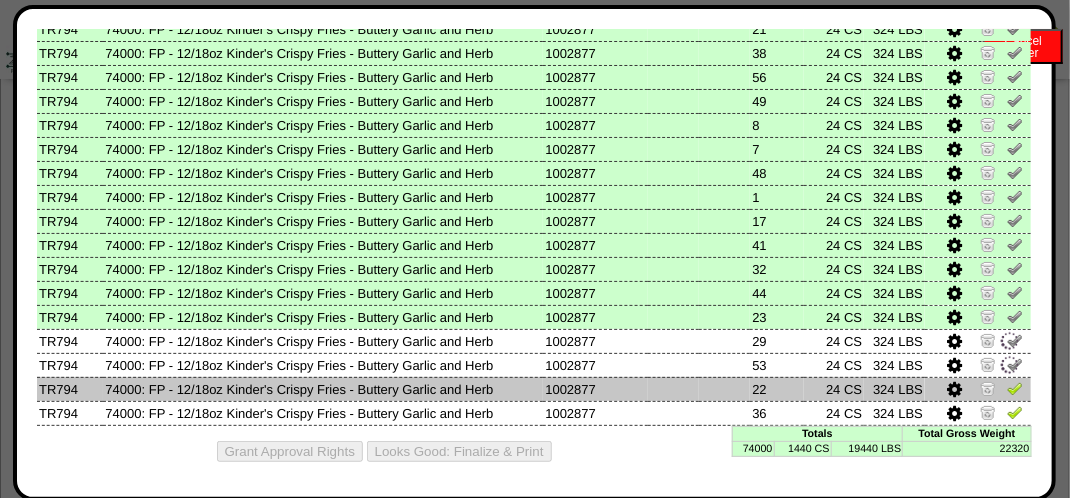 click at bounding box center [1015, 388] 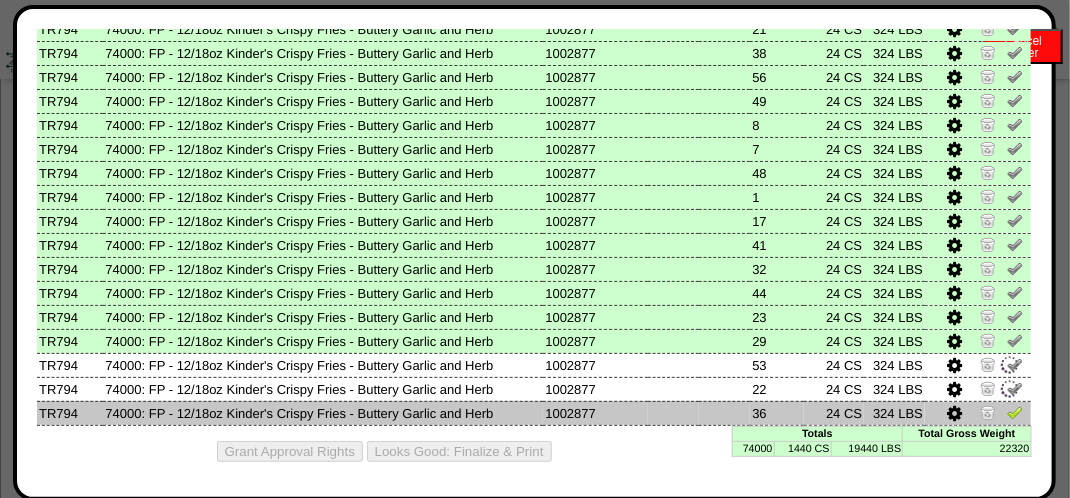 click at bounding box center [1015, 412] 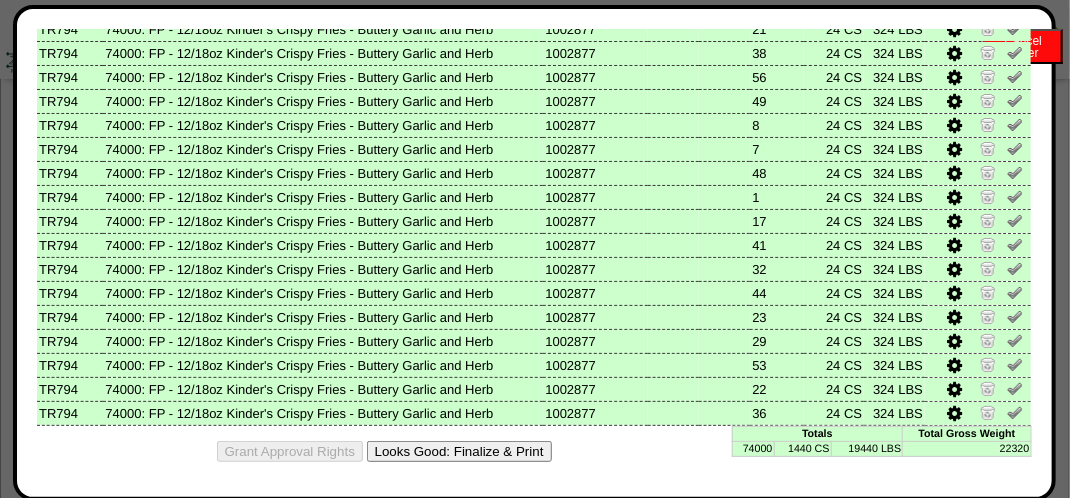 click on "Looks Good: Finalize & Print" at bounding box center [459, 451] 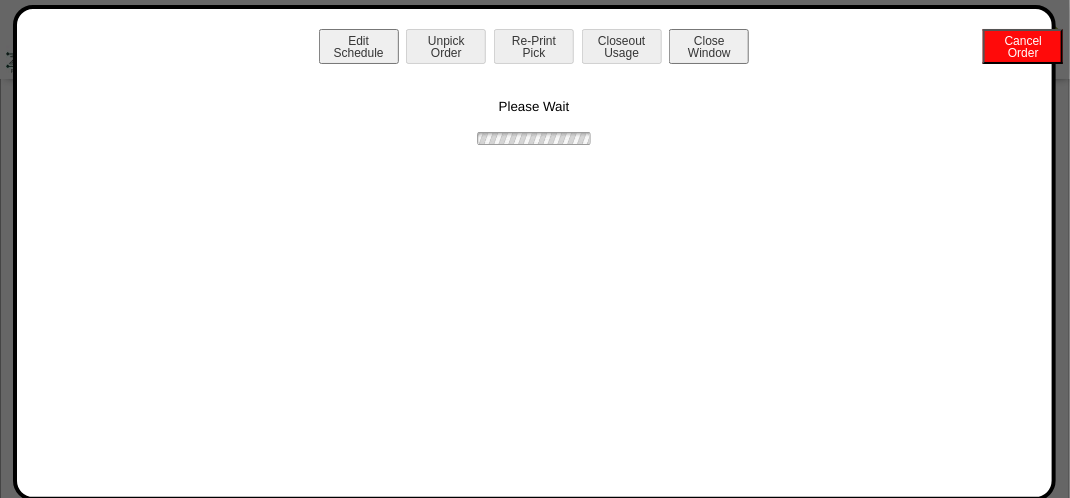 scroll, scrollTop: 0, scrollLeft: 0, axis: both 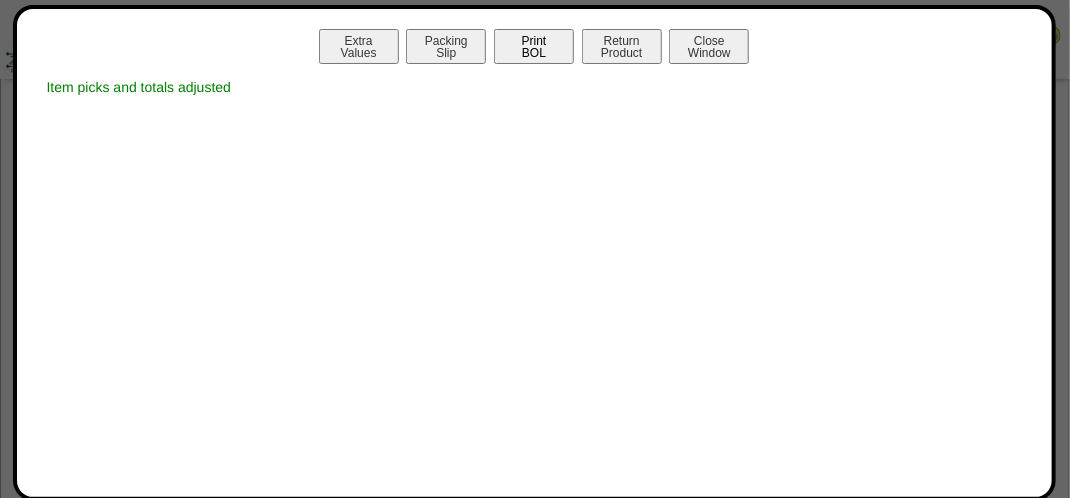 click on "Print BOL" at bounding box center (534, 46) 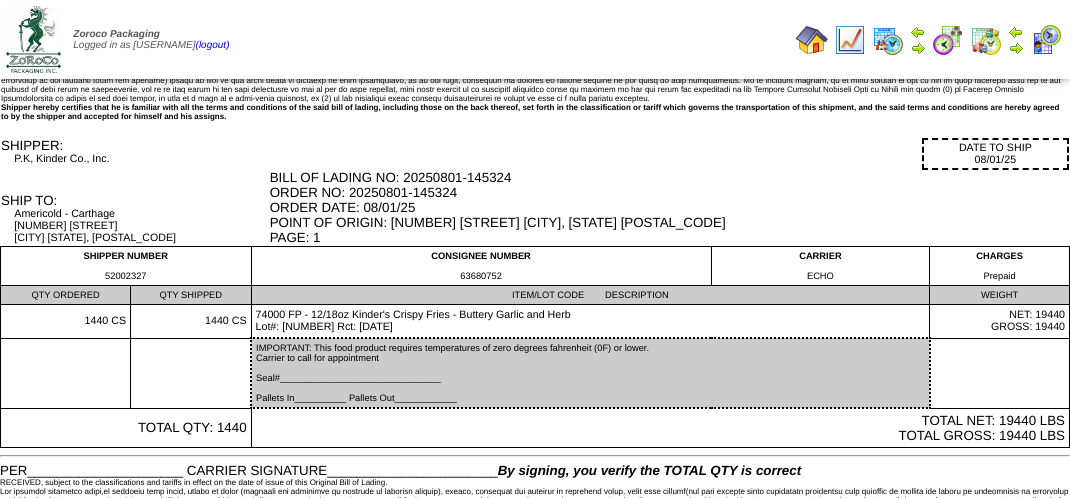 scroll, scrollTop: 0, scrollLeft: 0, axis: both 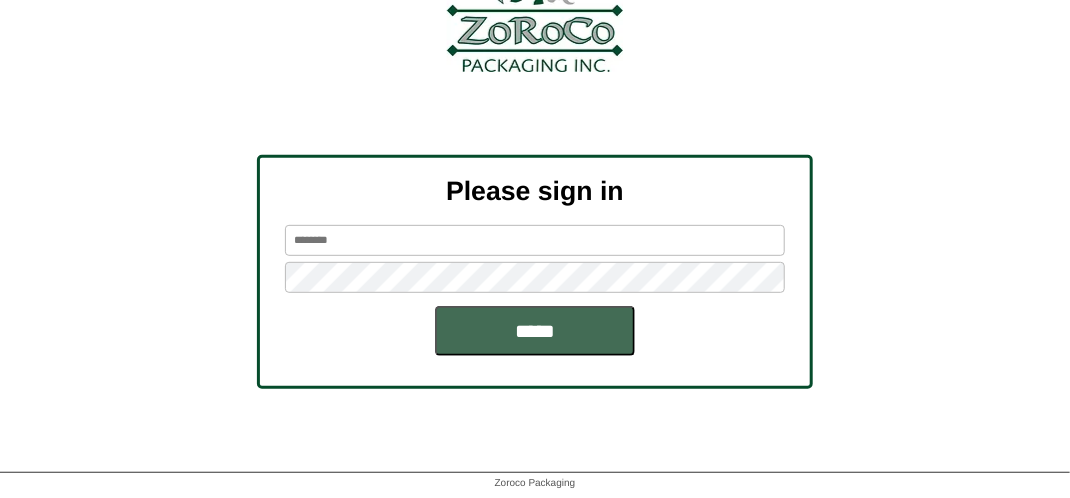 type on "*******" 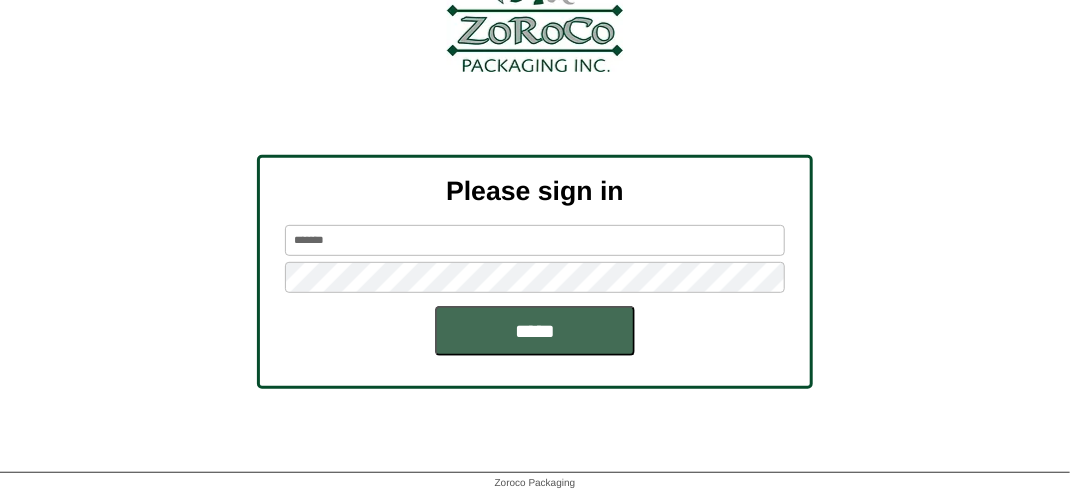 click on "*****" at bounding box center (535, 331) 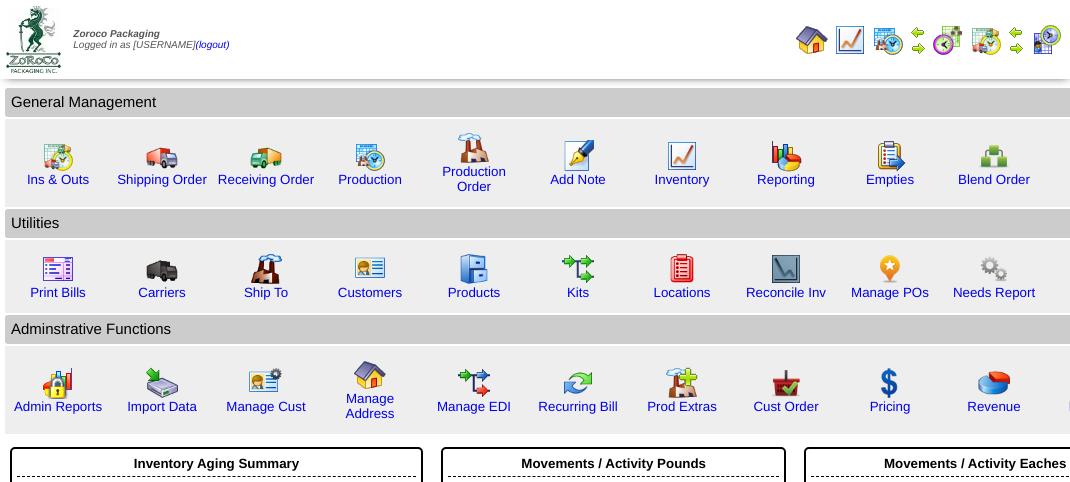 scroll, scrollTop: 0, scrollLeft: 0, axis: both 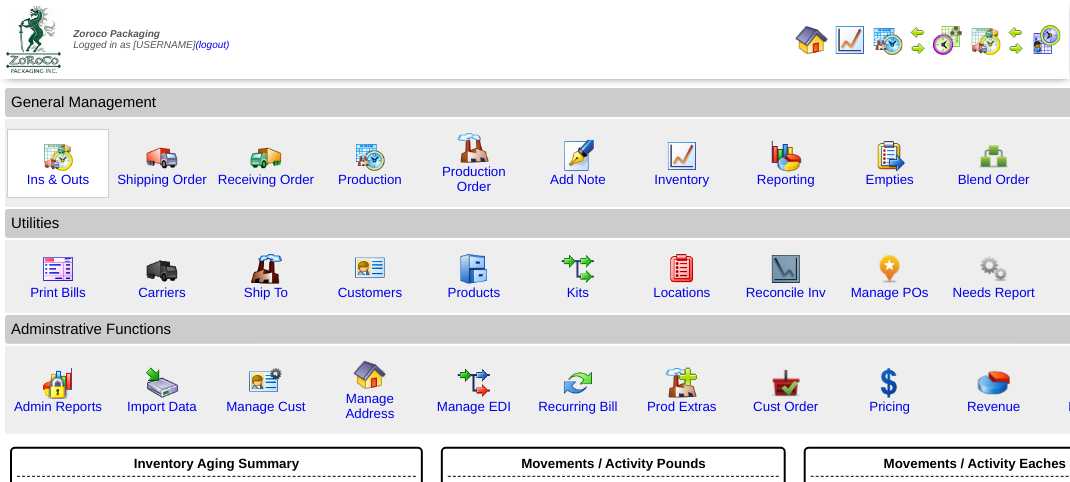 click at bounding box center [58, 156] 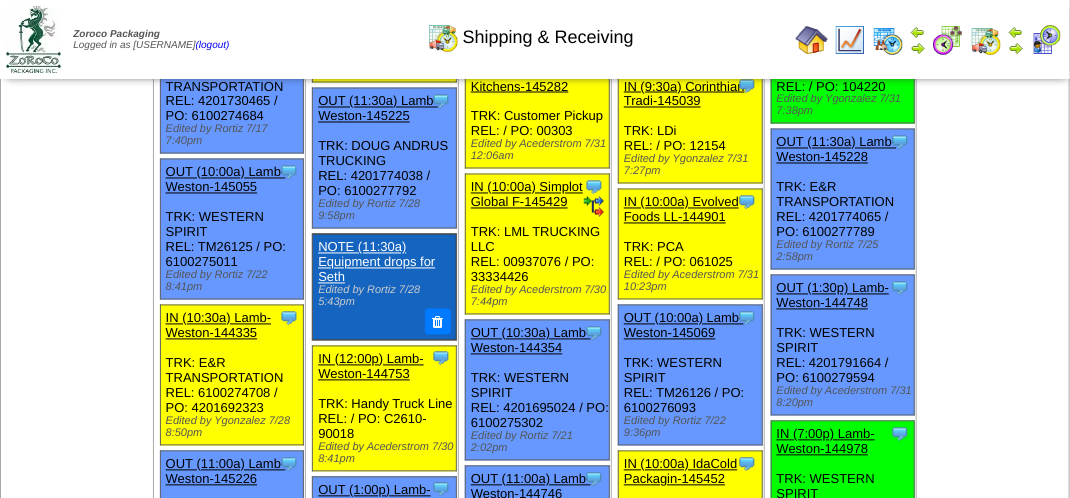 scroll, scrollTop: 1400, scrollLeft: 0, axis: vertical 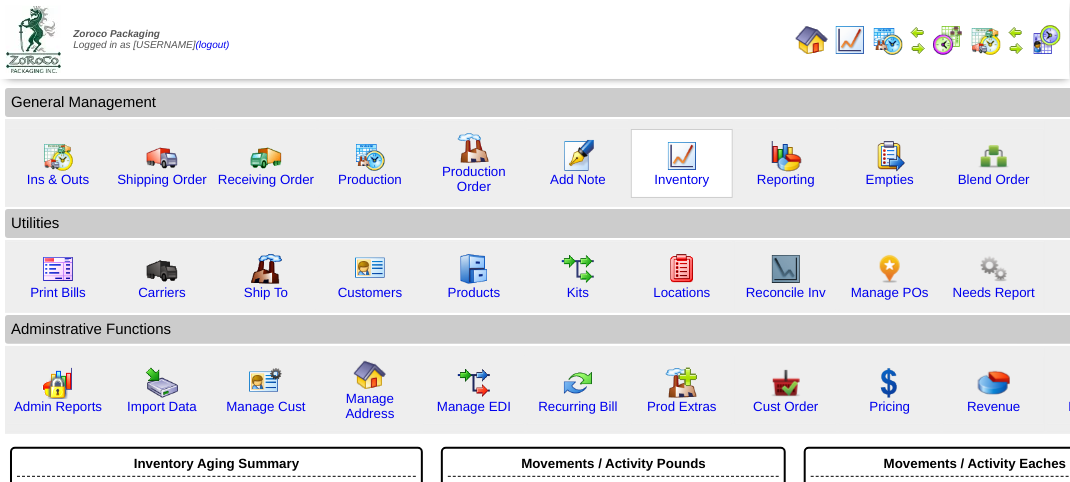 click at bounding box center (682, 156) 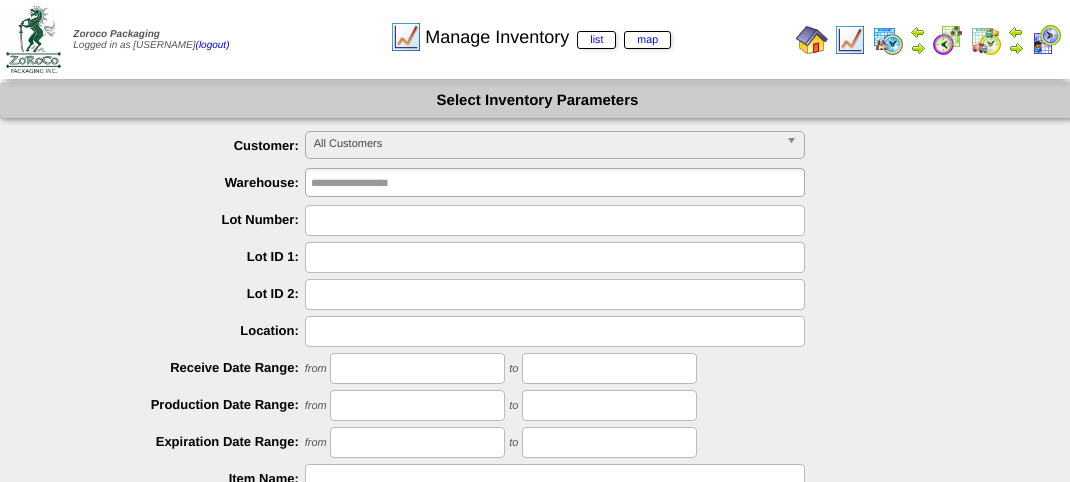 scroll, scrollTop: 0, scrollLeft: 0, axis: both 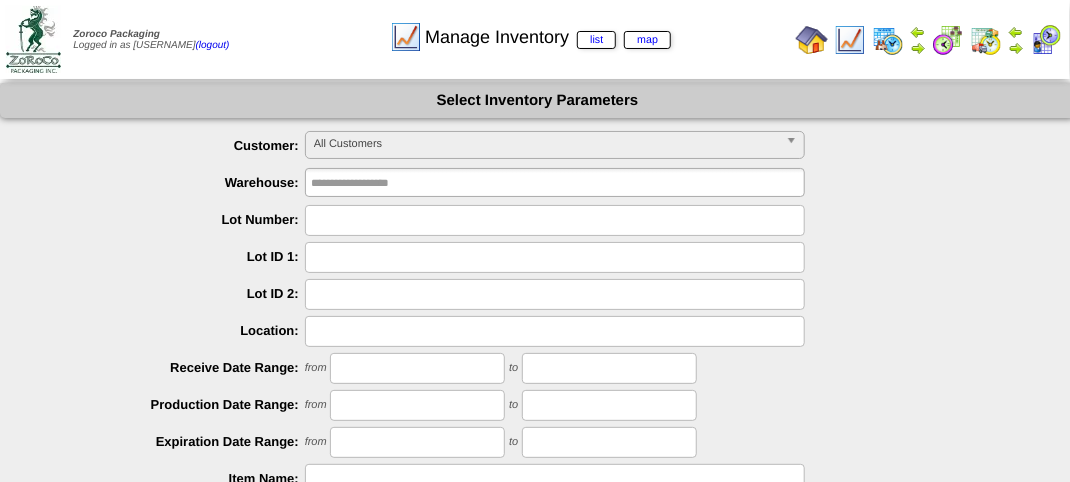click on "All Customers" at bounding box center (546, 144) 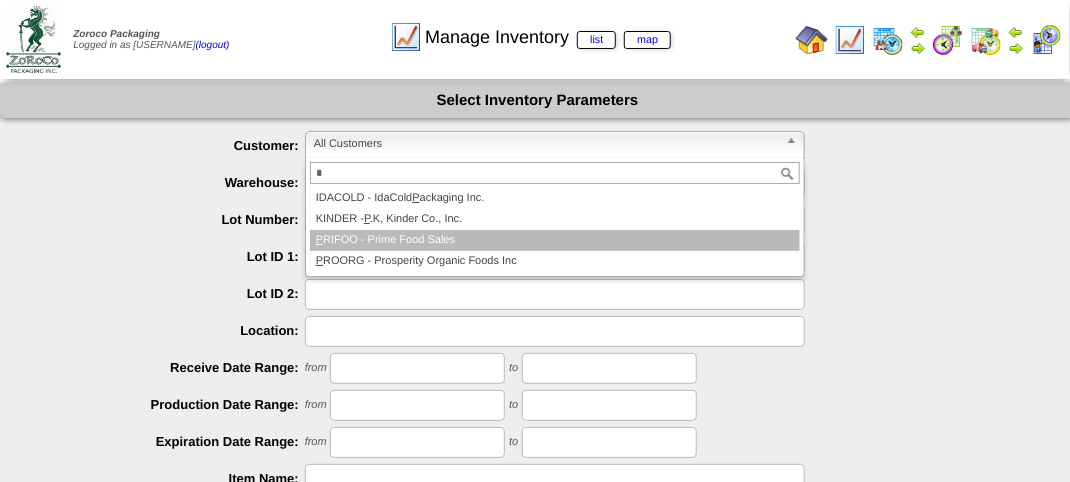 type on "*" 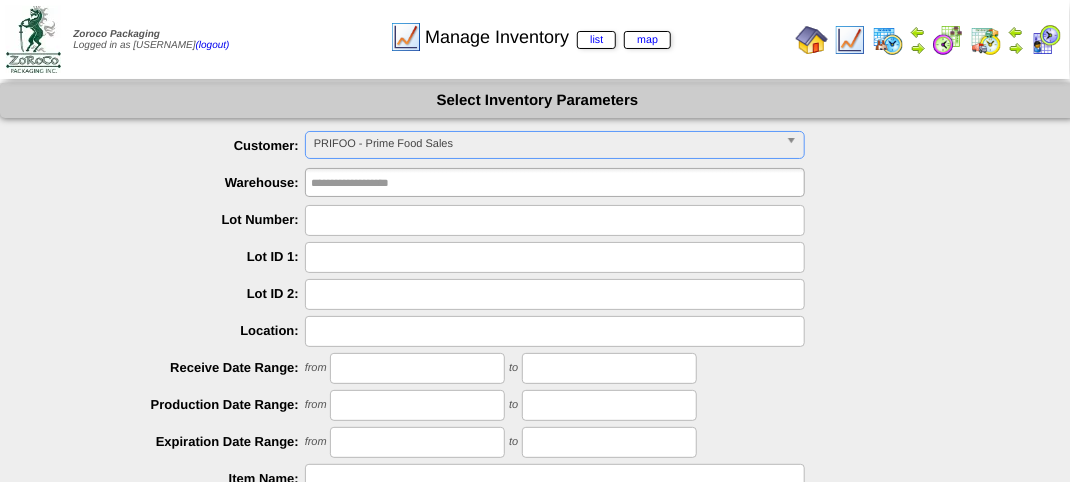 scroll, scrollTop: 351, scrollLeft: 0, axis: vertical 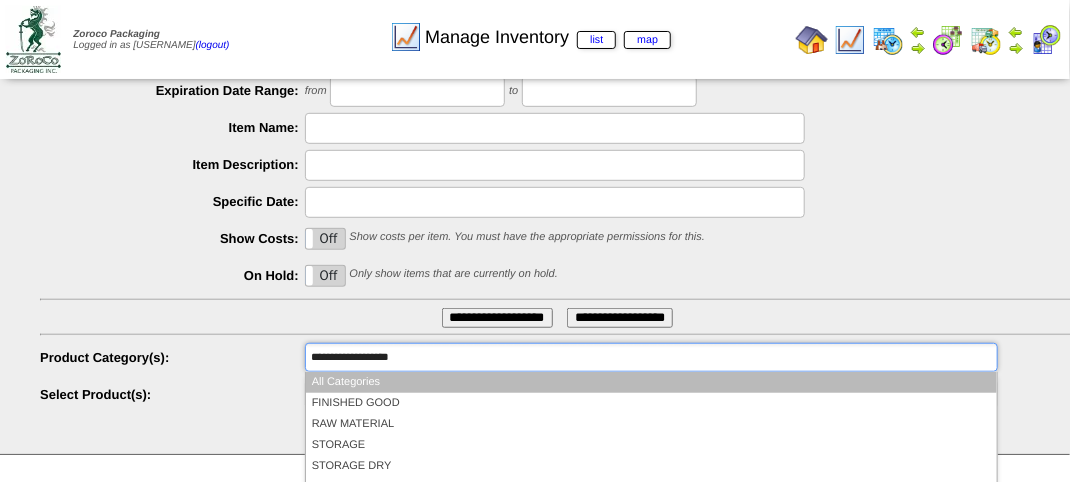 type 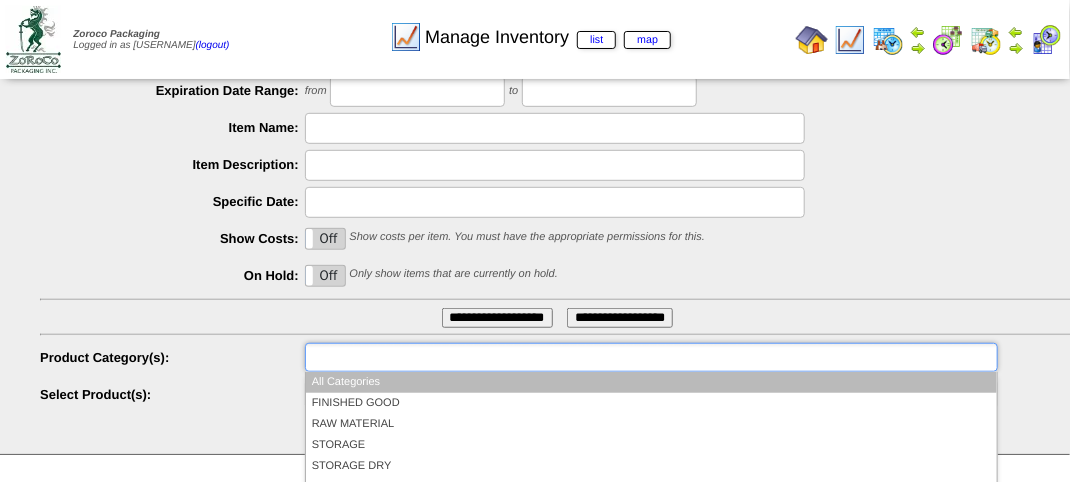 click at bounding box center (375, 357) 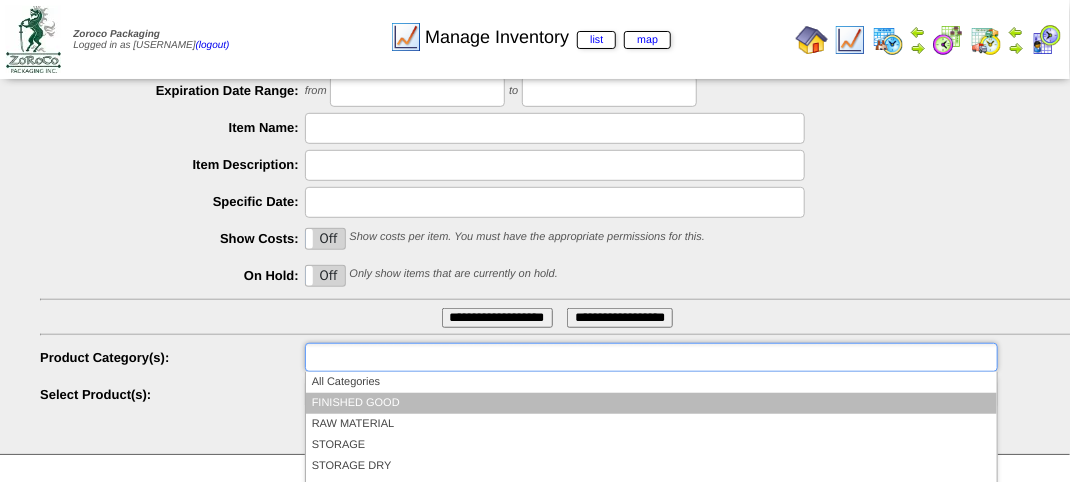 click on "FINISHED GOOD" at bounding box center (651, 403) 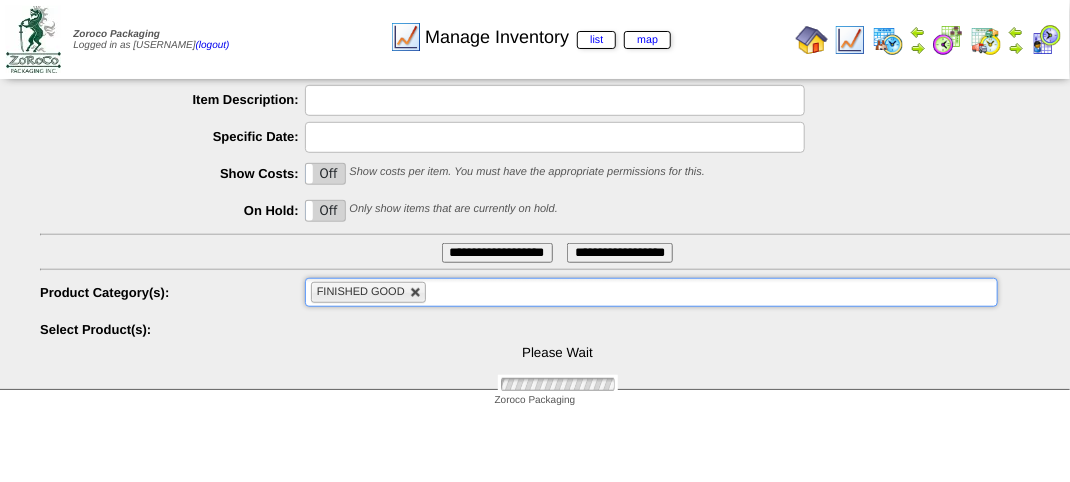 scroll, scrollTop: 481, scrollLeft: 0, axis: vertical 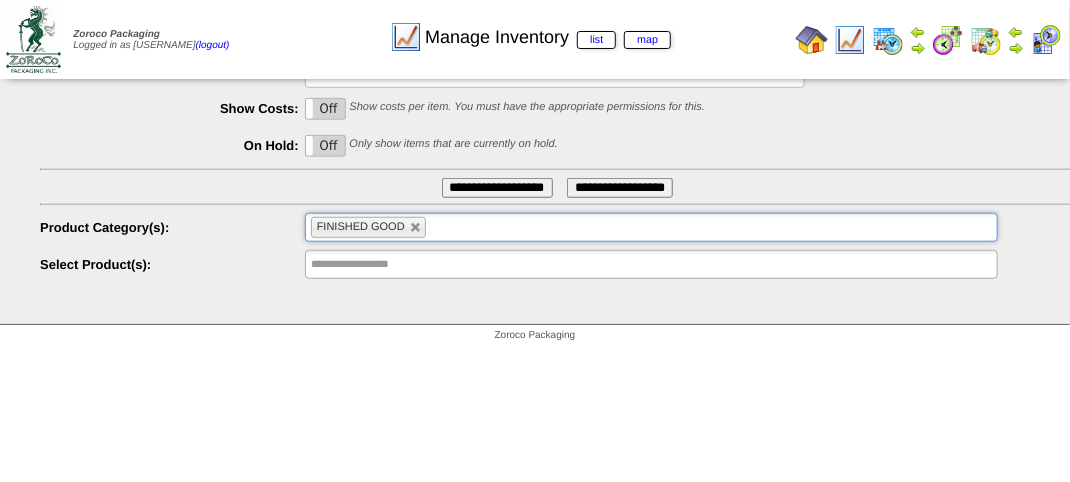 type 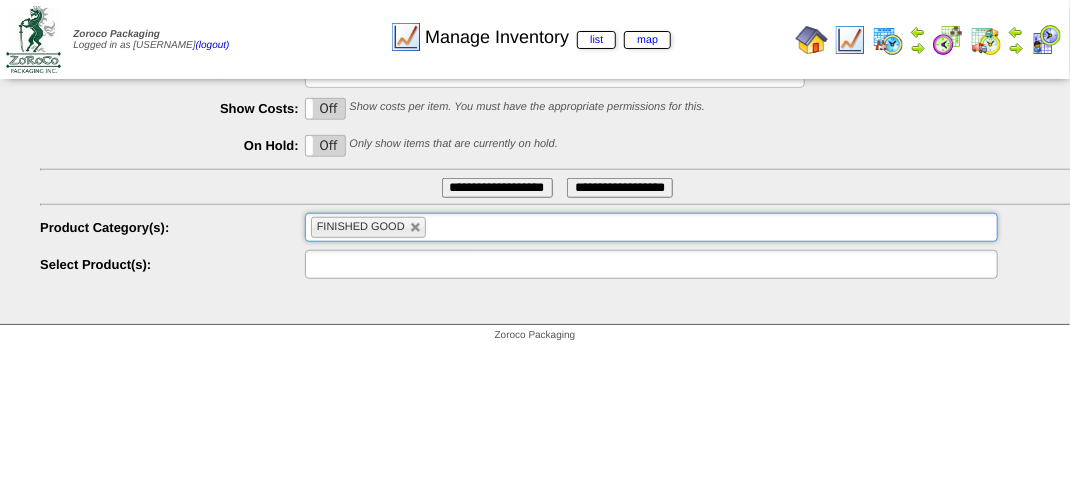 click at bounding box center (375, 264) 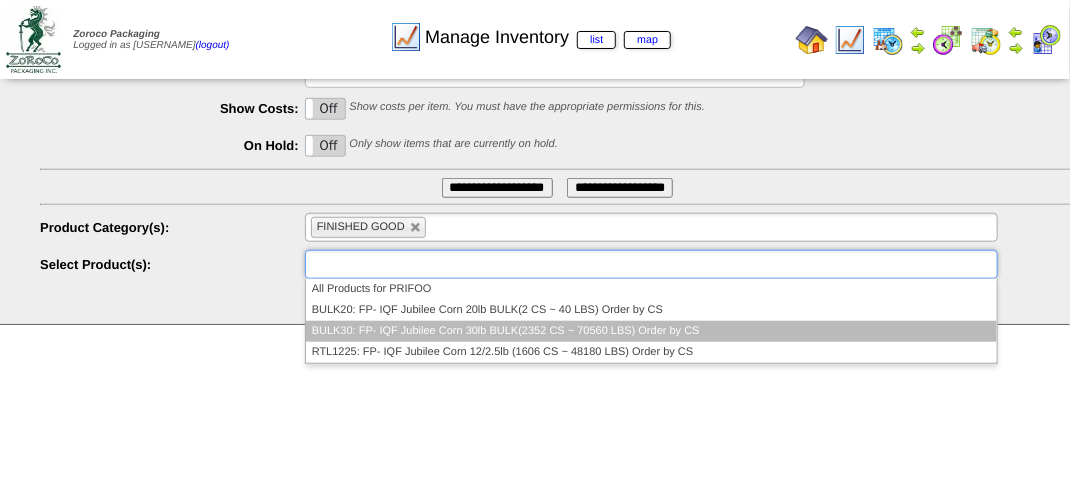 click on "BULK30: FP- IQF Jubilee Corn 30lb BULK(2352 CS ~ 70560 LBS) Order by CS" at bounding box center [651, 331] 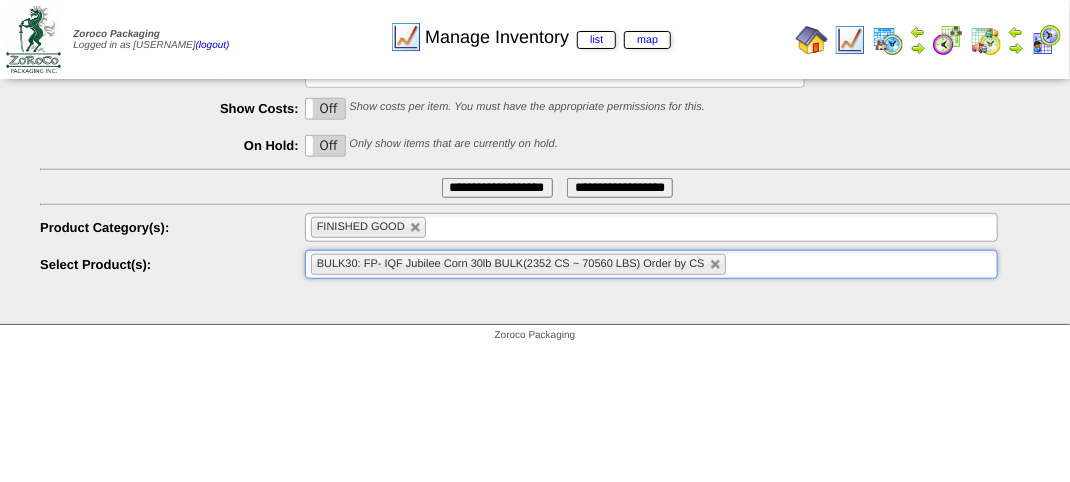 click on "**********" at bounding box center [497, 188] 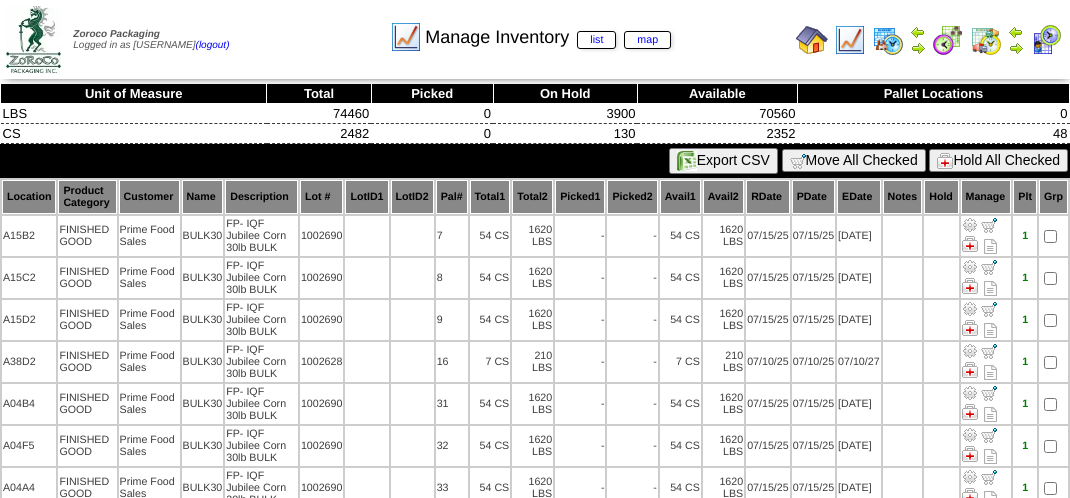 scroll, scrollTop: 0, scrollLeft: 0, axis: both 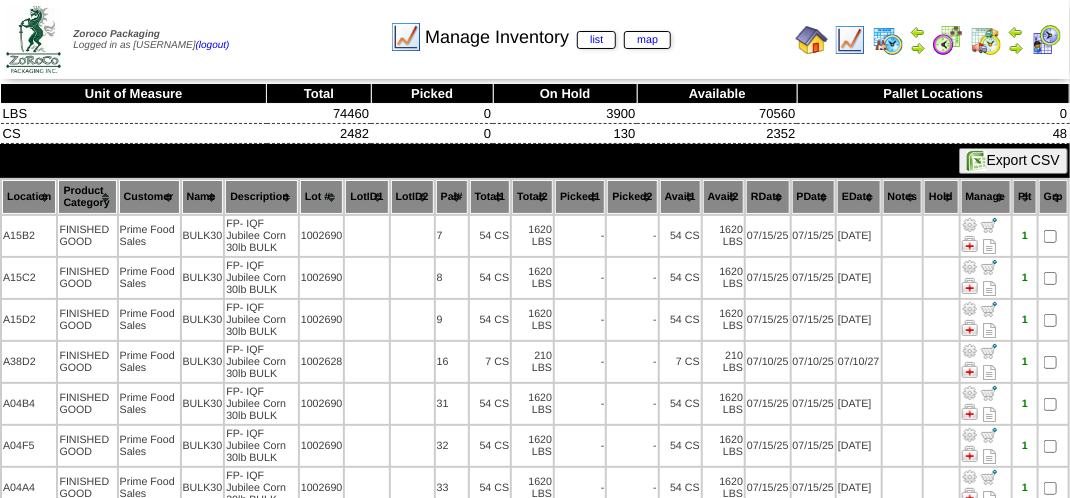 click on "Location" at bounding box center (29, 197) 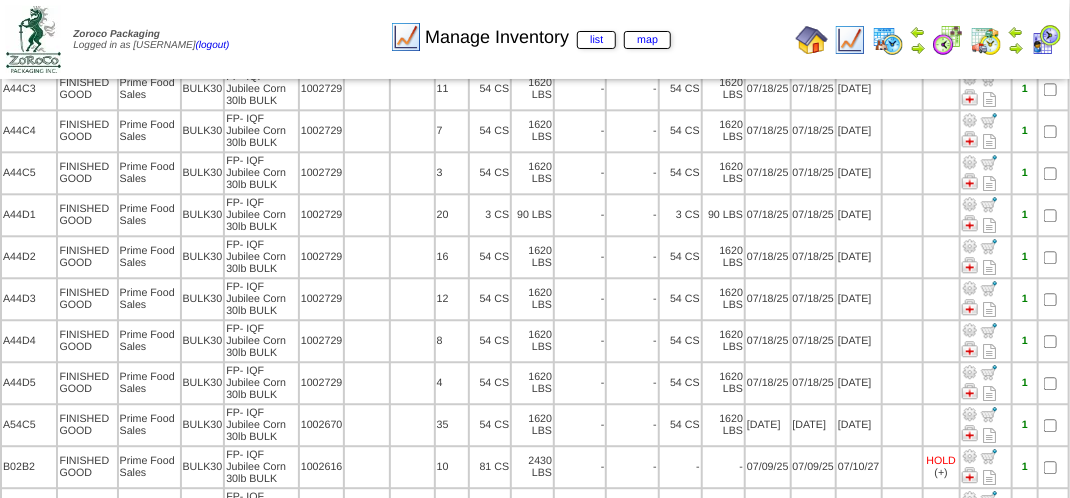 scroll, scrollTop: 1712, scrollLeft: 0, axis: vertical 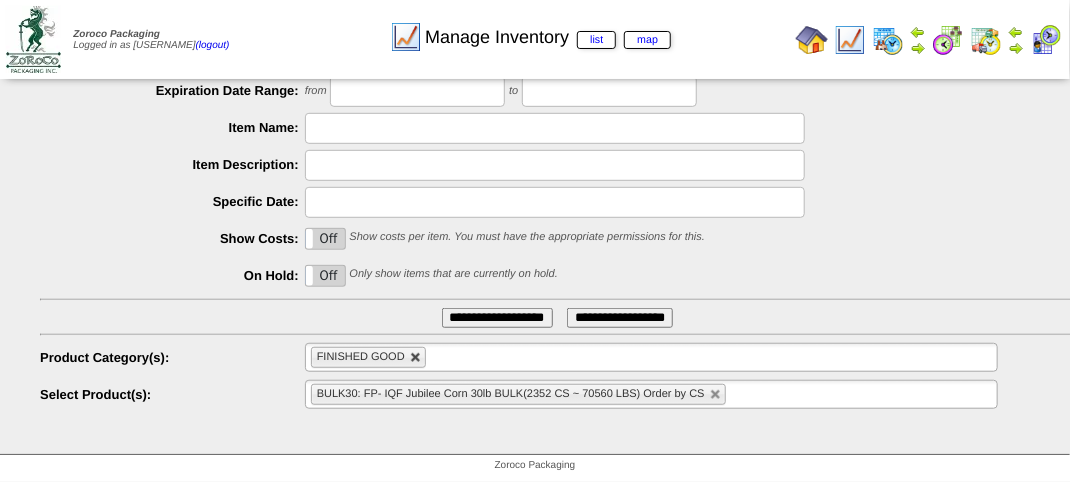click at bounding box center [416, 358] 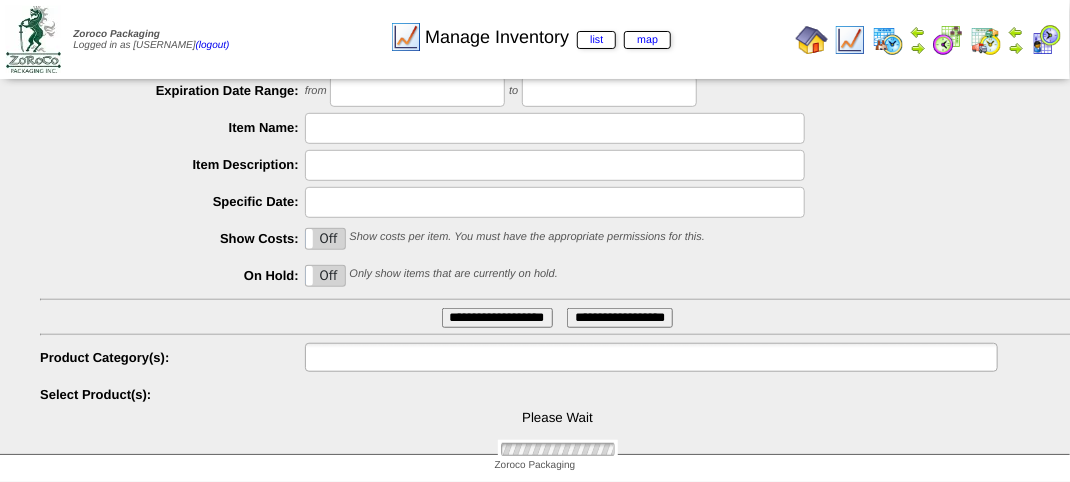 type on "**********" 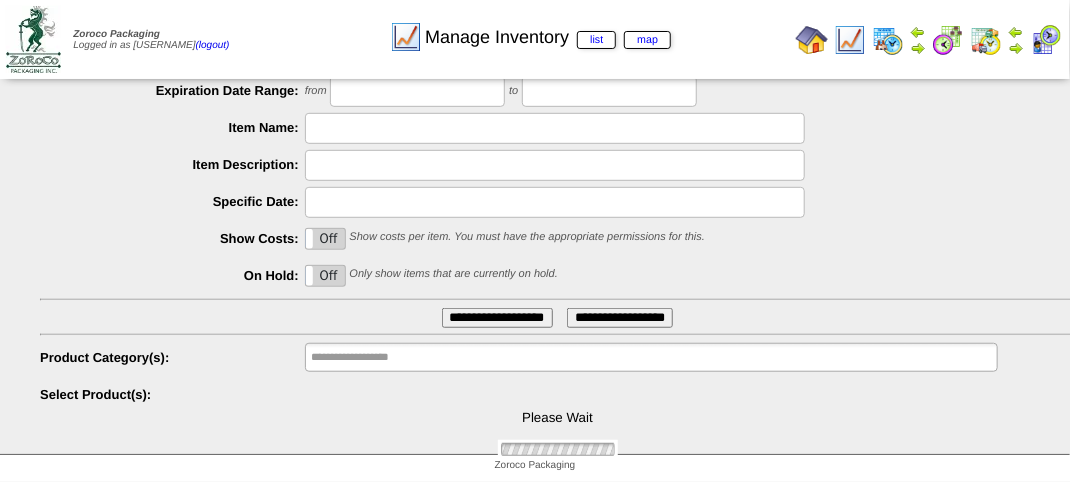 type 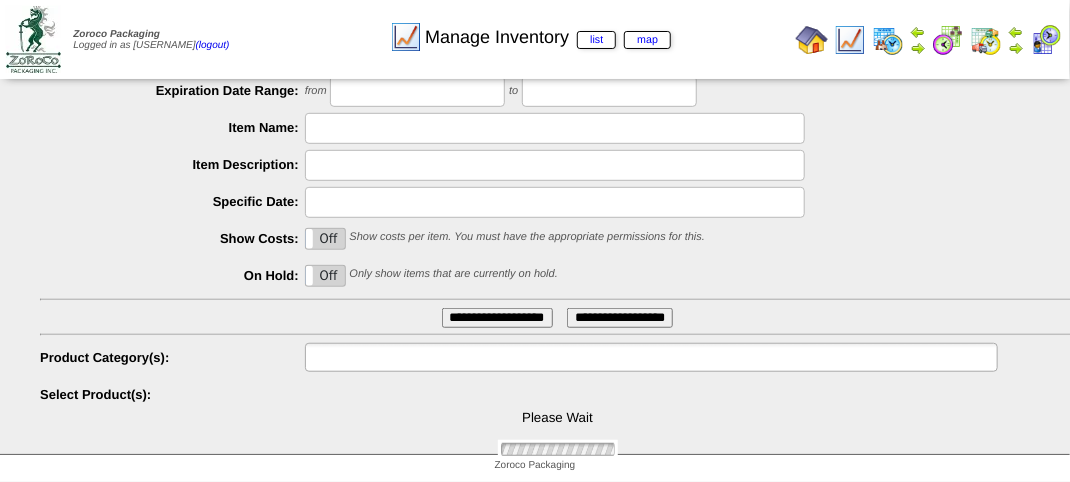 click at bounding box center (375, 357) 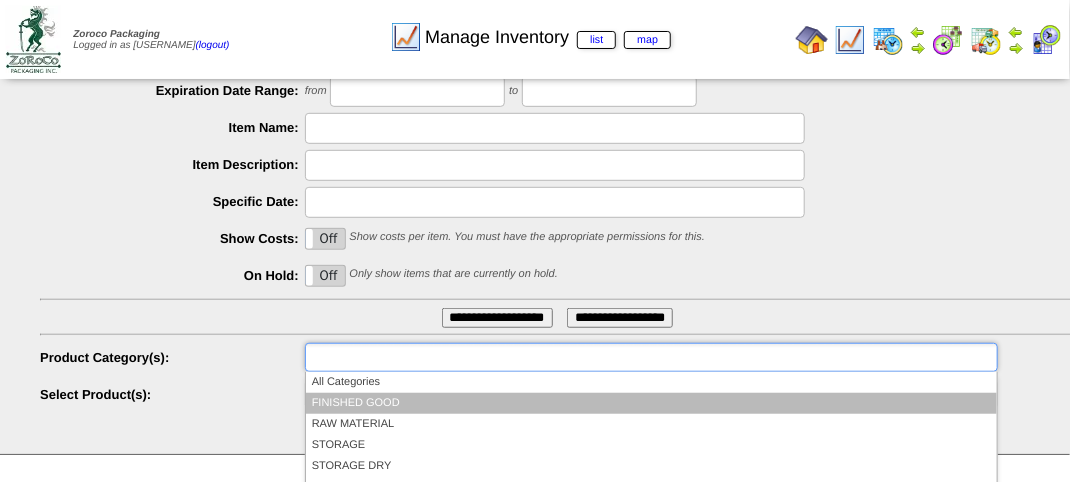 click on "FINISHED GOOD" at bounding box center [651, 403] 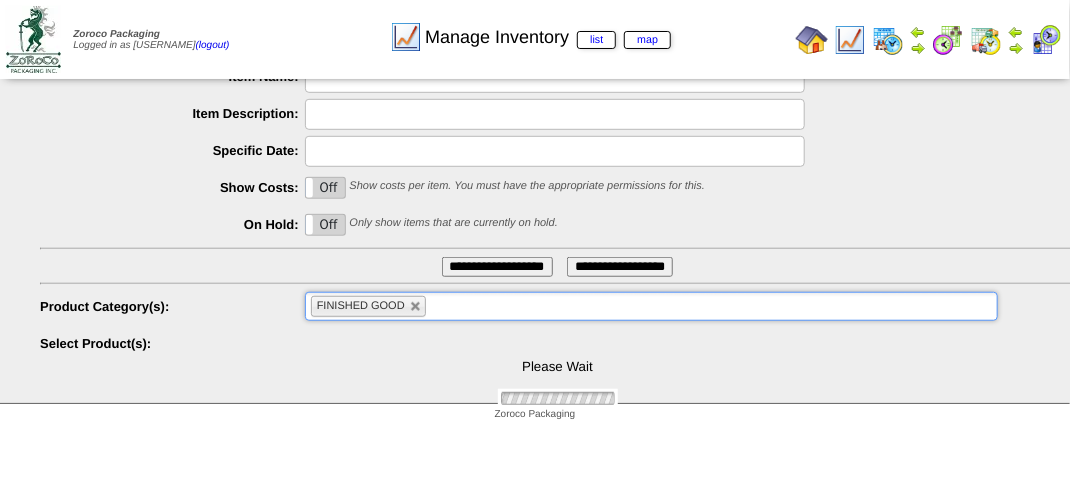 scroll, scrollTop: 451, scrollLeft: 0, axis: vertical 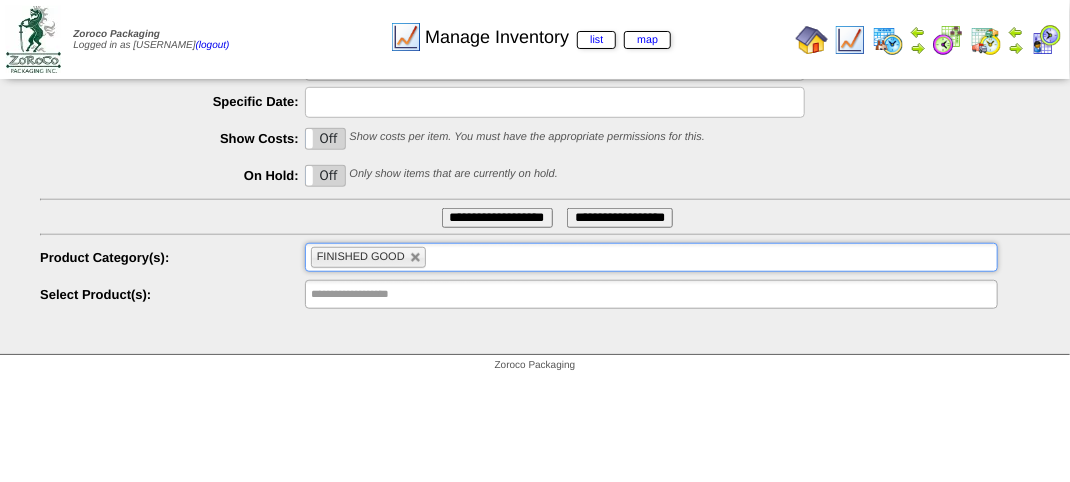 type 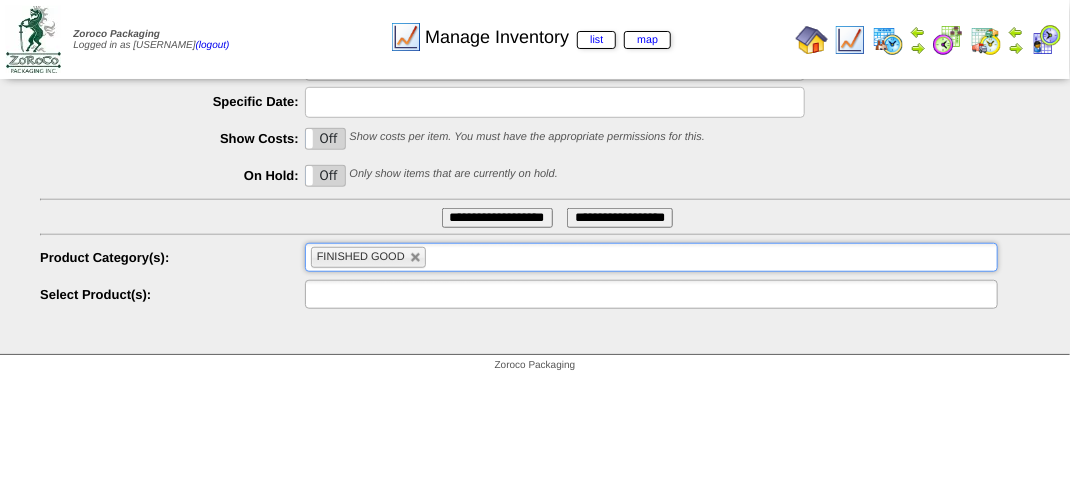 click at bounding box center (375, 294) 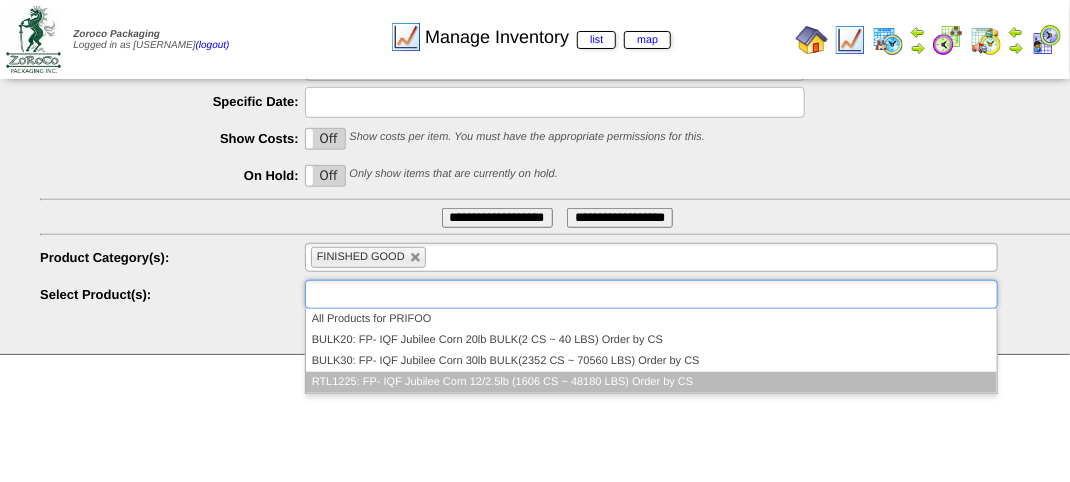 click on "RTL1225: FP- IQF Jubilee Corn 12/2.5lb (1606 CS ~ 48180 LBS) Order by CS" at bounding box center (651, 382) 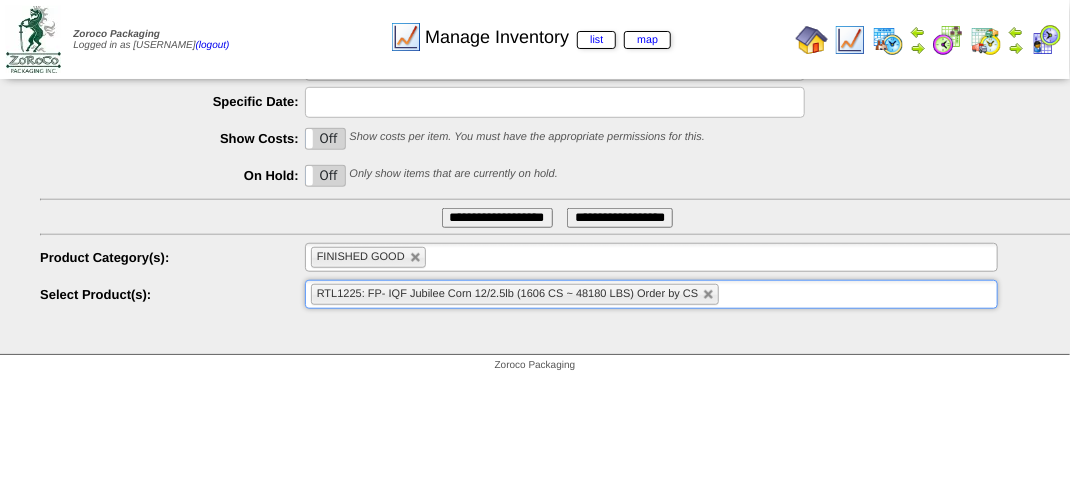 click on "**********" at bounding box center (497, 218) 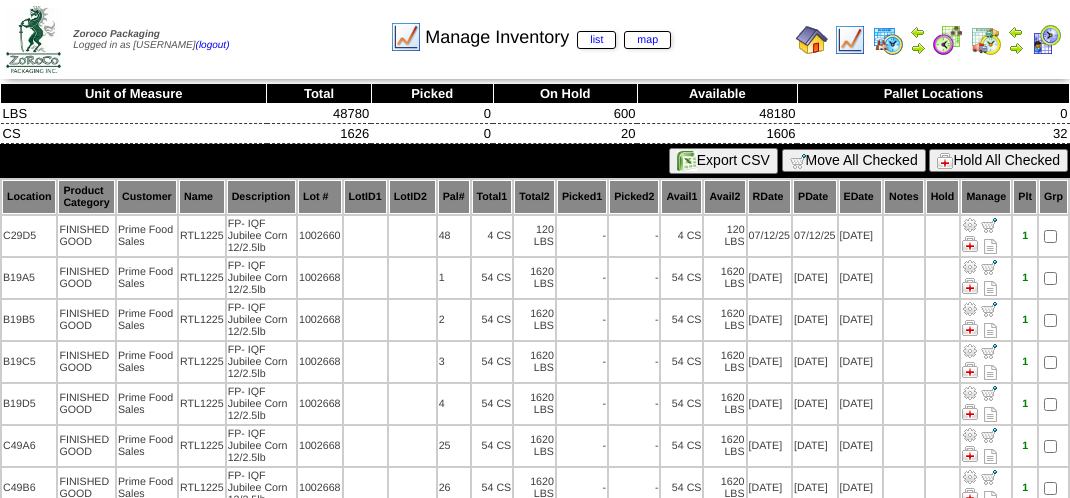 scroll, scrollTop: 0, scrollLeft: 0, axis: both 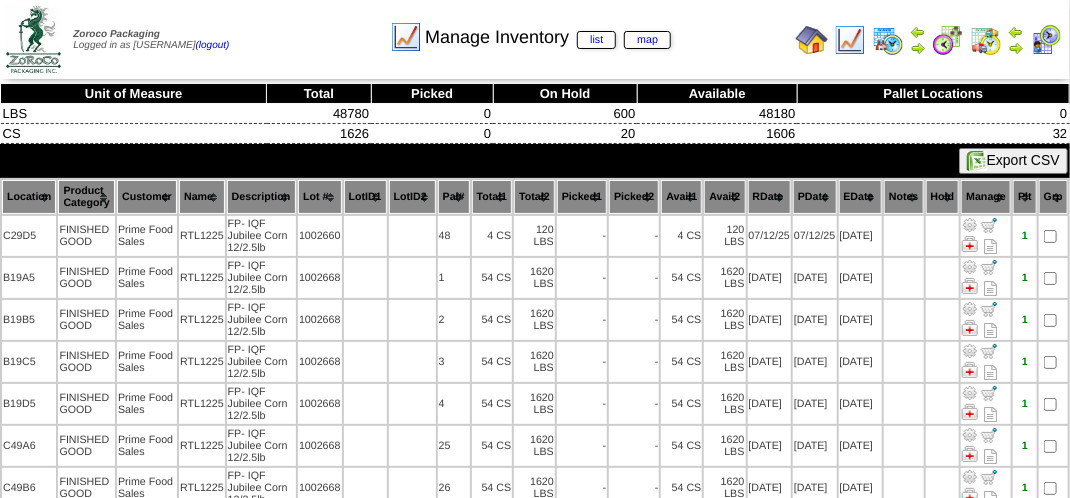 click on "Location" at bounding box center (29, 197) 